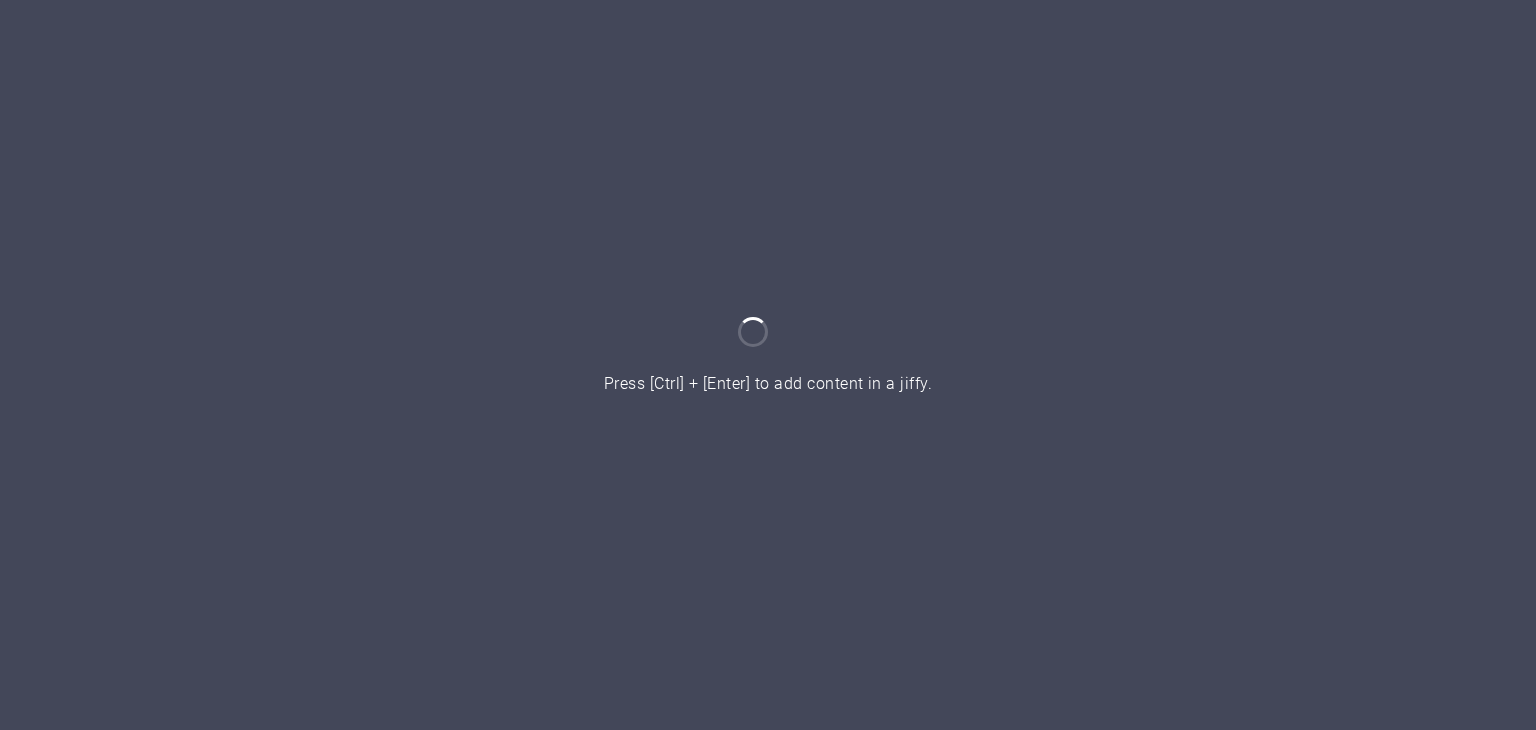 scroll, scrollTop: 0, scrollLeft: 0, axis: both 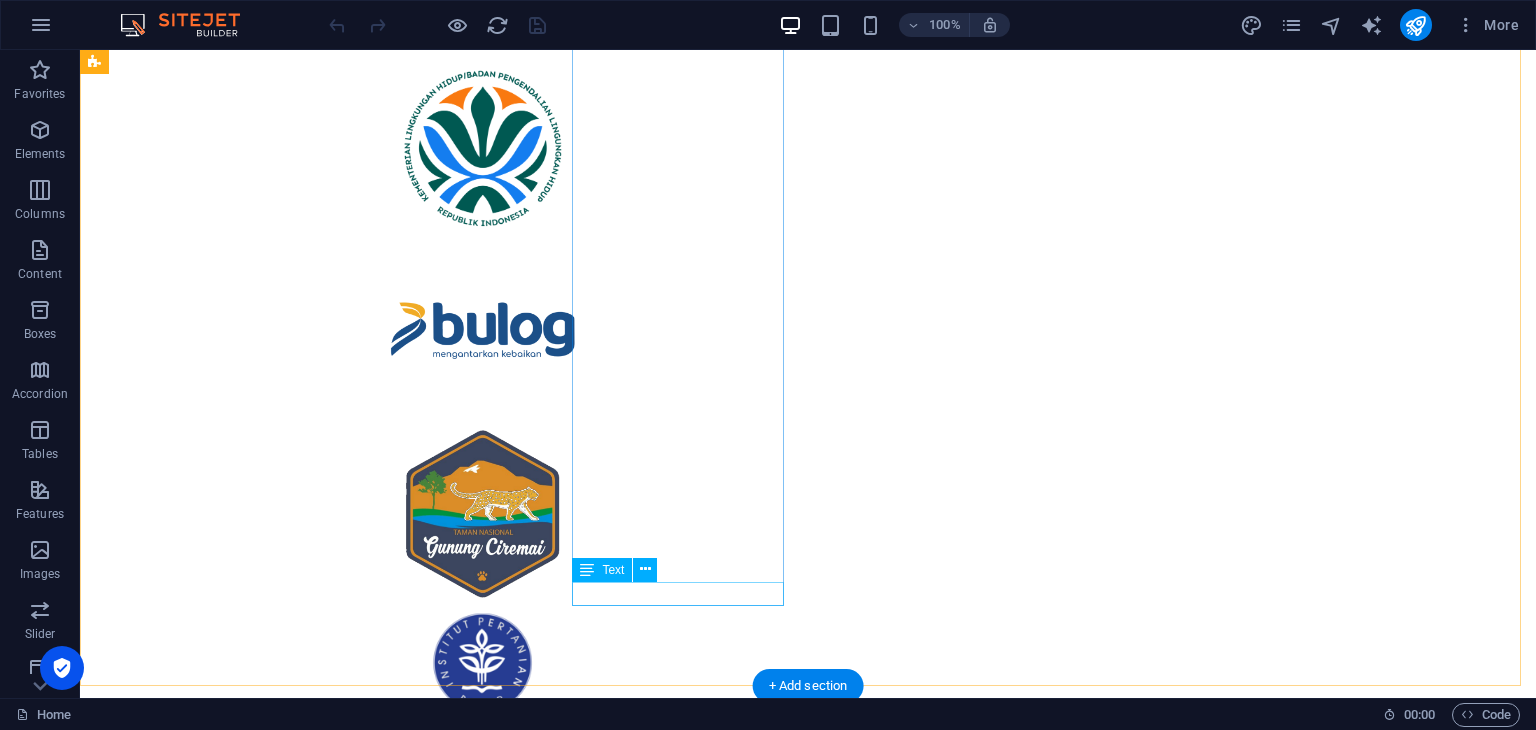 click on "Baca Selengkapnya" at bounding box center (202, 12675) 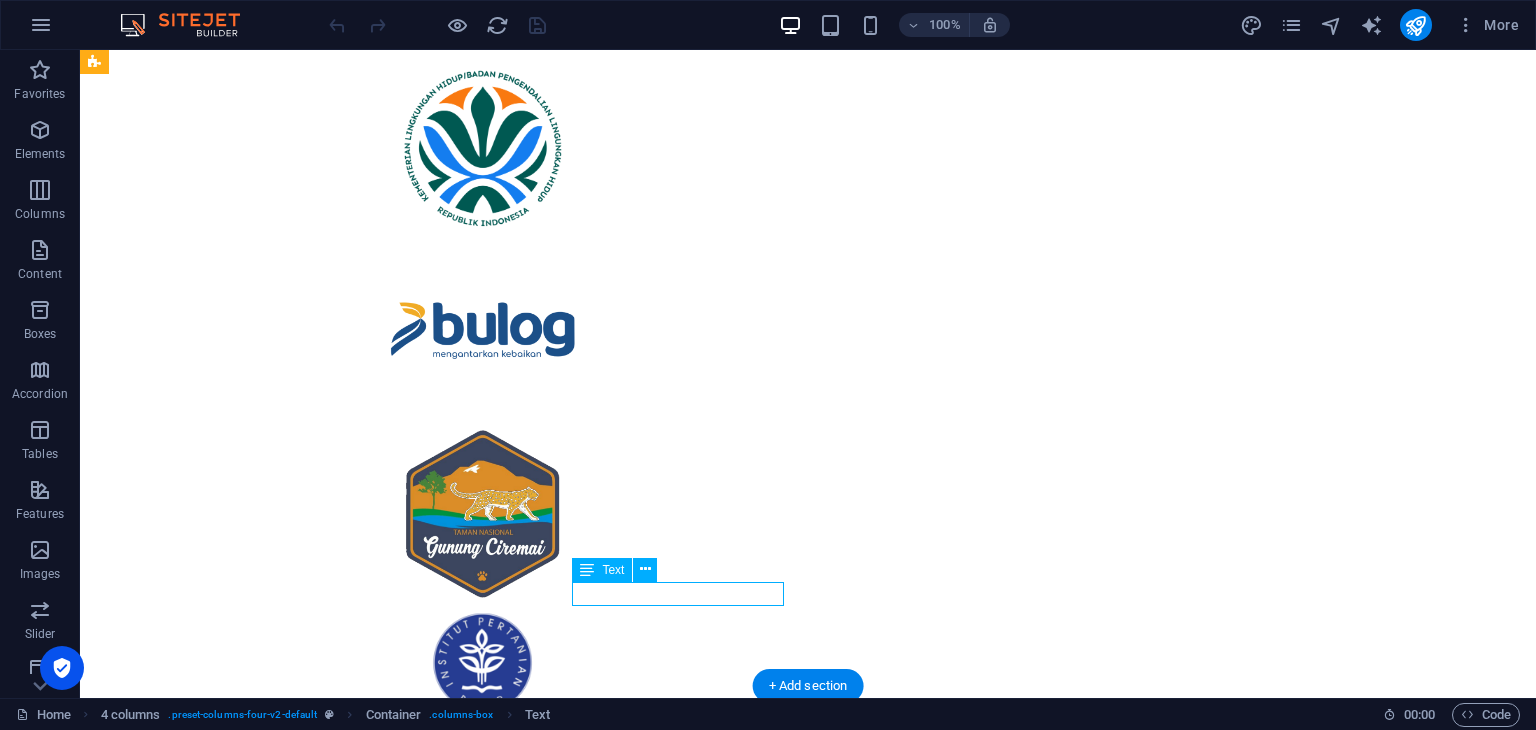 click on "Baca Selengkapnya" at bounding box center [202, 12675] 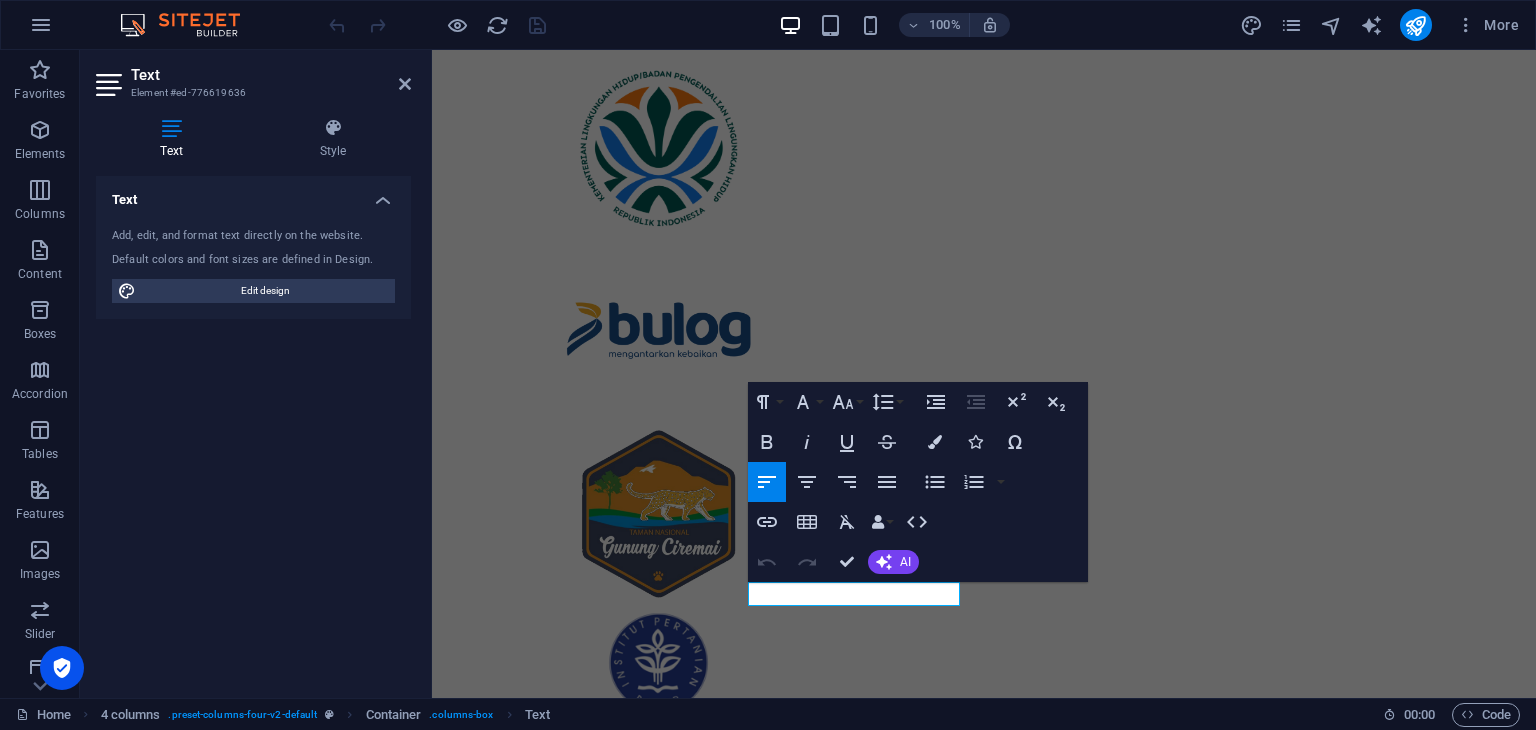 scroll, scrollTop: 13276, scrollLeft: 0, axis: vertical 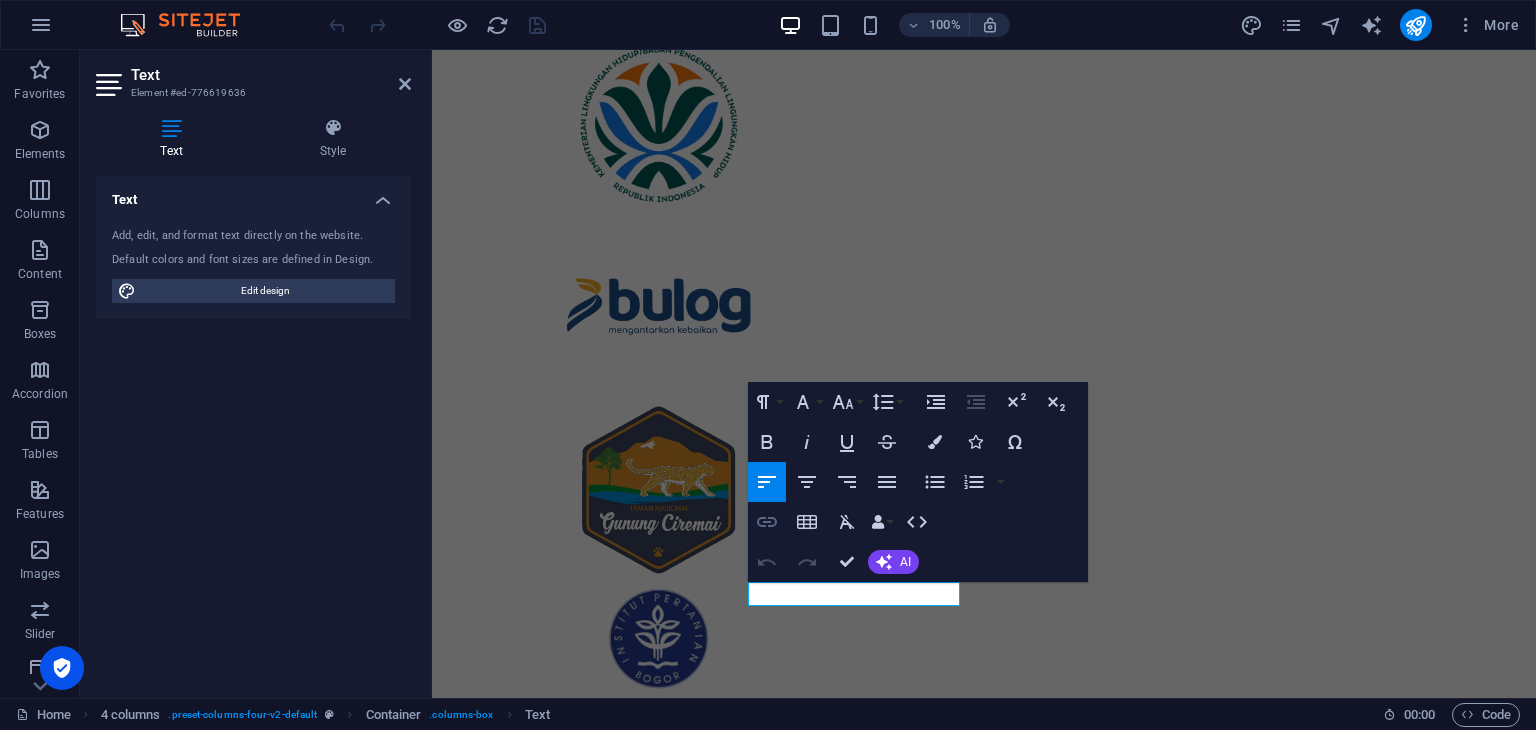 click 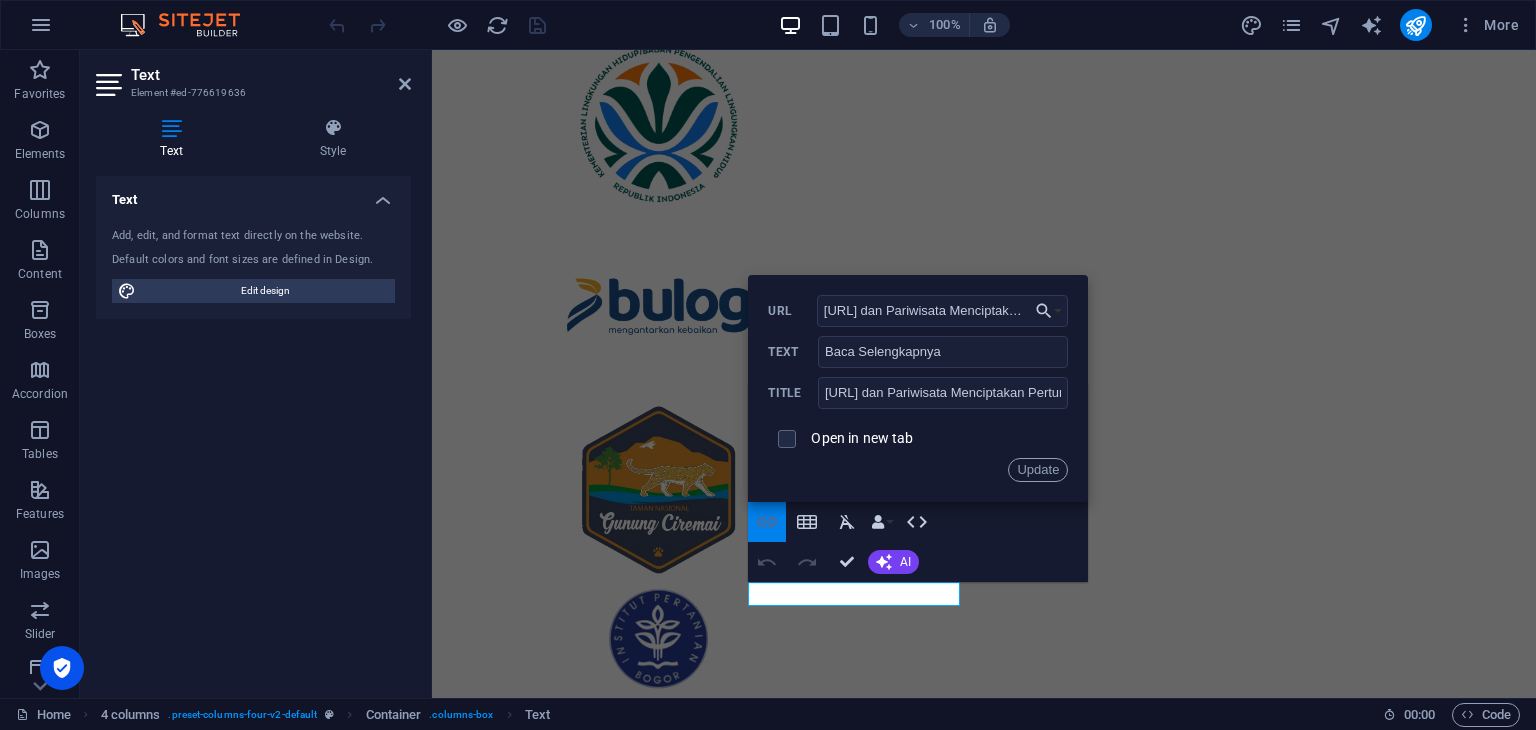 scroll, scrollTop: 0, scrollLeft: 258, axis: horizontal 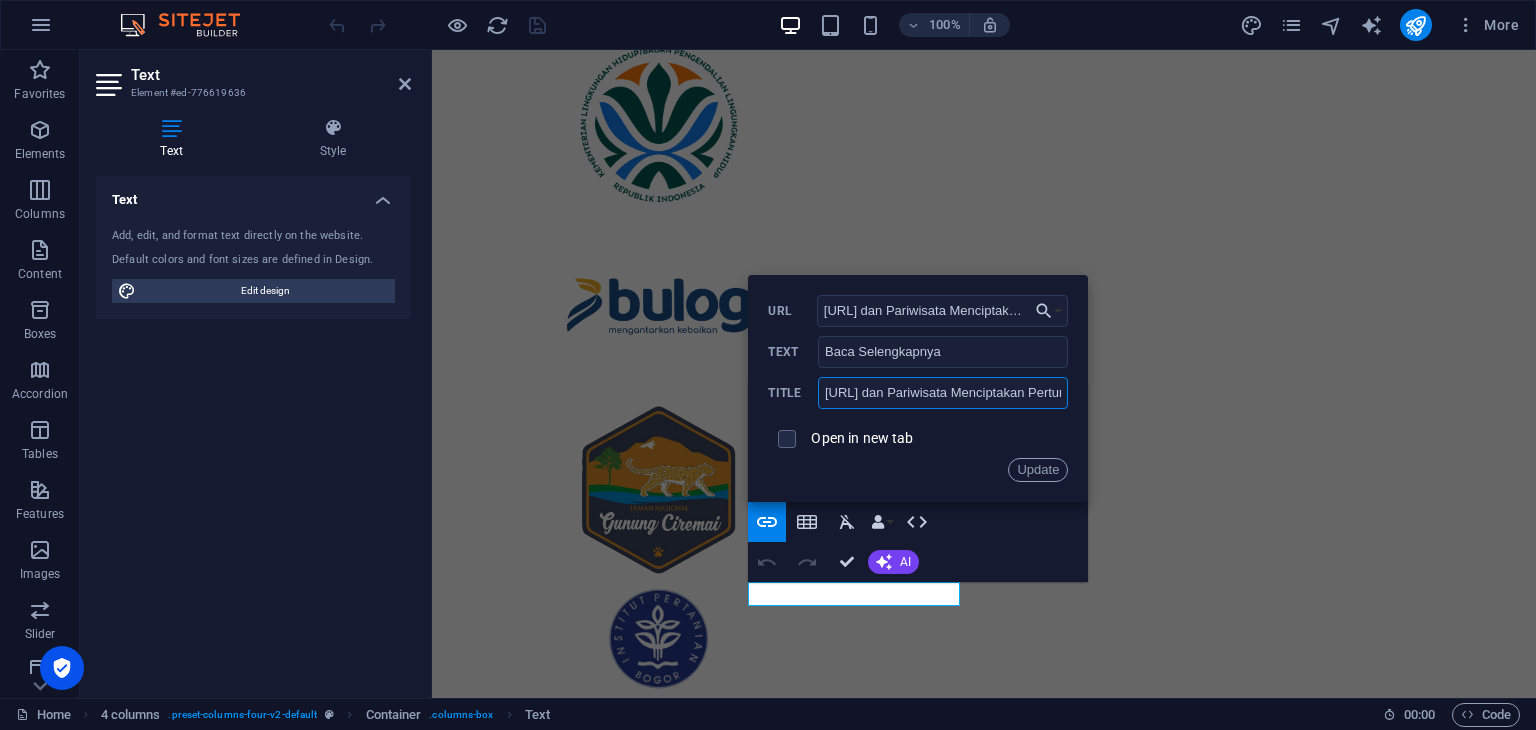 click on "[URL] dan Pariwisata Menciptakan Pertumbuhan Ekonomi Masyarakat" at bounding box center [943, 393] 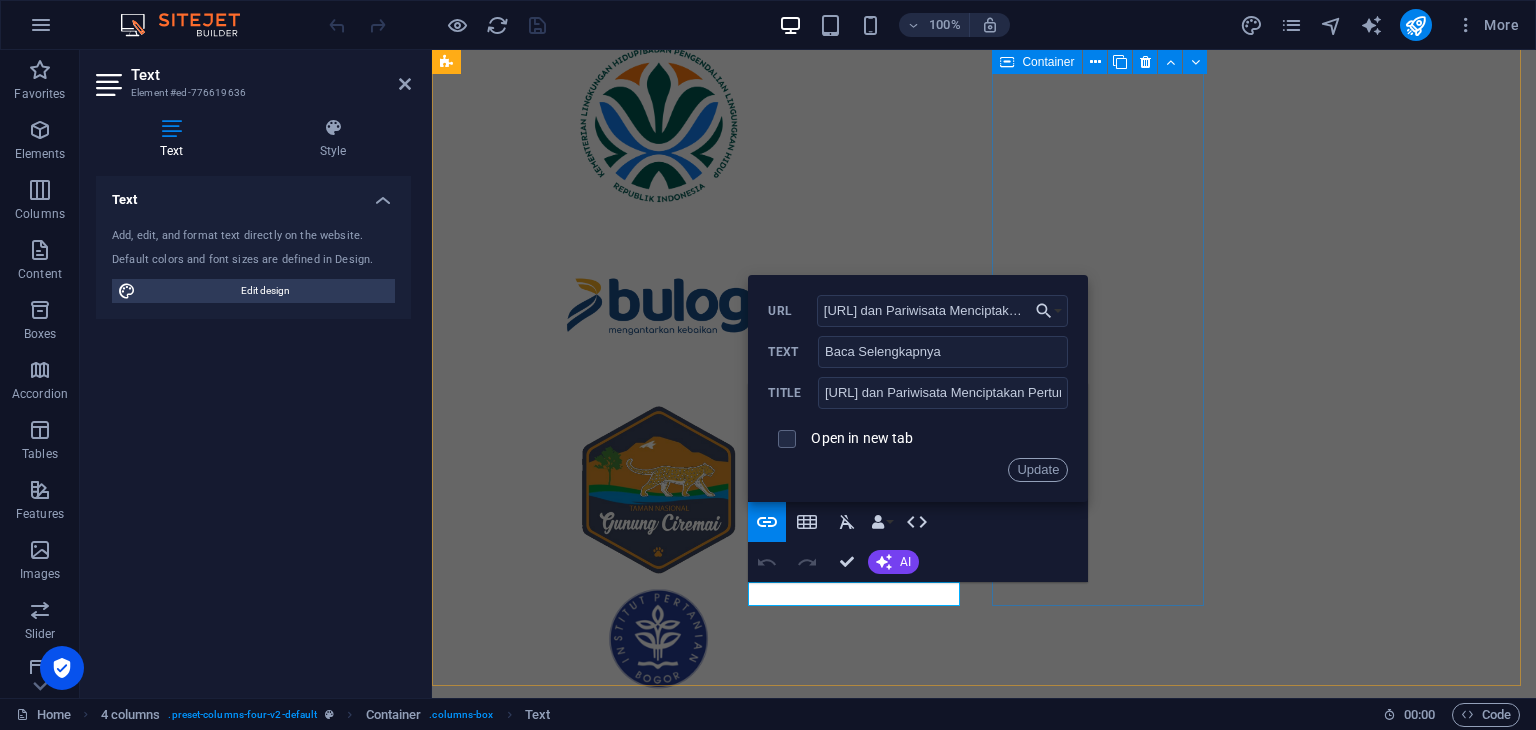 click on "Mikroba Baik untuk Pertanian, Kehutanan, Pertambangan, dan Bumi Kita! Dalam berbagai aspek kehidupan manusia, terdapat organisme mikroskopis yang memainkan peranan penting namun seringkali luput dari perhatian... Baca Selengkapnya" at bounding box center (554, 12139) 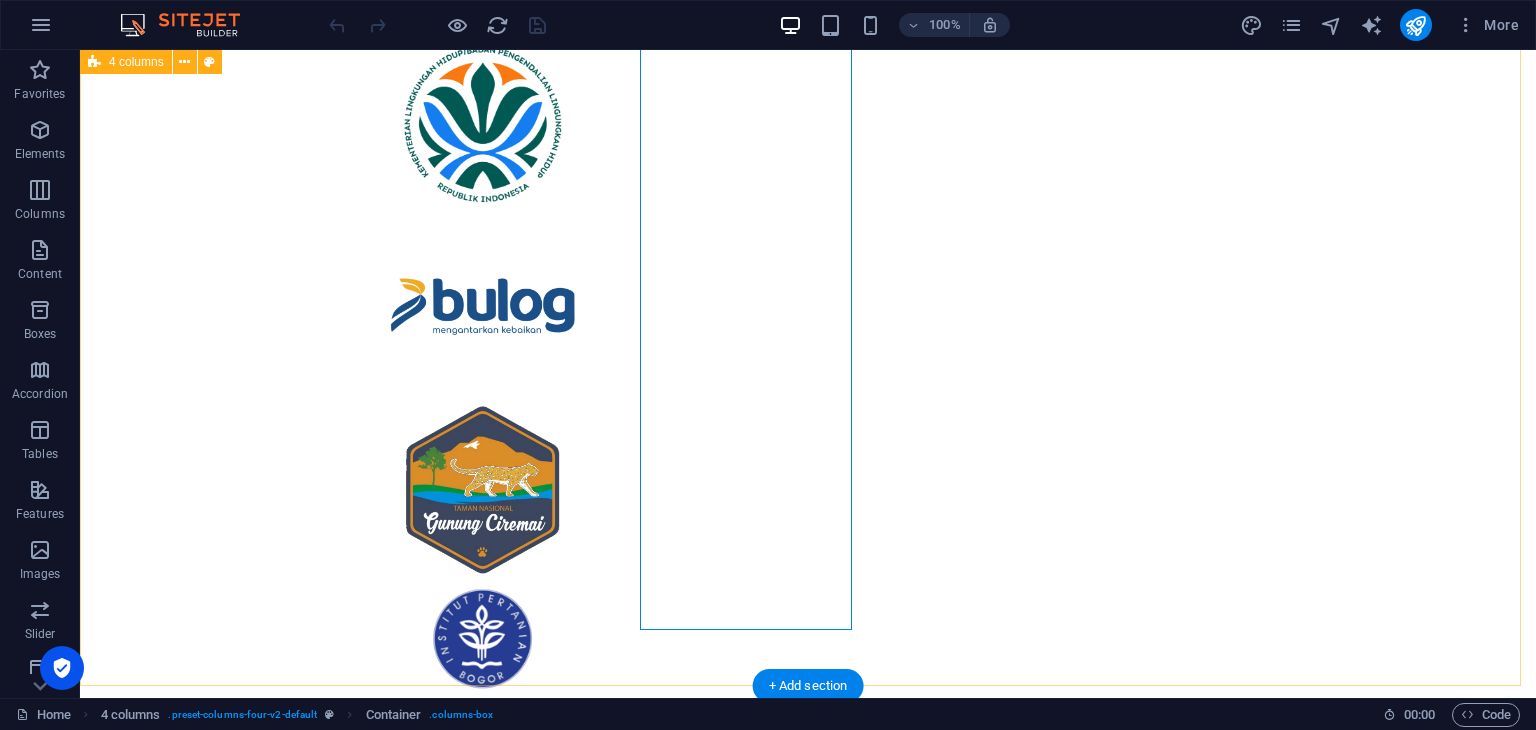 scroll, scrollTop: 13252, scrollLeft: 0, axis: vertical 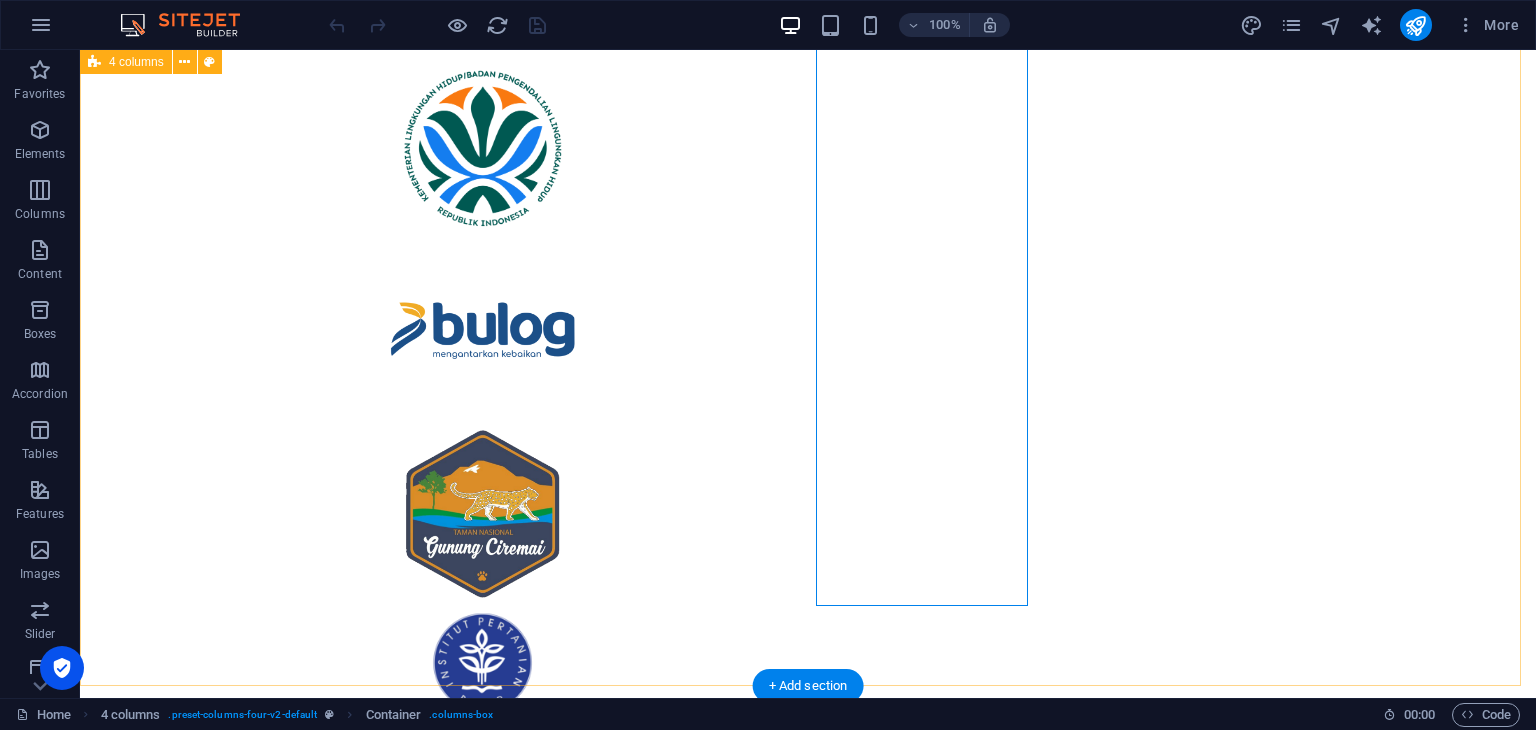 click on "Artikel Terbaru Sekilas Pandang PT. SRI      [DATE] Mikroba Baik Untuk Pertanian, Kehutanan, Pertambangan dan Bumi Kita!      [DATE] P [PERSON_NAME]: Padi Hebat di Lahan Kering      [DATE] Kolaborasi Pertanian dan Pariwisata: Menciptakan Pertumbuhan Ekonomi Masyarakat      [DATE] Lihat Semua Artikel Sekilas Pandang PT. Suryo Riset Indonesia PT. Suryo Riset Indonesia (PT. SRI) adalah perusahaan riset dan inovasi yang berfokus pada bidang pertanian, kehutanan, dan lingkungan... Baca Selengkapnya Pertanian dan Pariwisata: Kolaborasi Menciptakan Pertumbuhan Ekonomi Masyarakat Berkaca pada Ubud-[GEOGRAPHIC_DATA], lahan persawahan bisa disulap menjadi kawasan pariwisata berbasis pertanian ( agrotourism )... Baca Selengkapnya Mikroba Baik untuk Pertanian, Kehutanan, Pertambangan, dan Bumi Kita! Dalam berbagai aspek kehidupan manusia, terdapat organisme mikroskopis yang memainkan peranan penting namun seringkali luput dari perhatian... Baca Selengkapnya Padi Gogo: Padi Hebat di [PERSON_NAME]" at bounding box center (808, 11981) 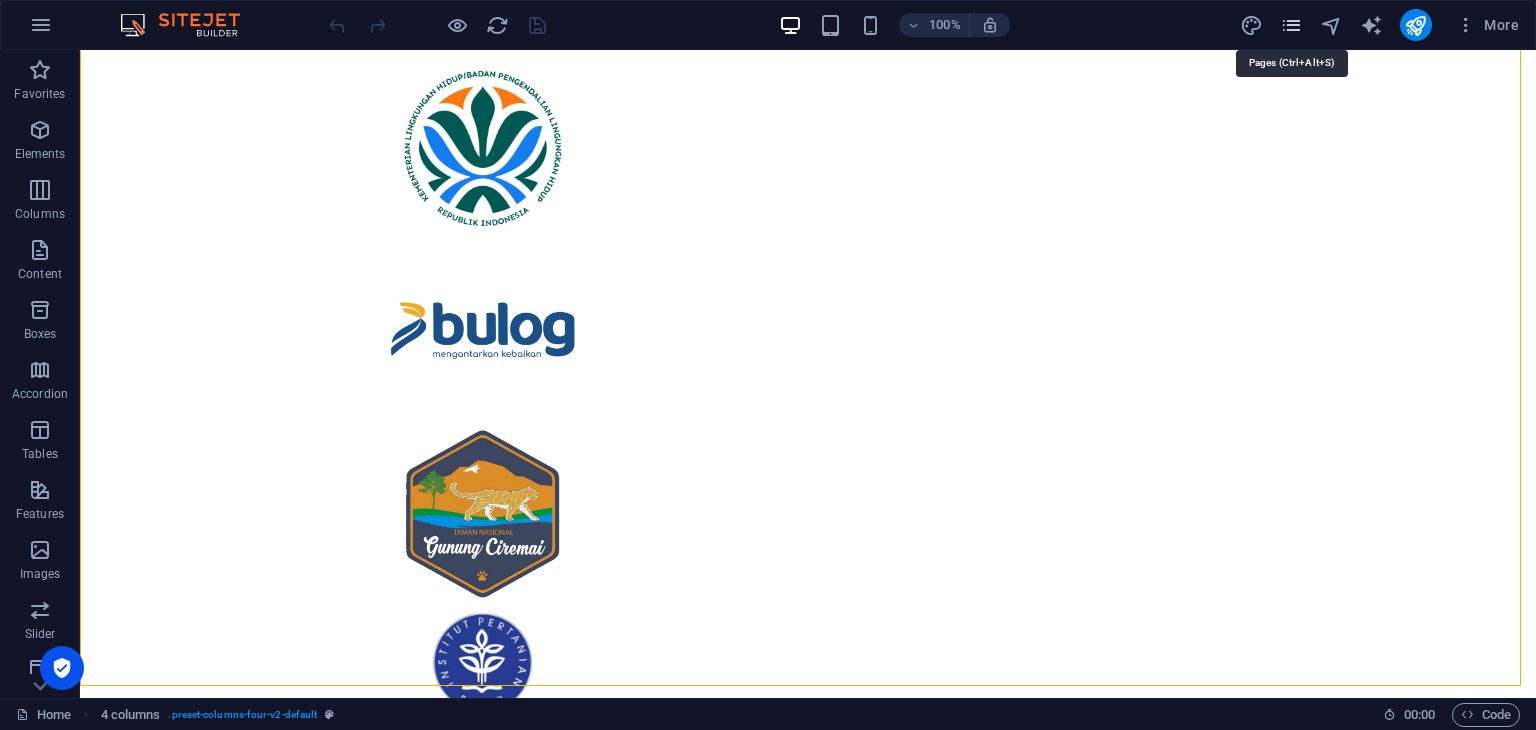 click at bounding box center (1291, 25) 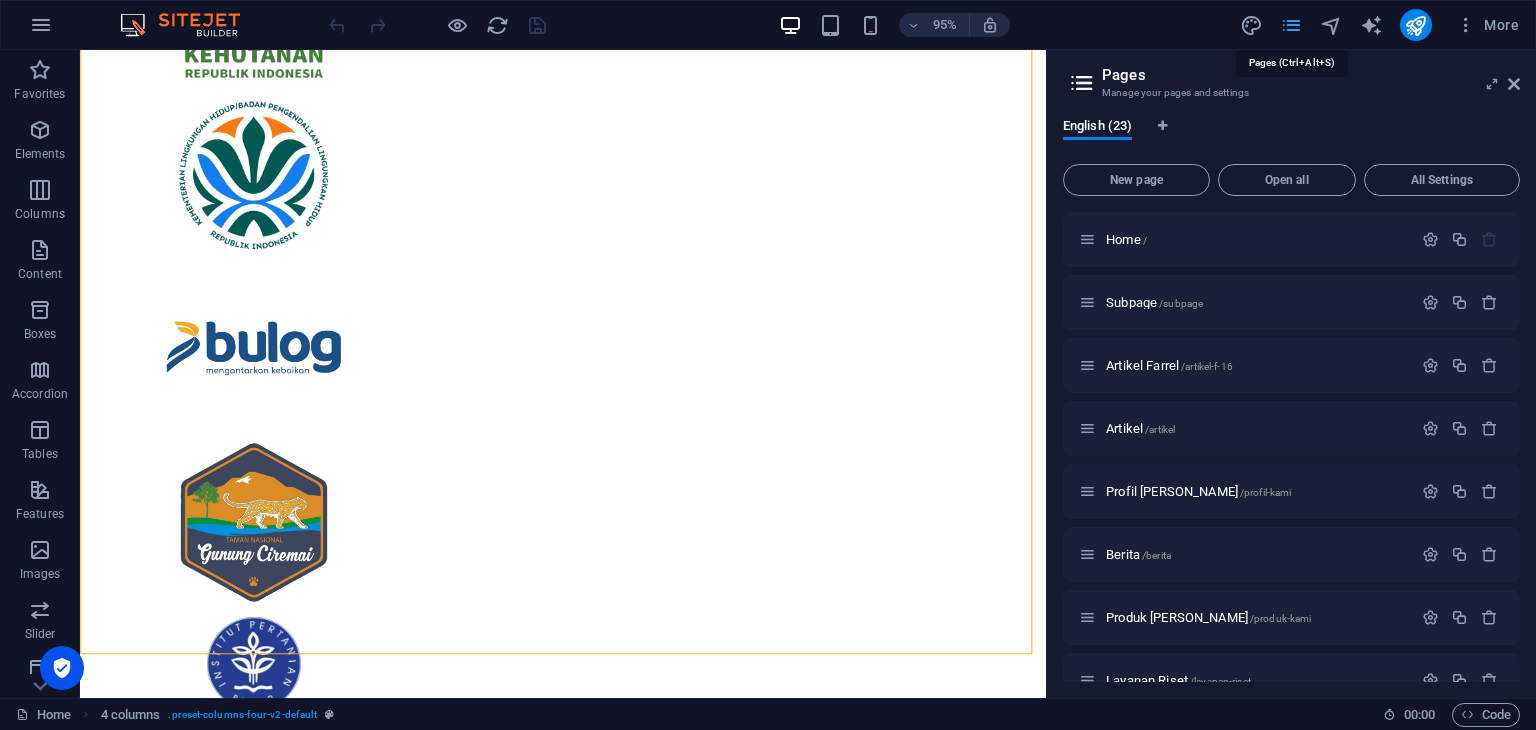 scroll, scrollTop: 13292, scrollLeft: 0, axis: vertical 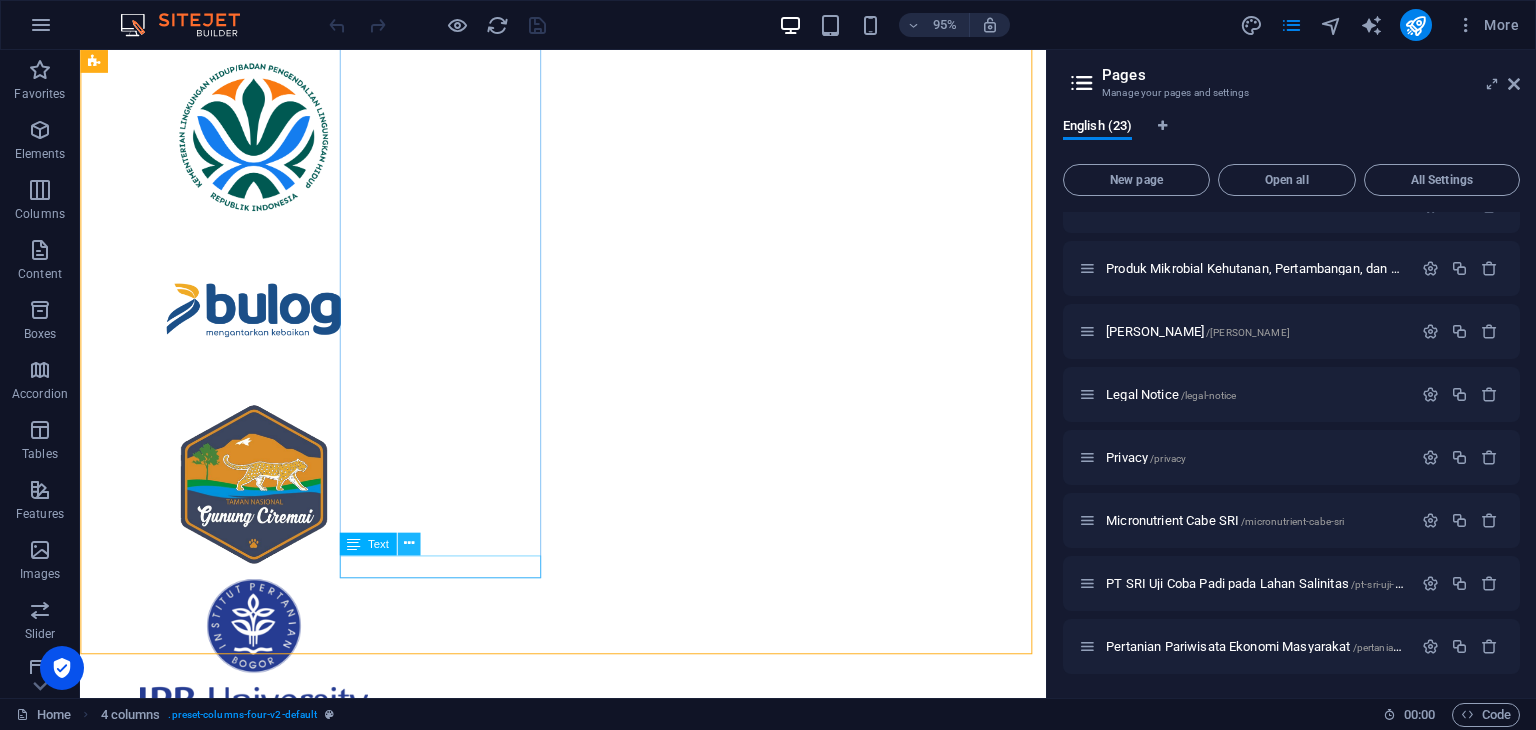 click at bounding box center [408, 544] 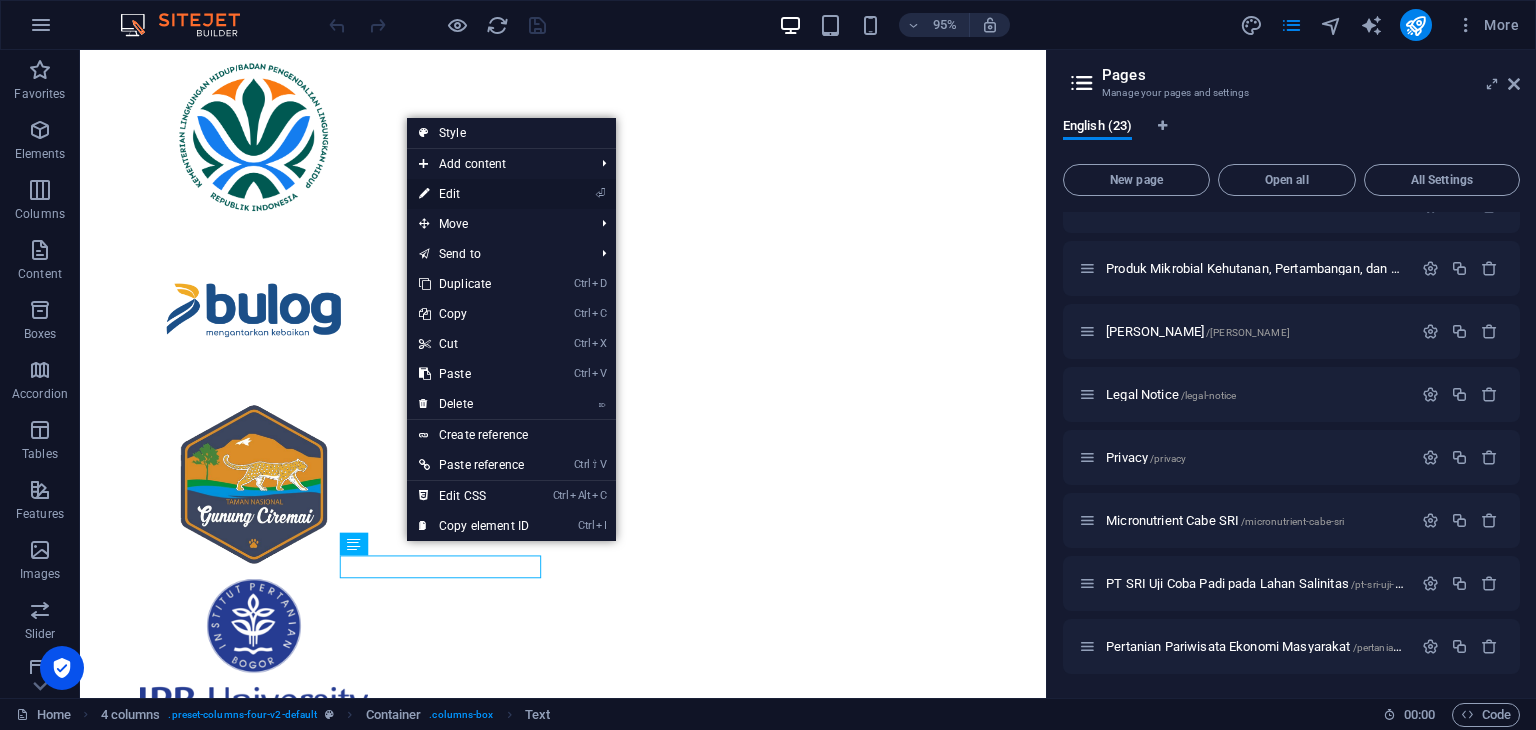 click on "⏎  Edit" at bounding box center (474, 194) 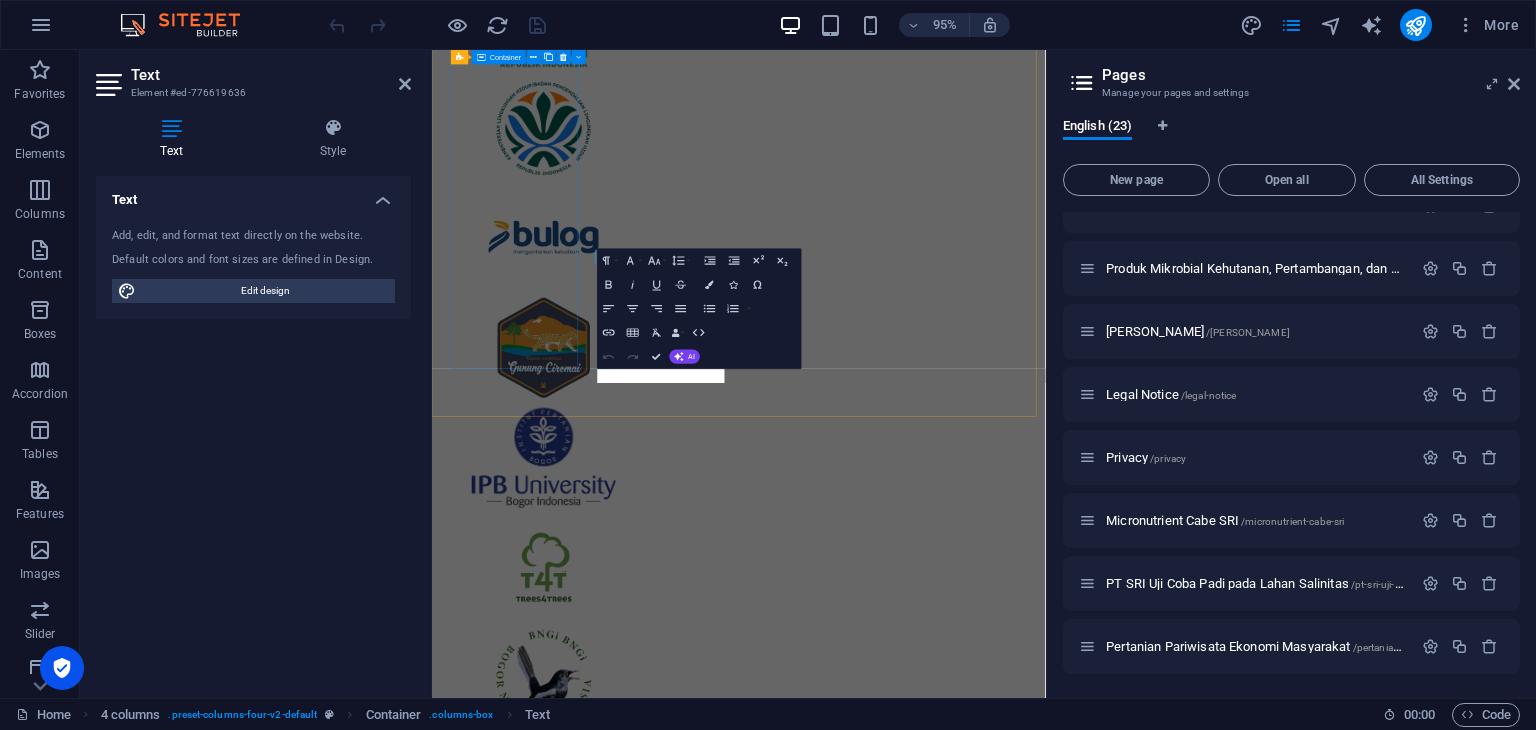 scroll, scrollTop: 13492, scrollLeft: 0, axis: vertical 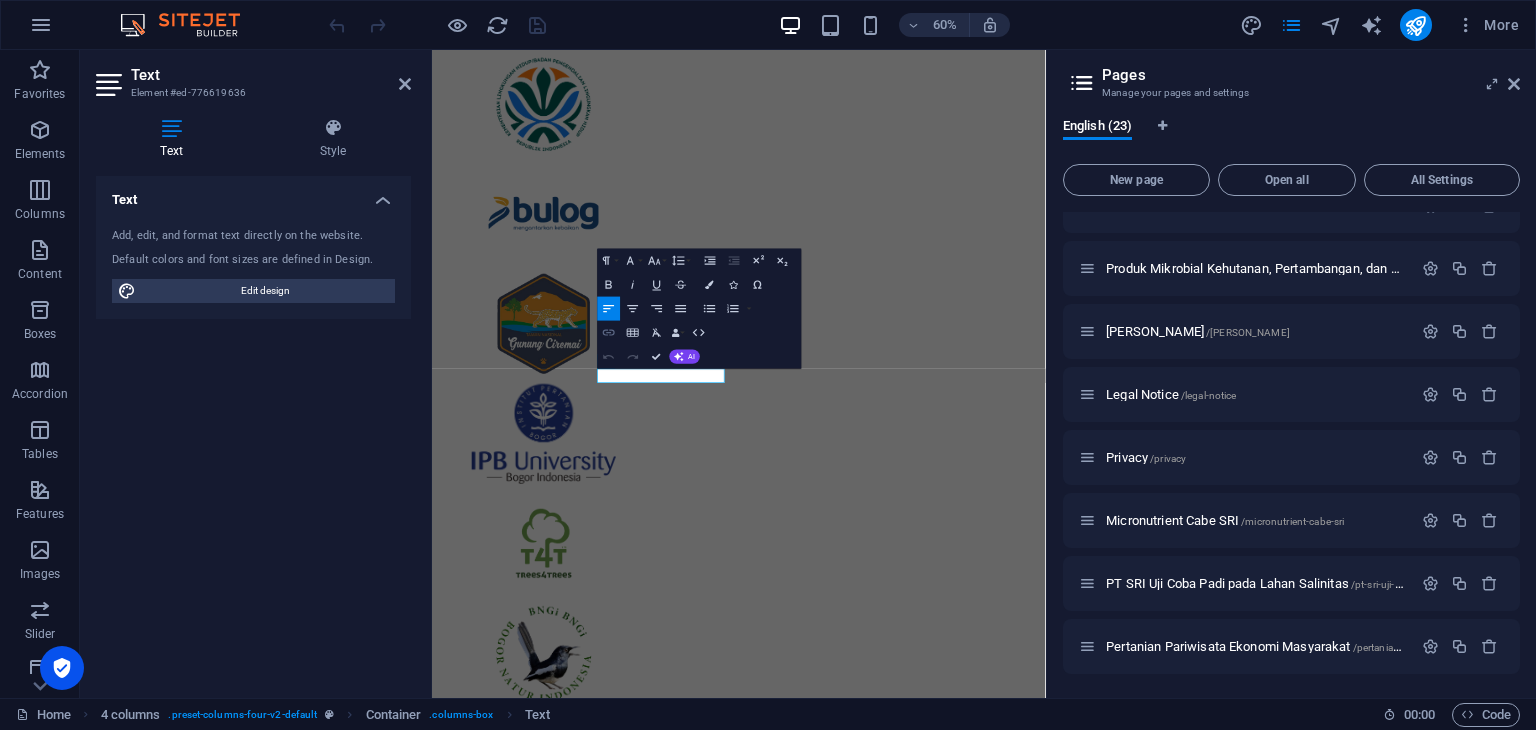 click 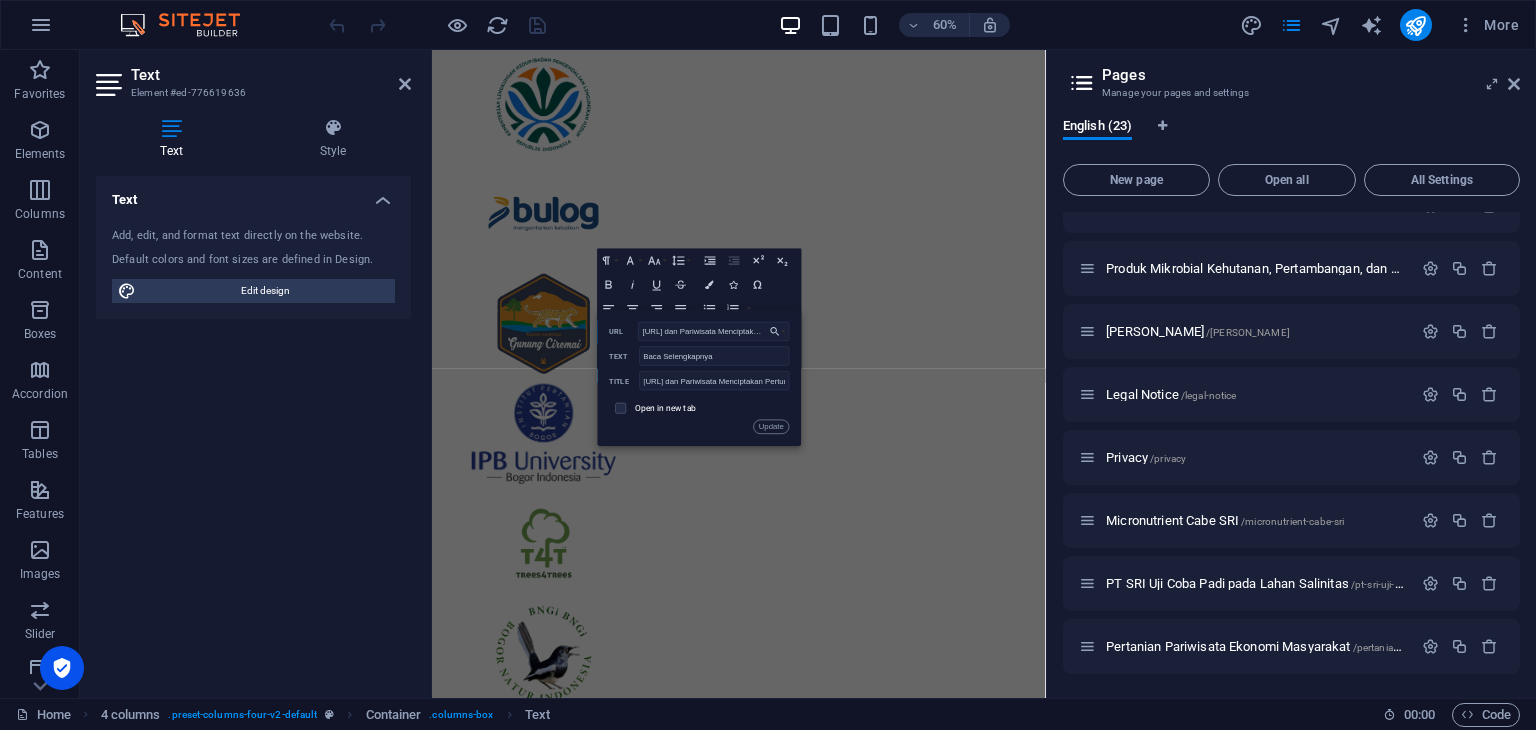 scroll, scrollTop: 0, scrollLeft: 258, axis: horizontal 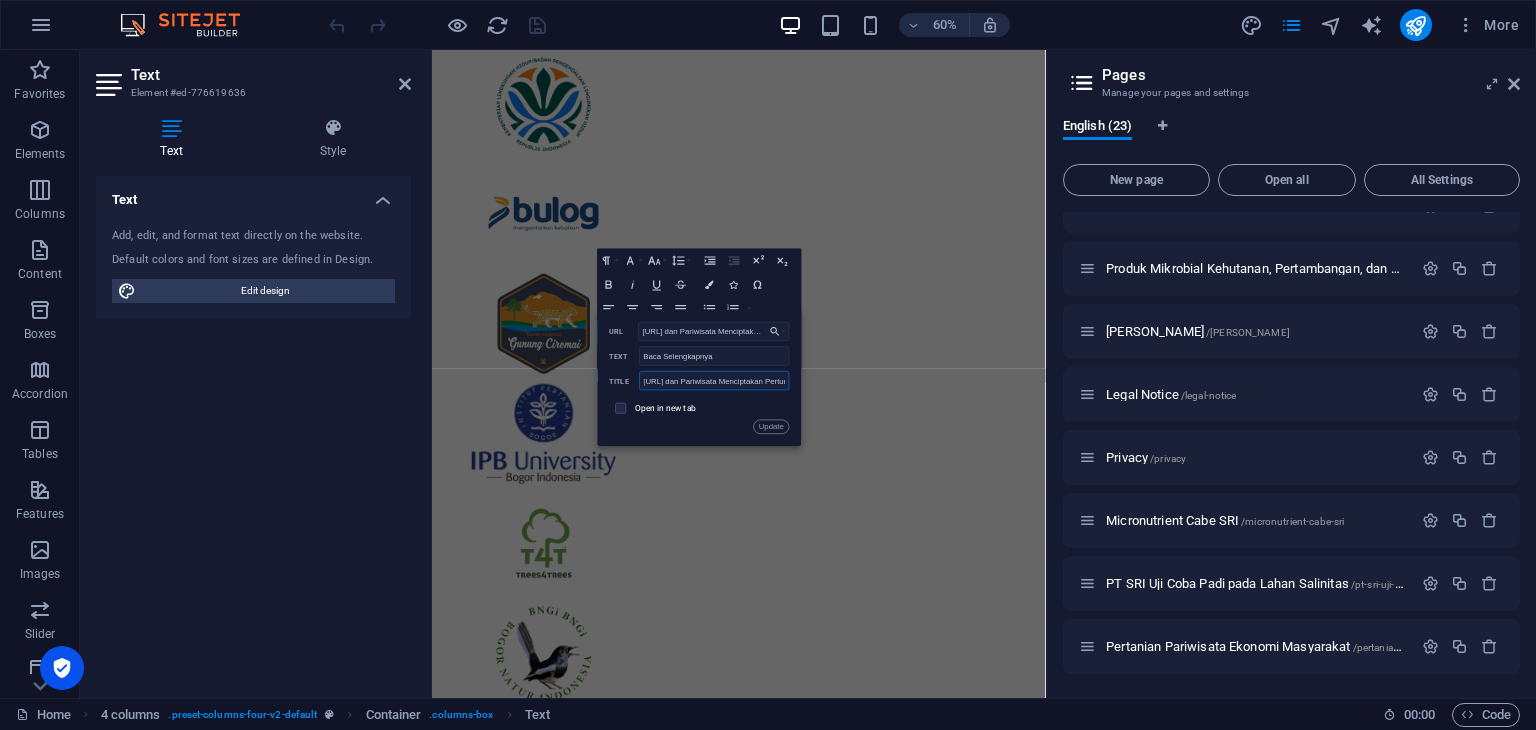 click on "[URL] dan Pariwisata Menciptakan Pertumbuhan Ekonomi Masyarakat" at bounding box center [714, 380] 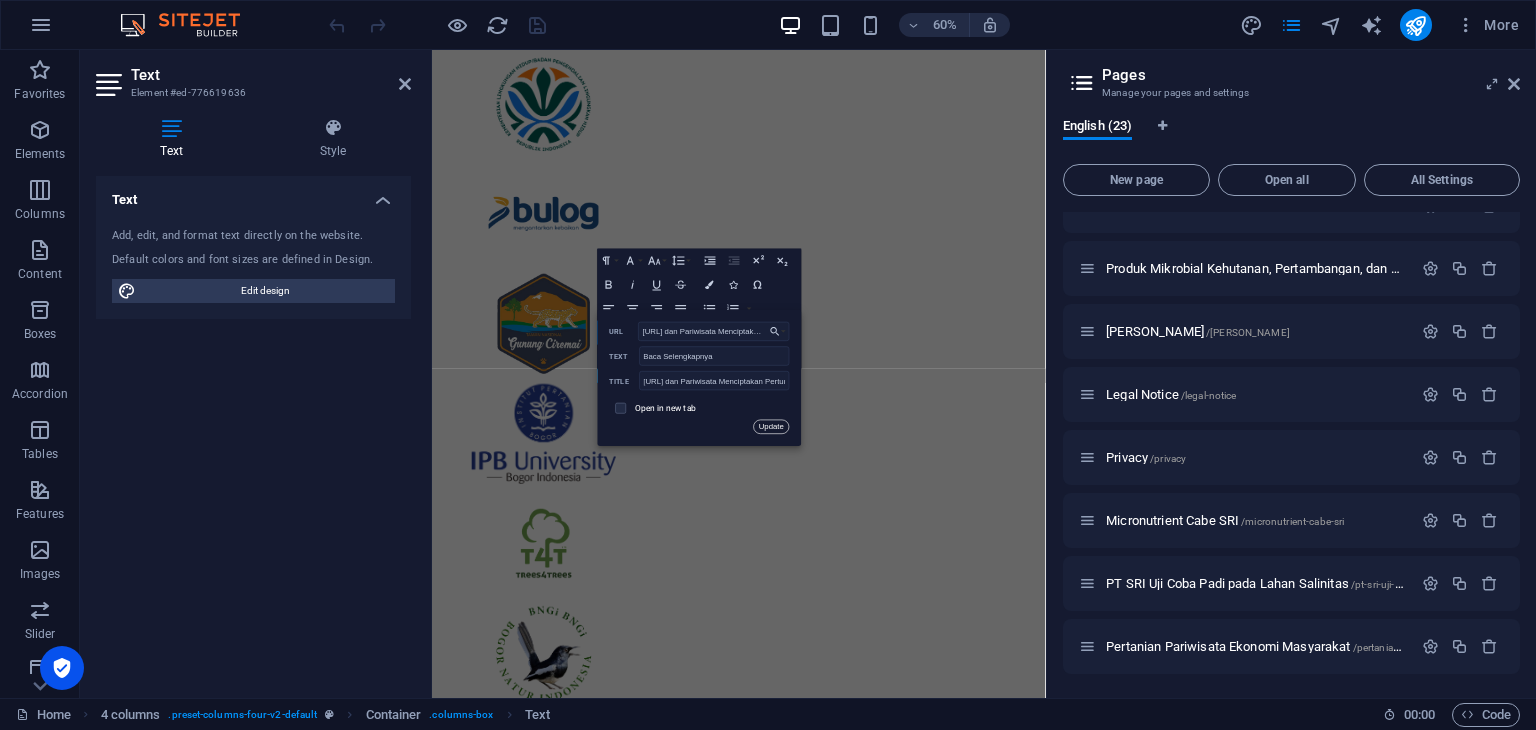 click on "Update" at bounding box center [772, 427] 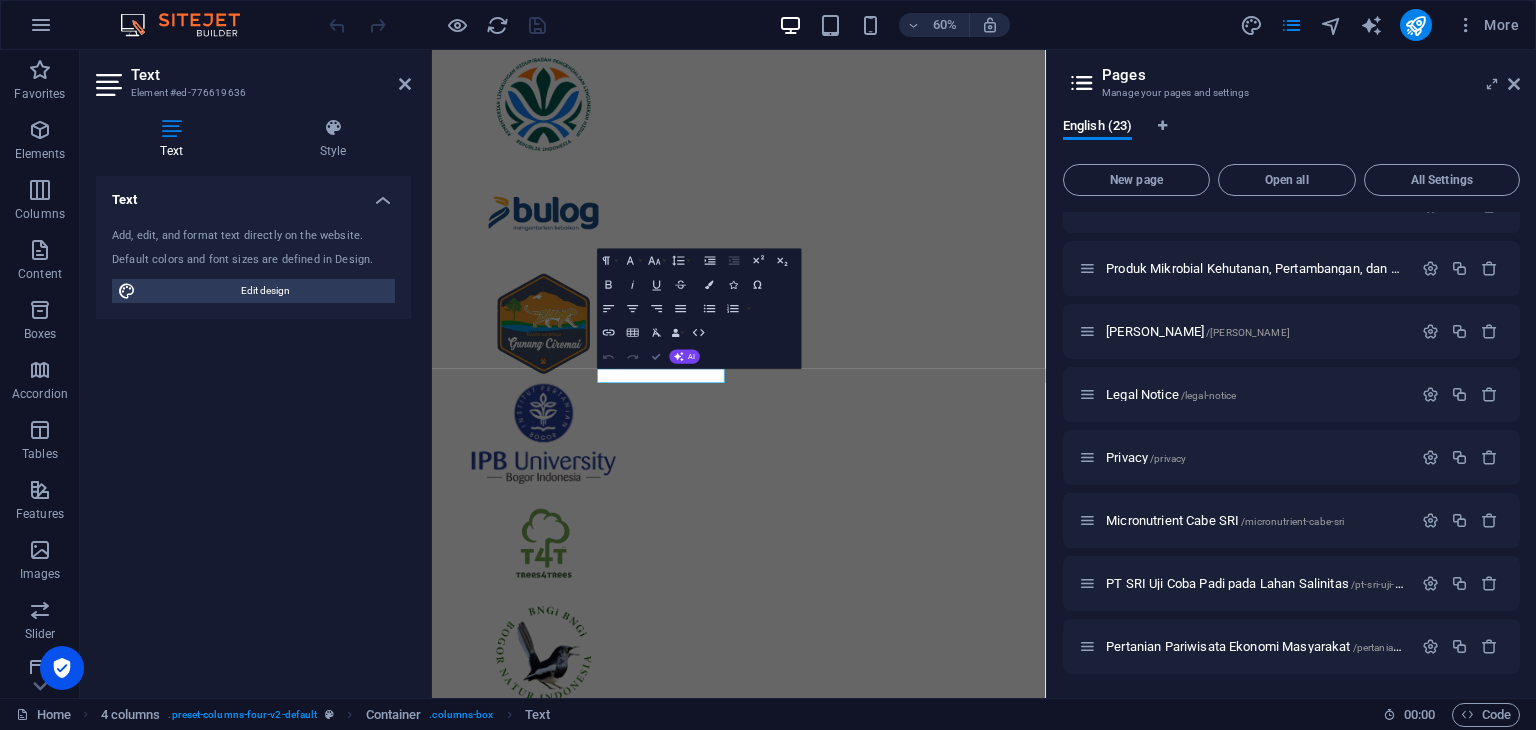 scroll, scrollTop: 13292, scrollLeft: 0, axis: vertical 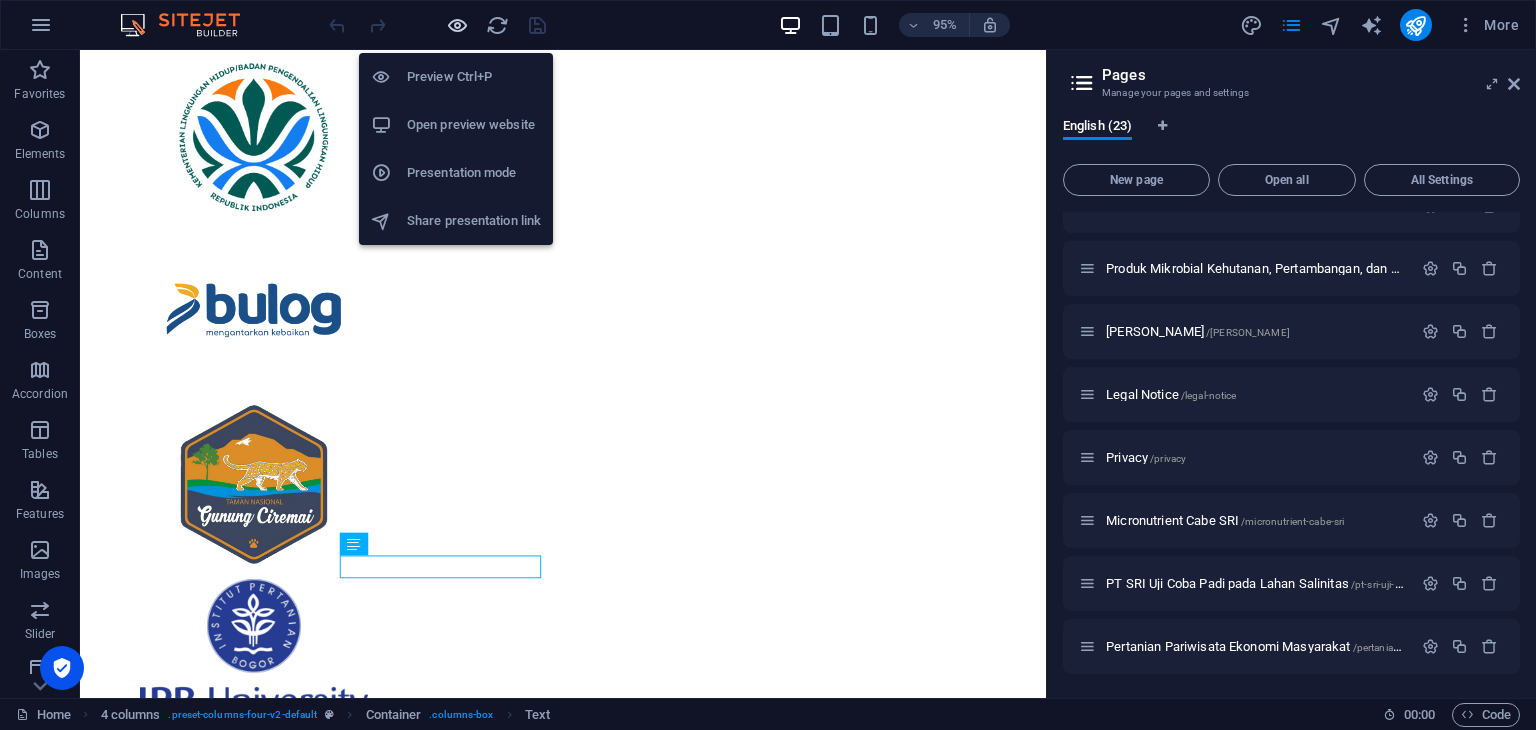 click at bounding box center (457, 25) 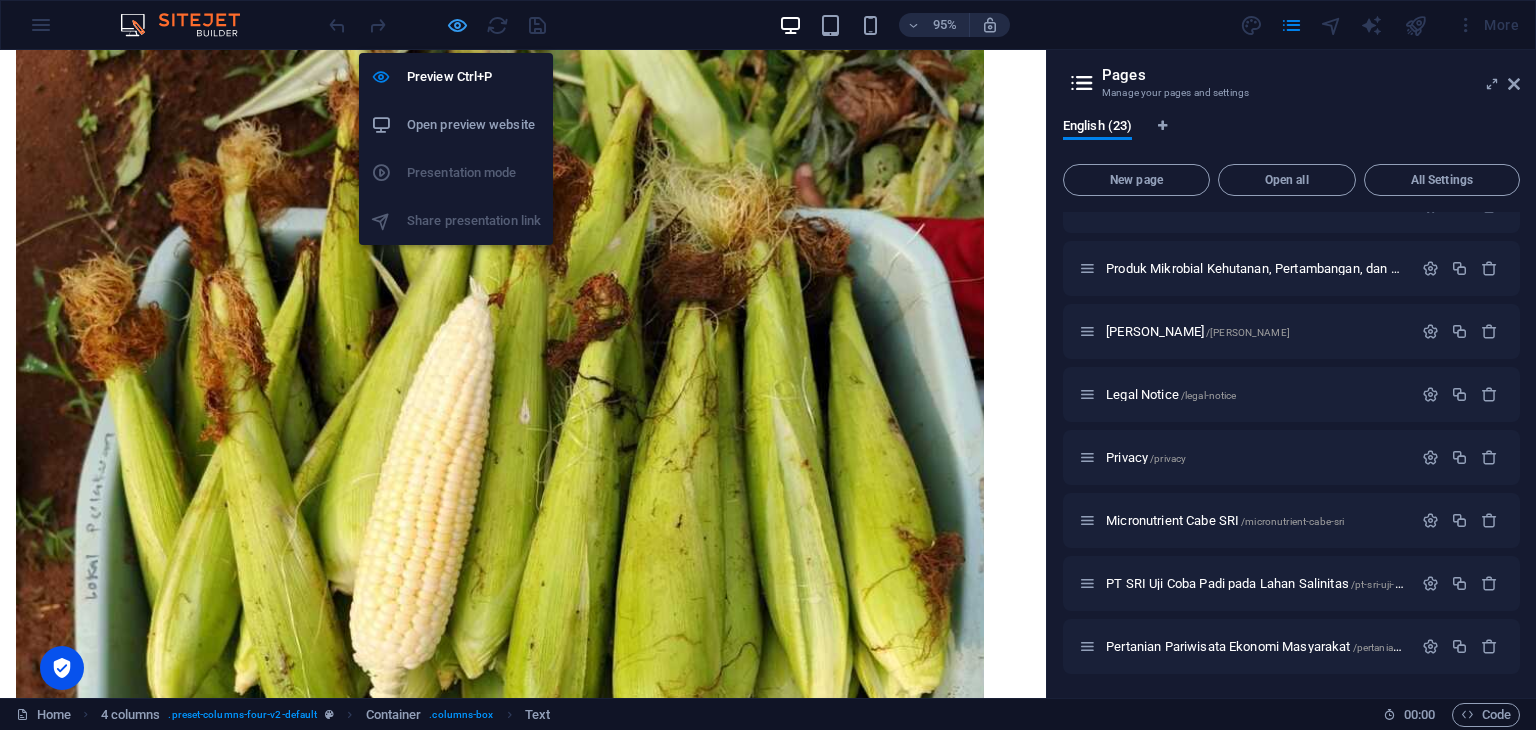 scroll, scrollTop: 8219, scrollLeft: 0, axis: vertical 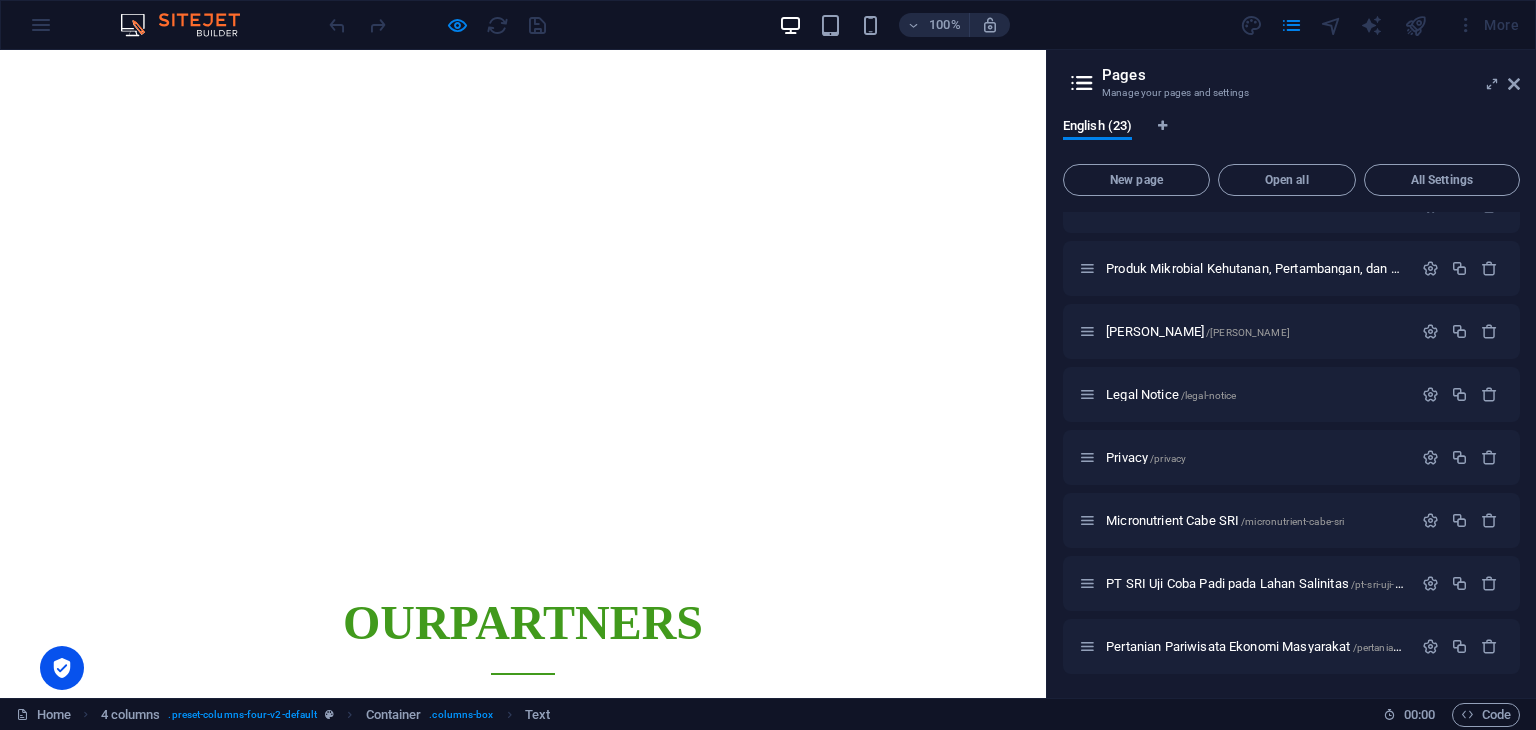 click on "Baca Selengkapnya" at bounding box center (79, 12784) 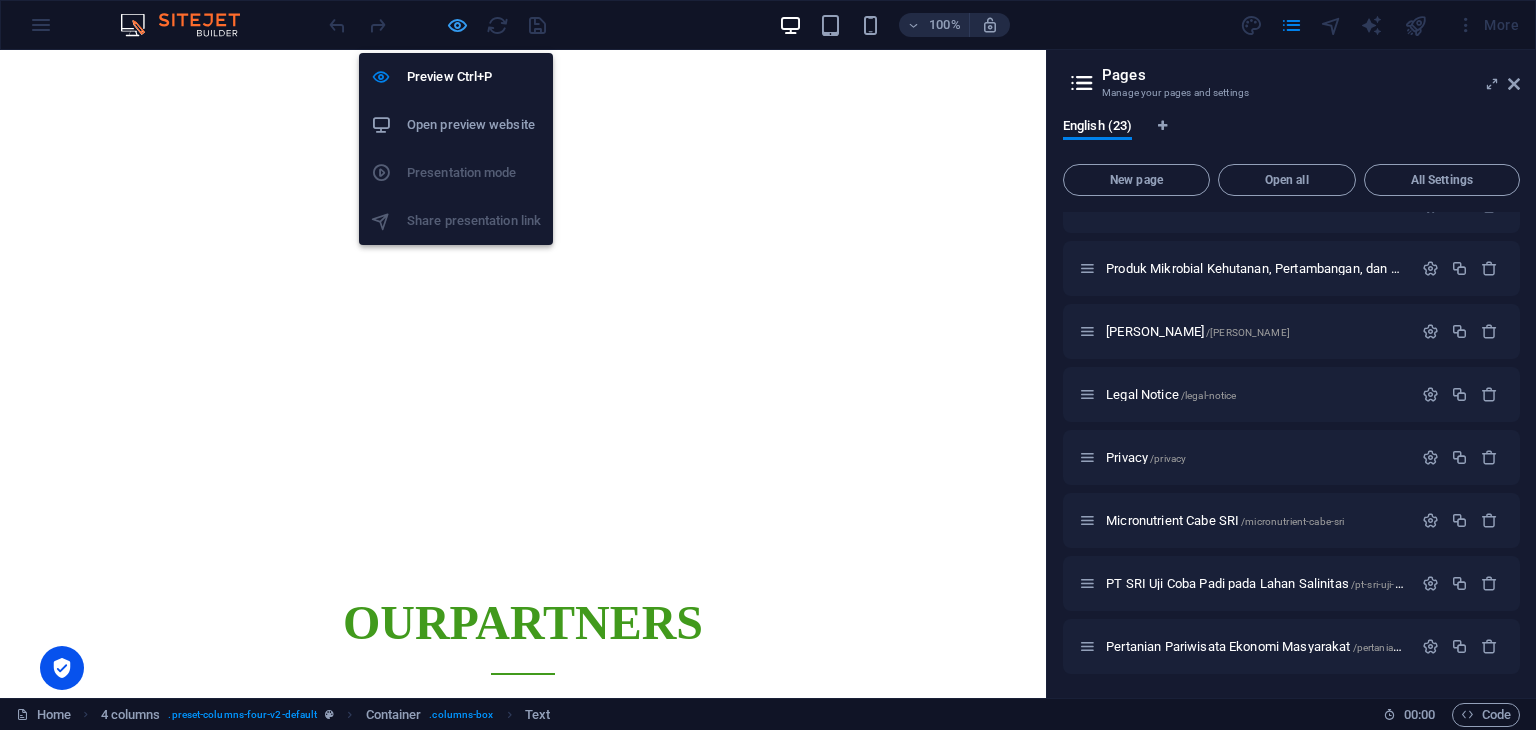 drag, startPoint x: 464, startPoint y: 29, endPoint x: 533, endPoint y: 86, distance: 89.498604 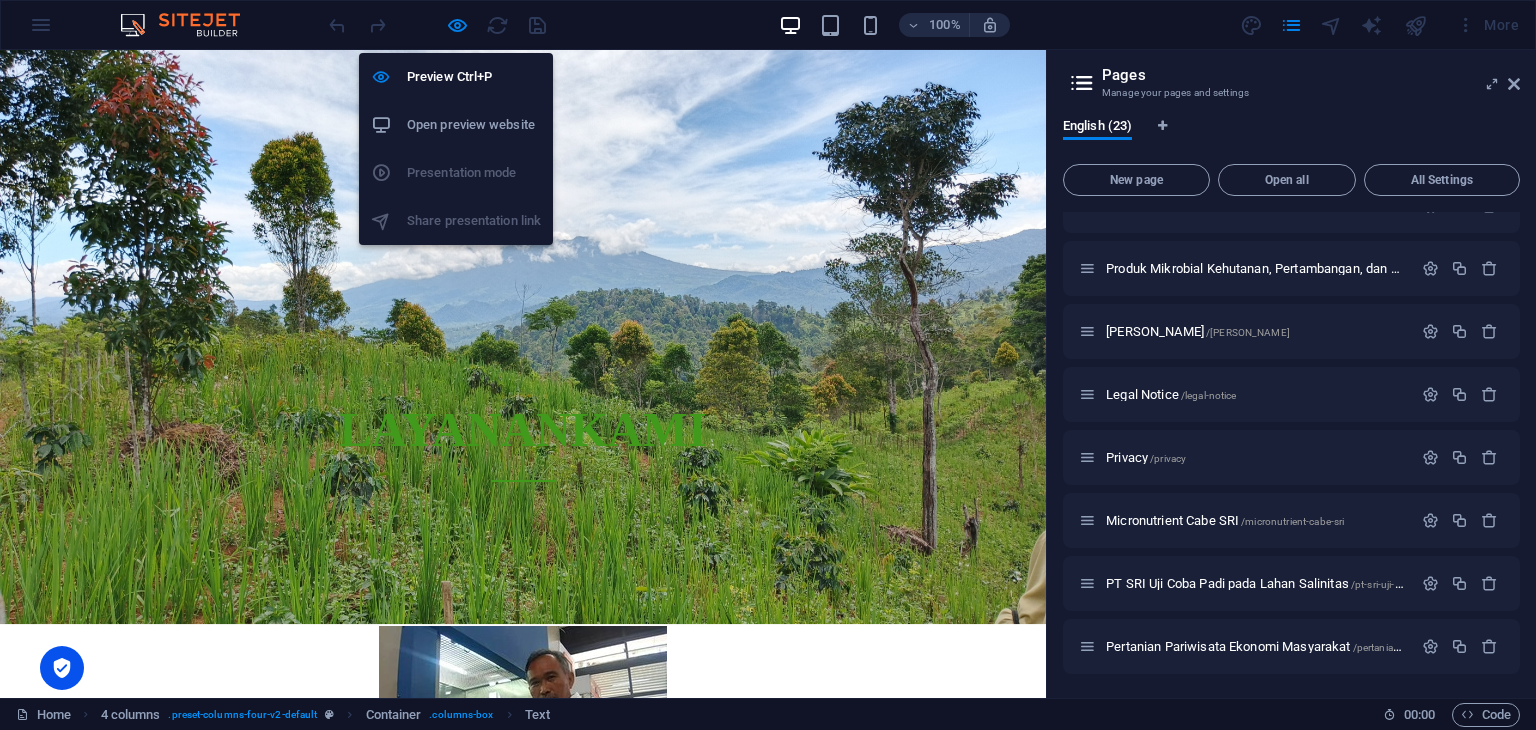 scroll, scrollTop: 13292, scrollLeft: 0, axis: vertical 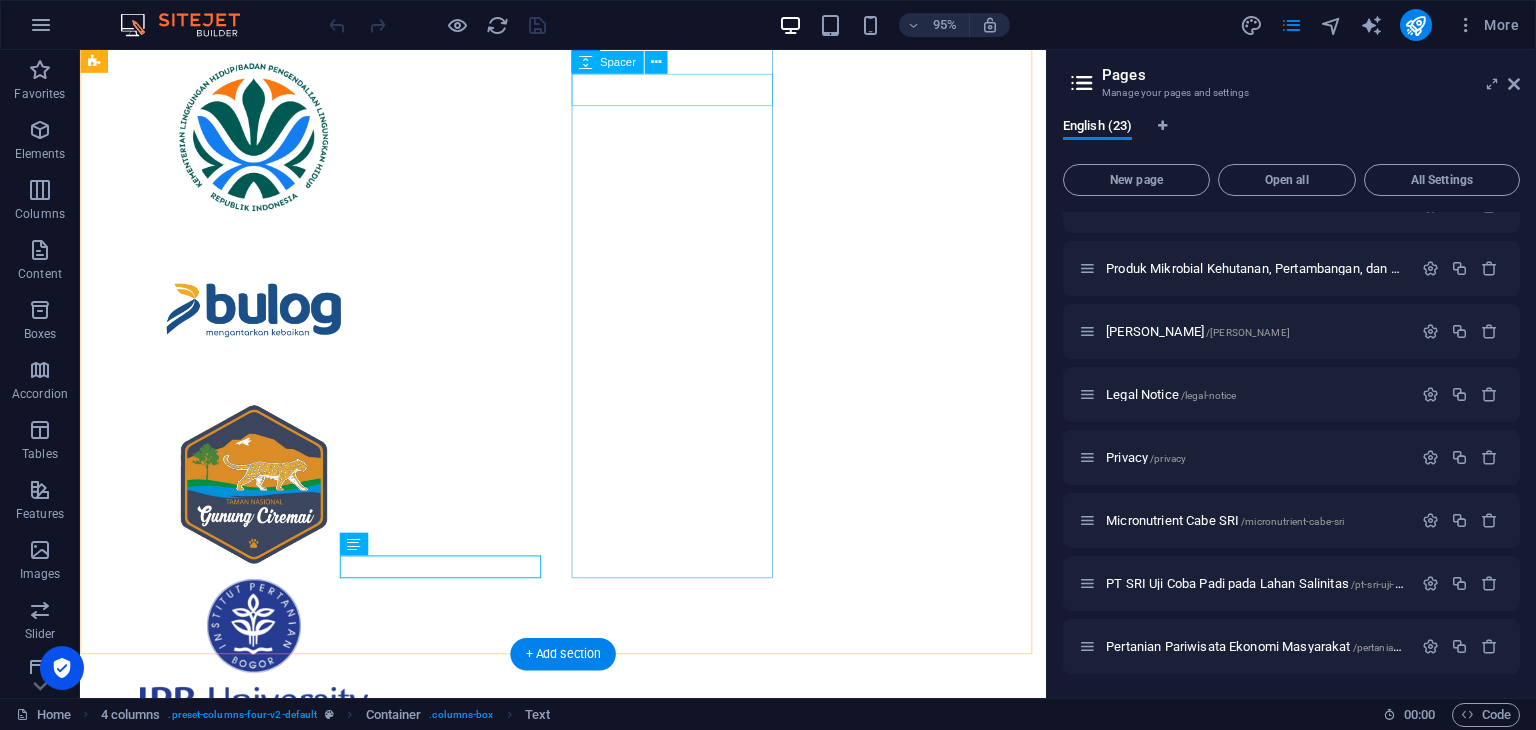 click at bounding box center [202, 12353] 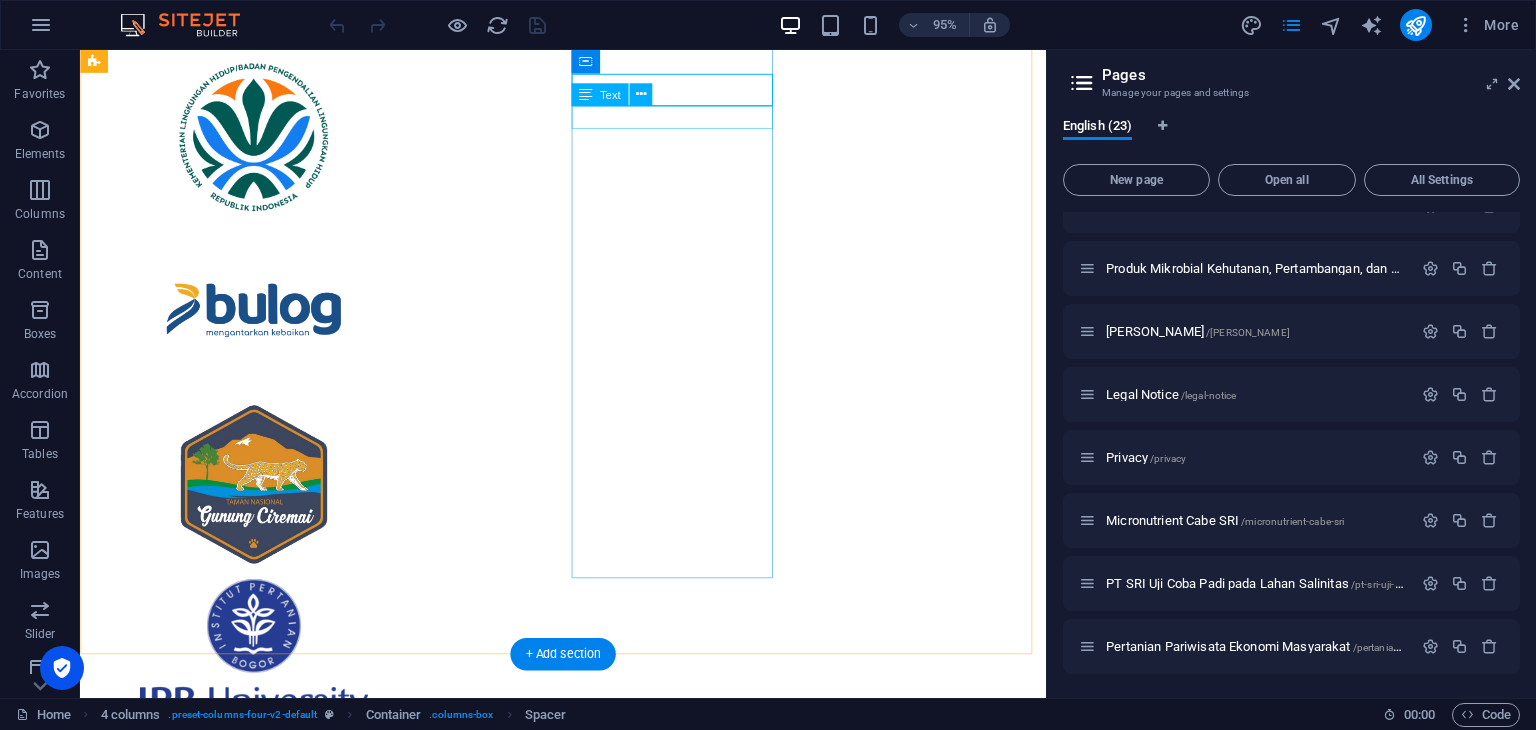 click on "Baca Selengkapnya" at bounding box center [202, 12381] 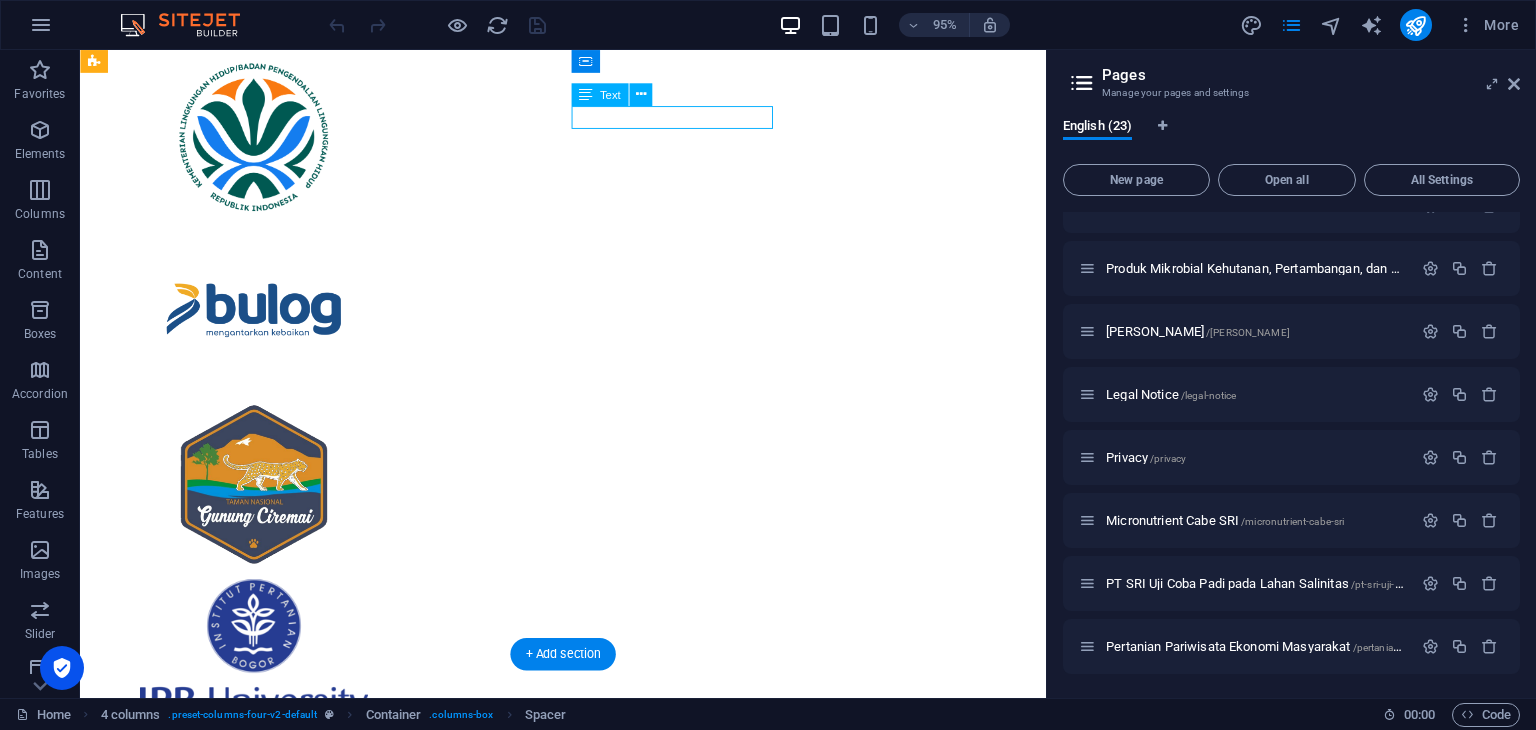 click on "Baca Selengkapnya" at bounding box center (202, 12381) 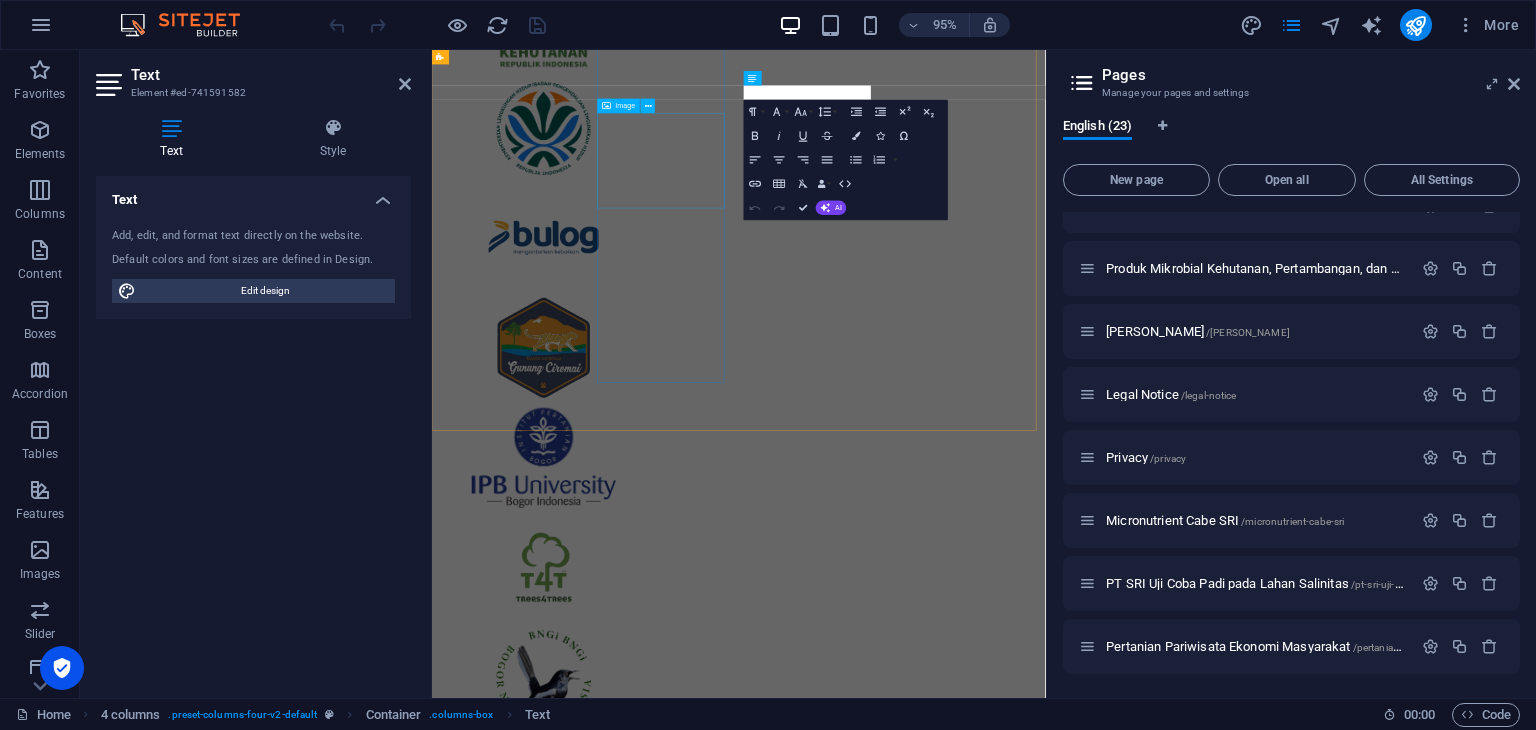 scroll, scrollTop: 13492, scrollLeft: 0, axis: vertical 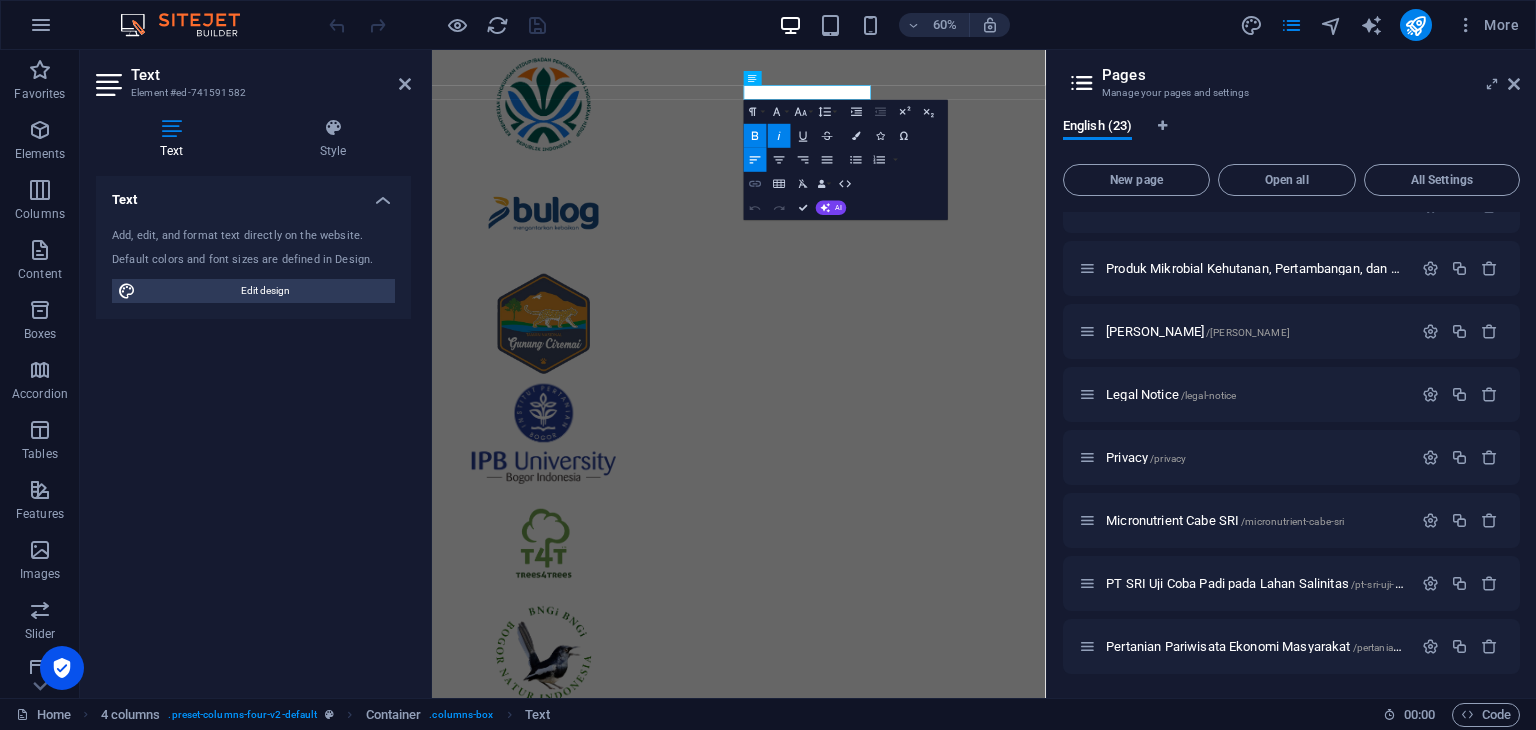click 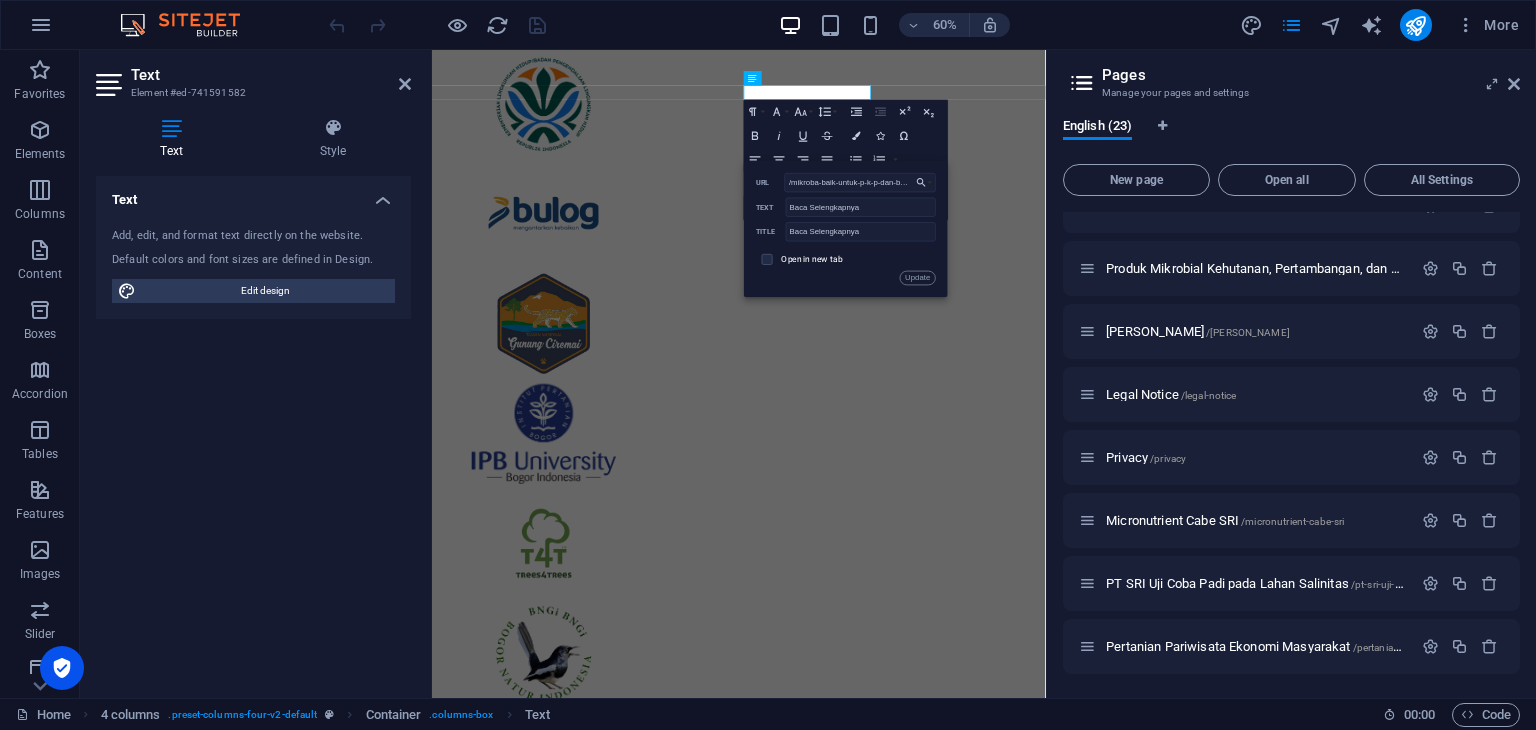 scroll, scrollTop: 0, scrollLeft: 28, axis: horizontal 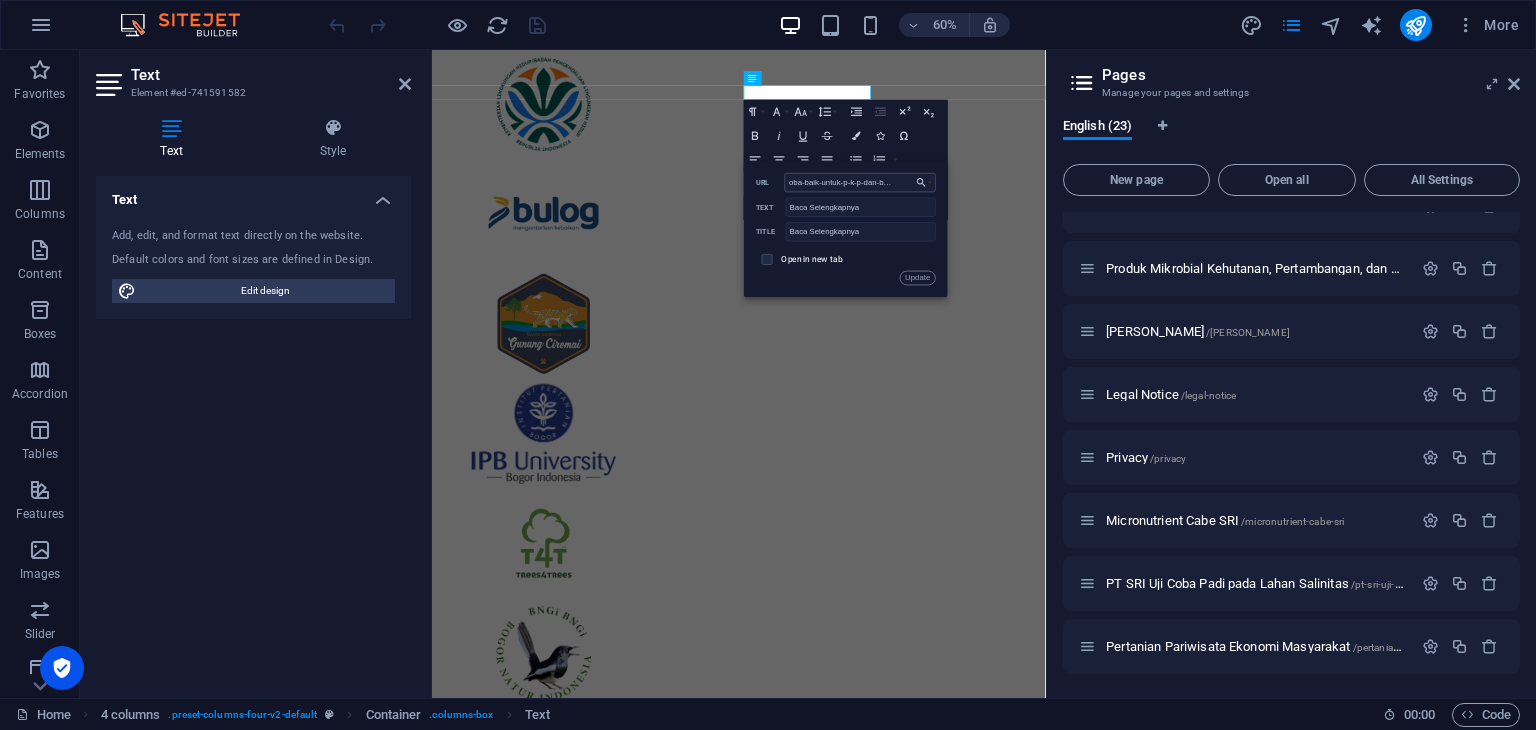 click on "/mikroba-baik-untuk-p-k-p-dan-bumi-kita" at bounding box center [860, 182] 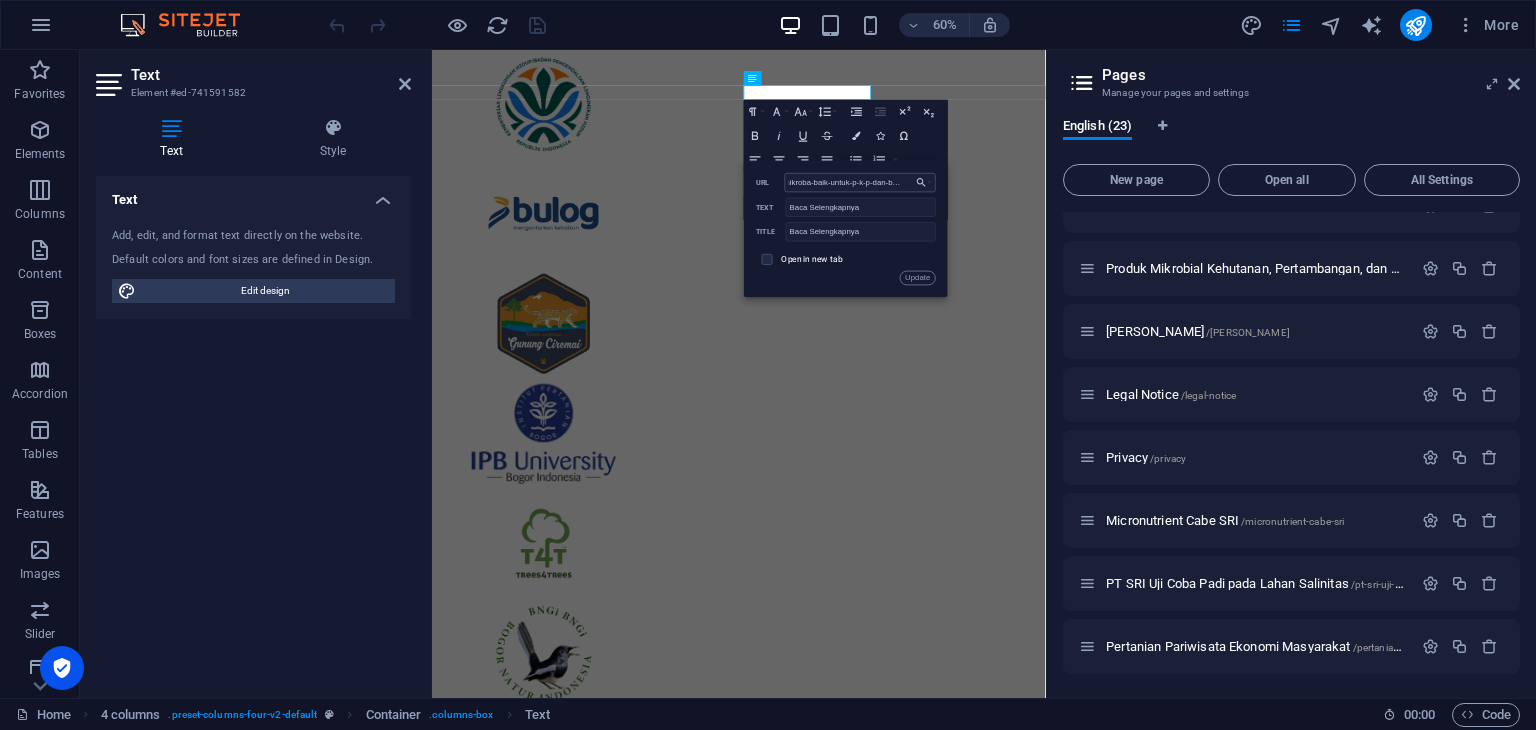 scroll, scrollTop: 0, scrollLeft: 0, axis: both 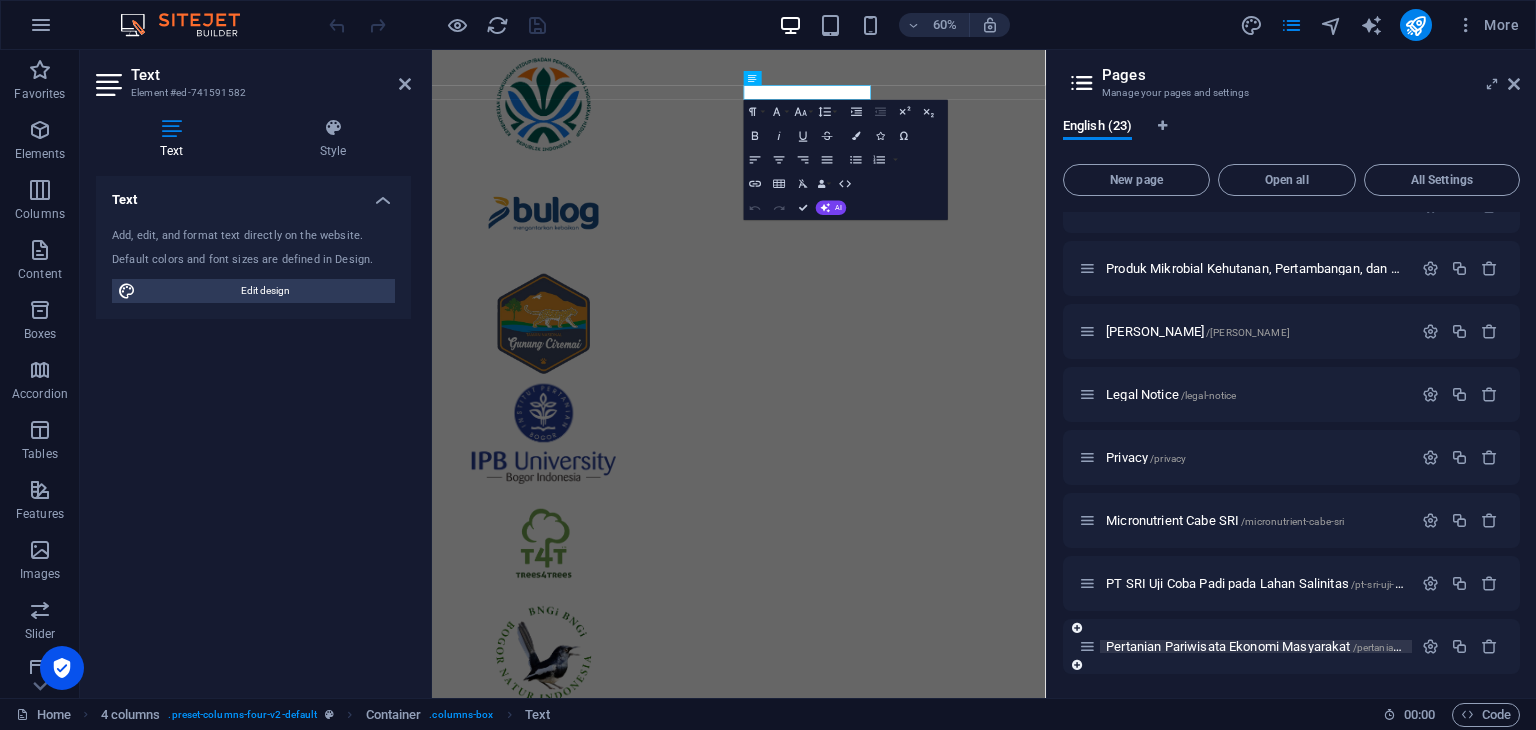 click on "Pertanian Pariwisata Ekonomi Masyarakat /pertanian-pariwisata-ekonomi-masyarakat" at bounding box center [1325, 646] 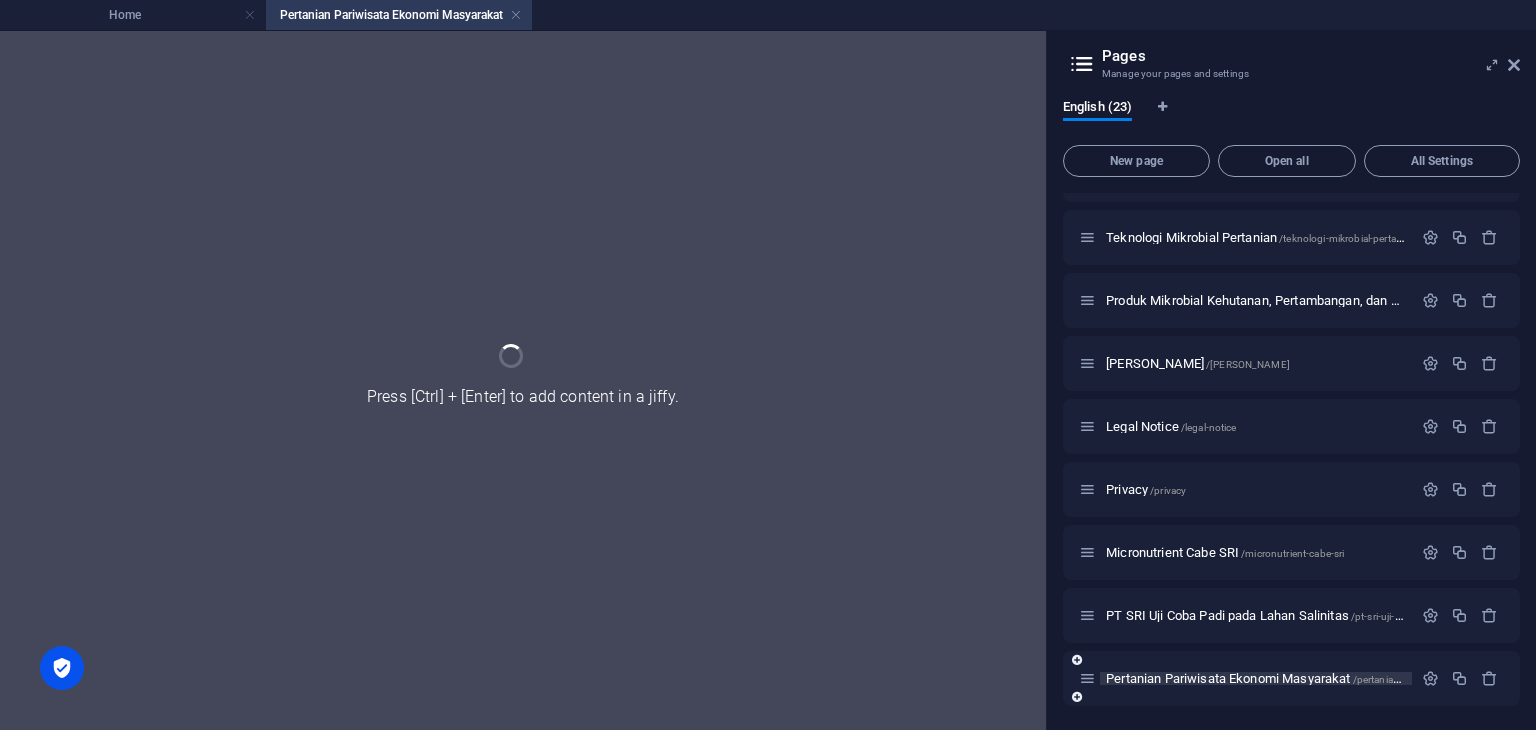 scroll, scrollTop: 0, scrollLeft: 0, axis: both 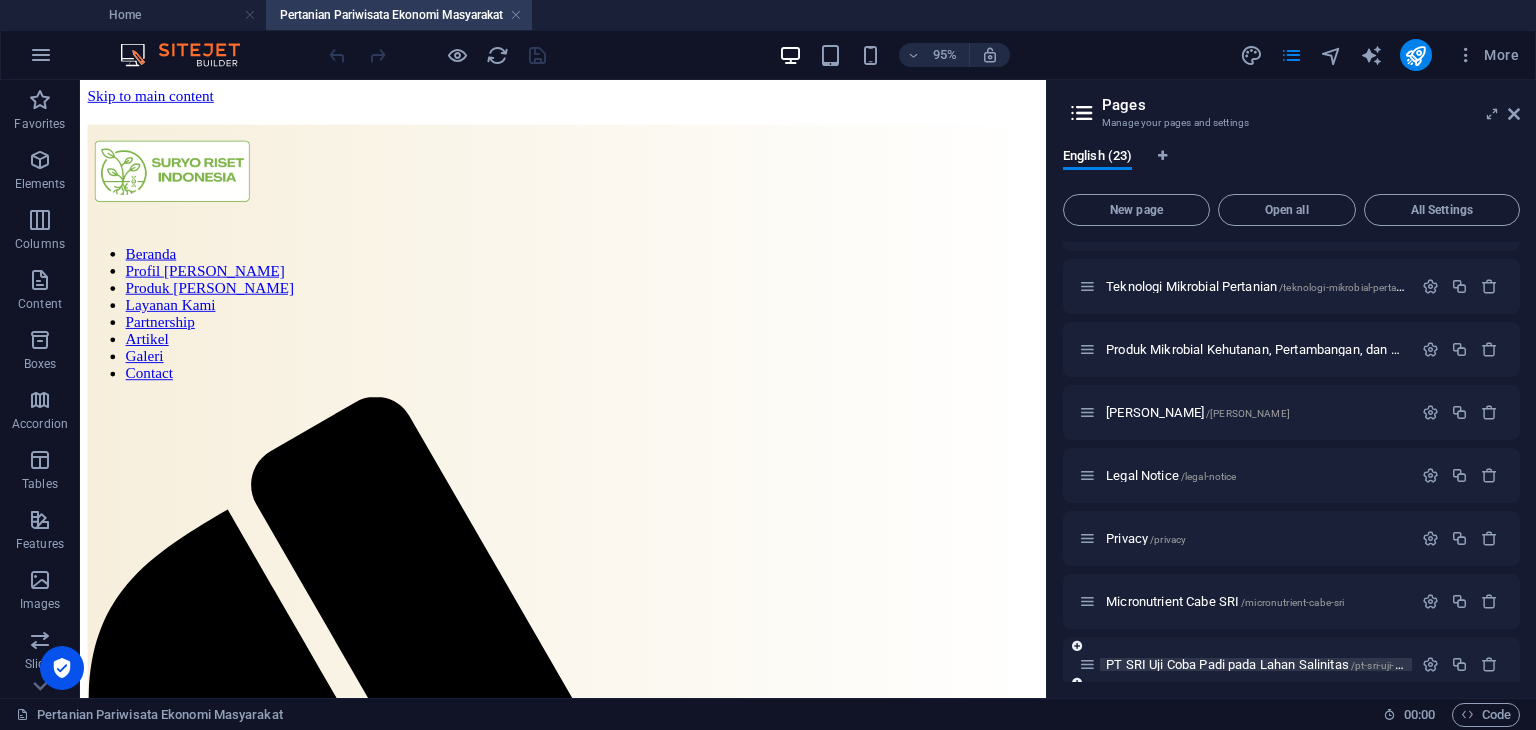 click on "PT SRI Uji Coba Padi pada Lahan Salinitas /pt-sri-uji-coba-padi-pada-lahan-salinitas" at bounding box center [1319, 664] 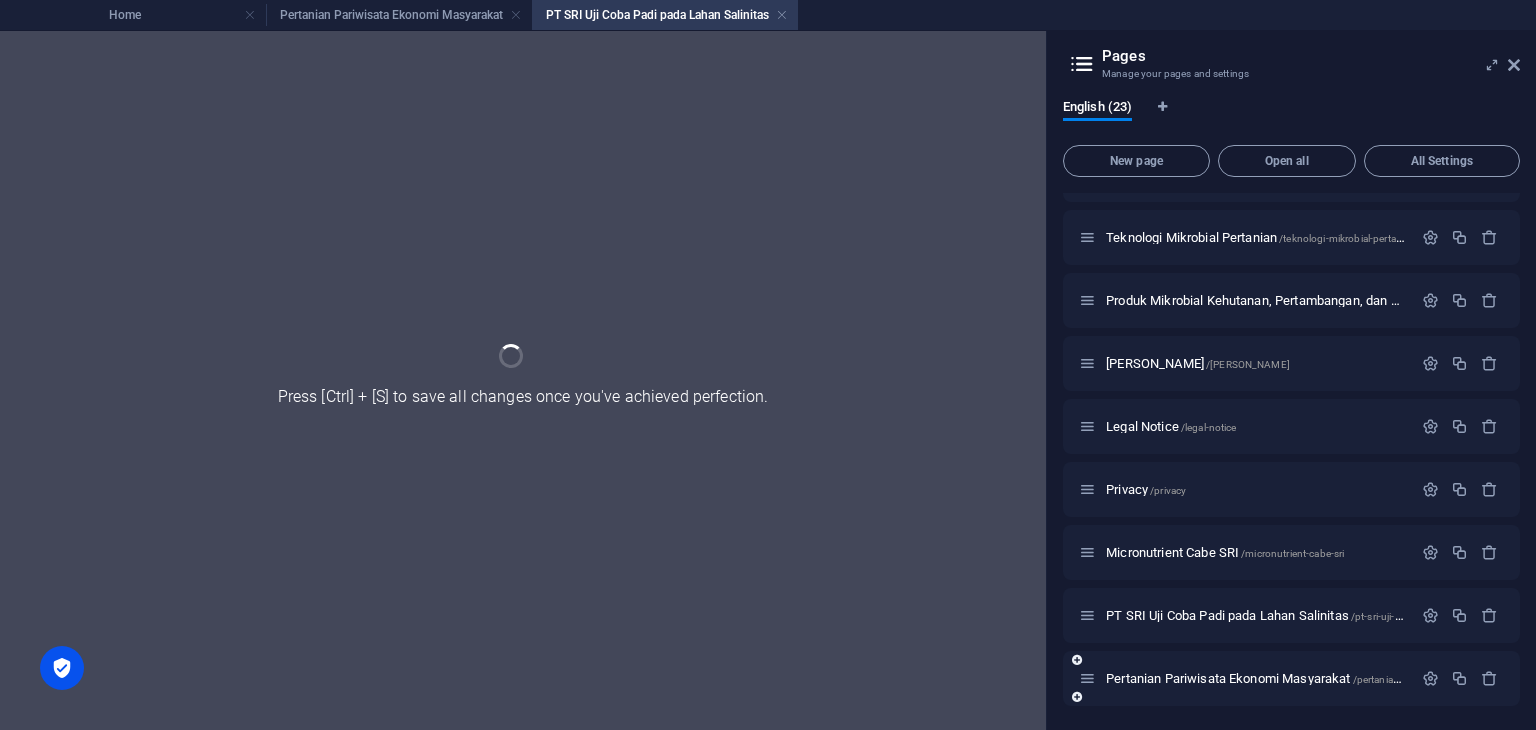 click on "Pertanian Pariwisata Ekonomi Masyarakat /pertanian-pariwisata-ekonomi-masyarakat" at bounding box center (1291, 678) 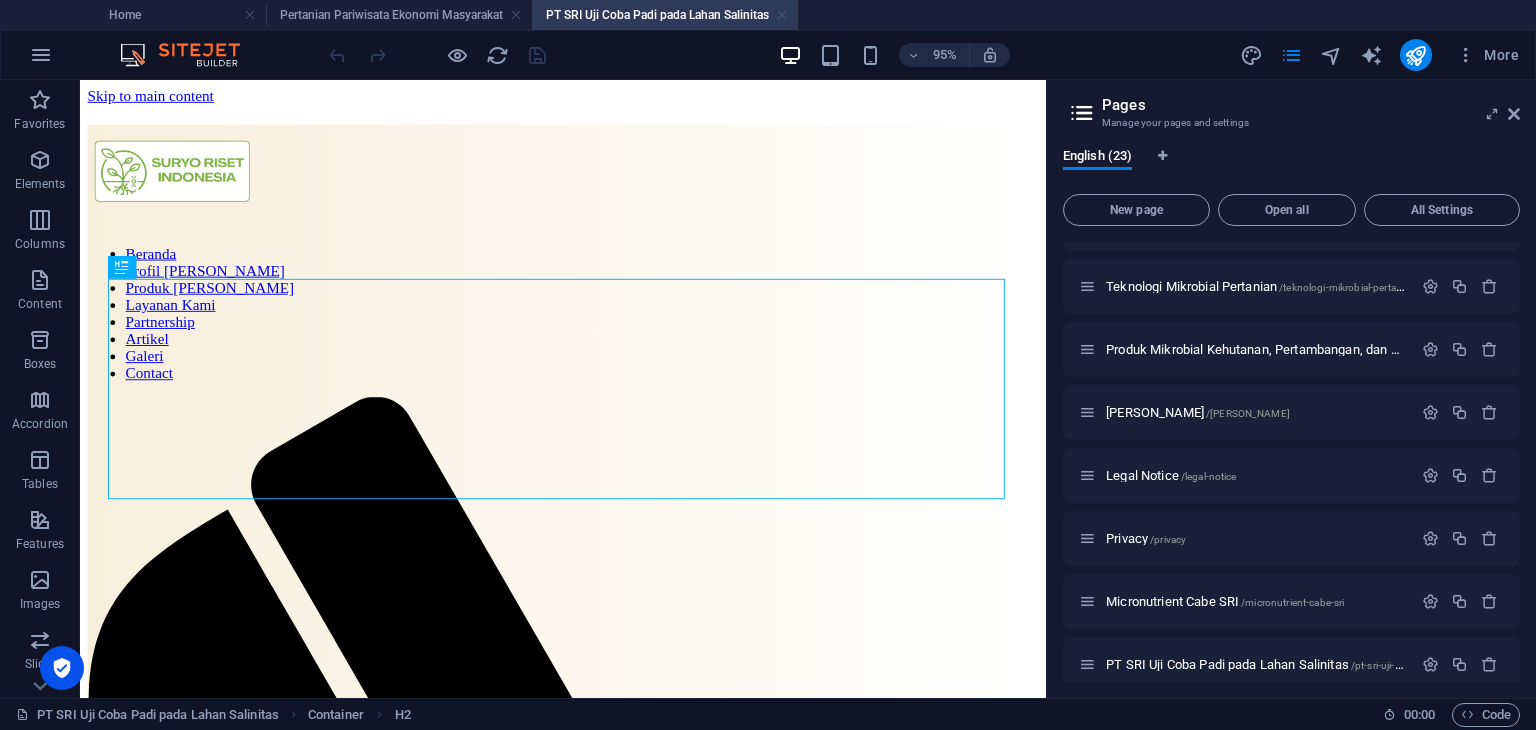 scroll, scrollTop: 0, scrollLeft: 0, axis: both 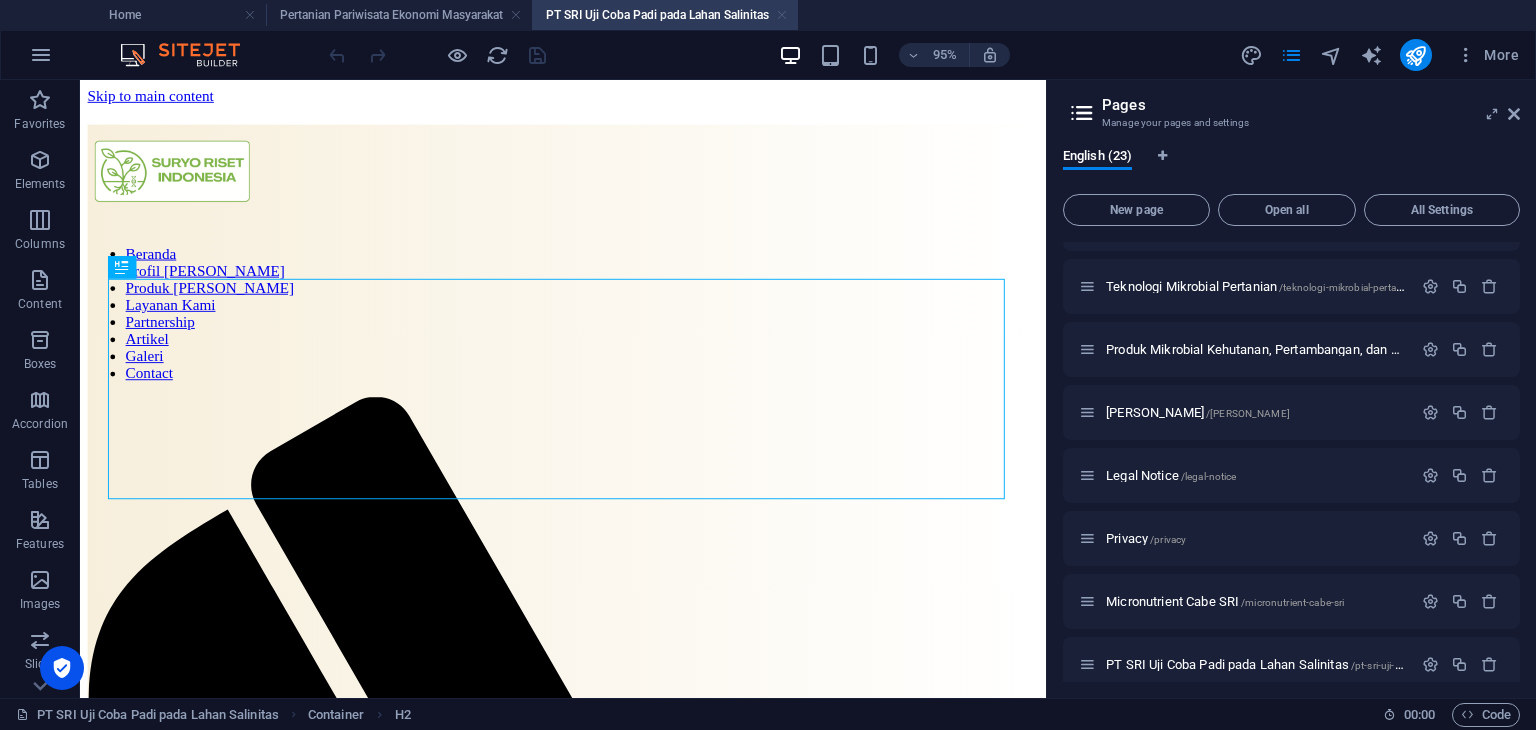 click at bounding box center (782, 15) 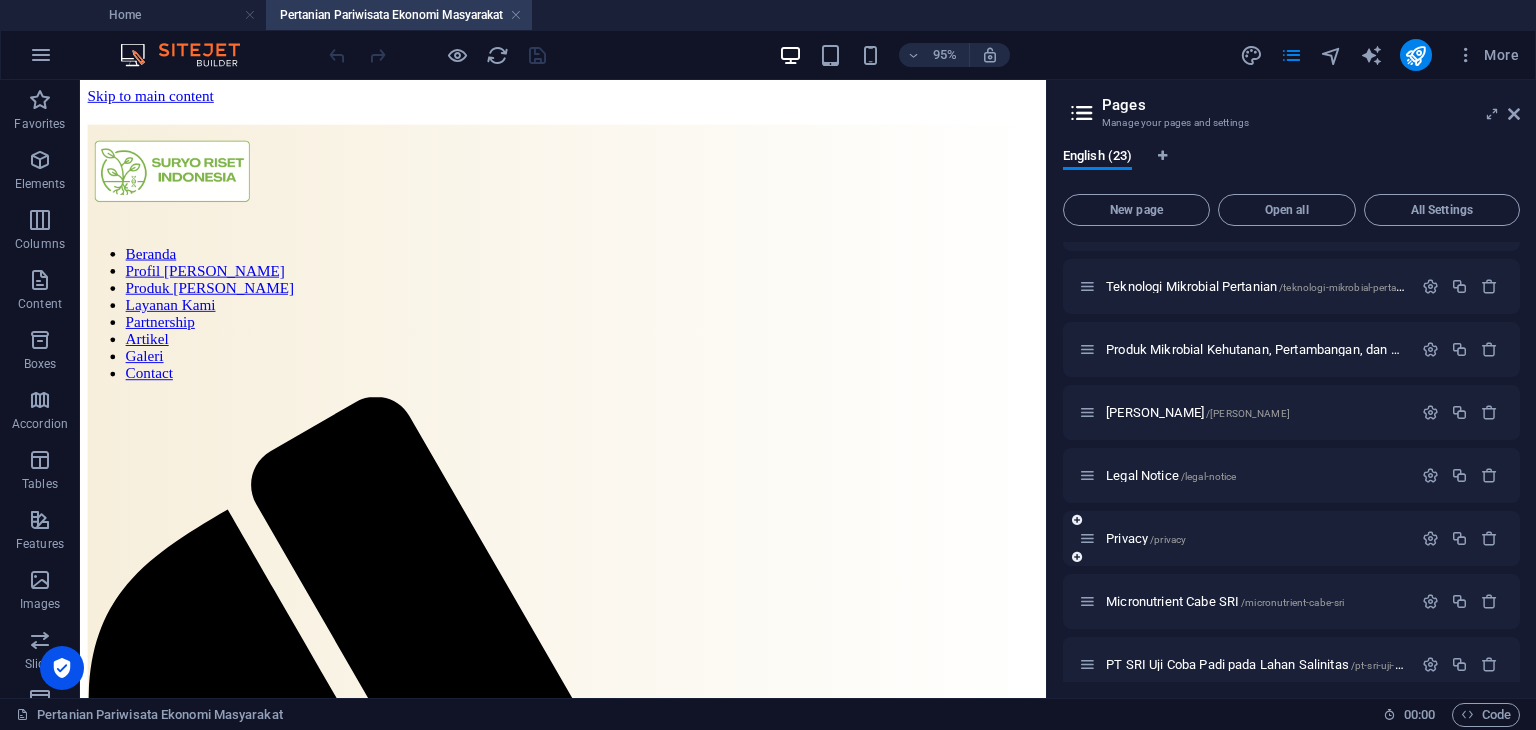 scroll, scrollTop: 1008, scrollLeft: 0, axis: vertical 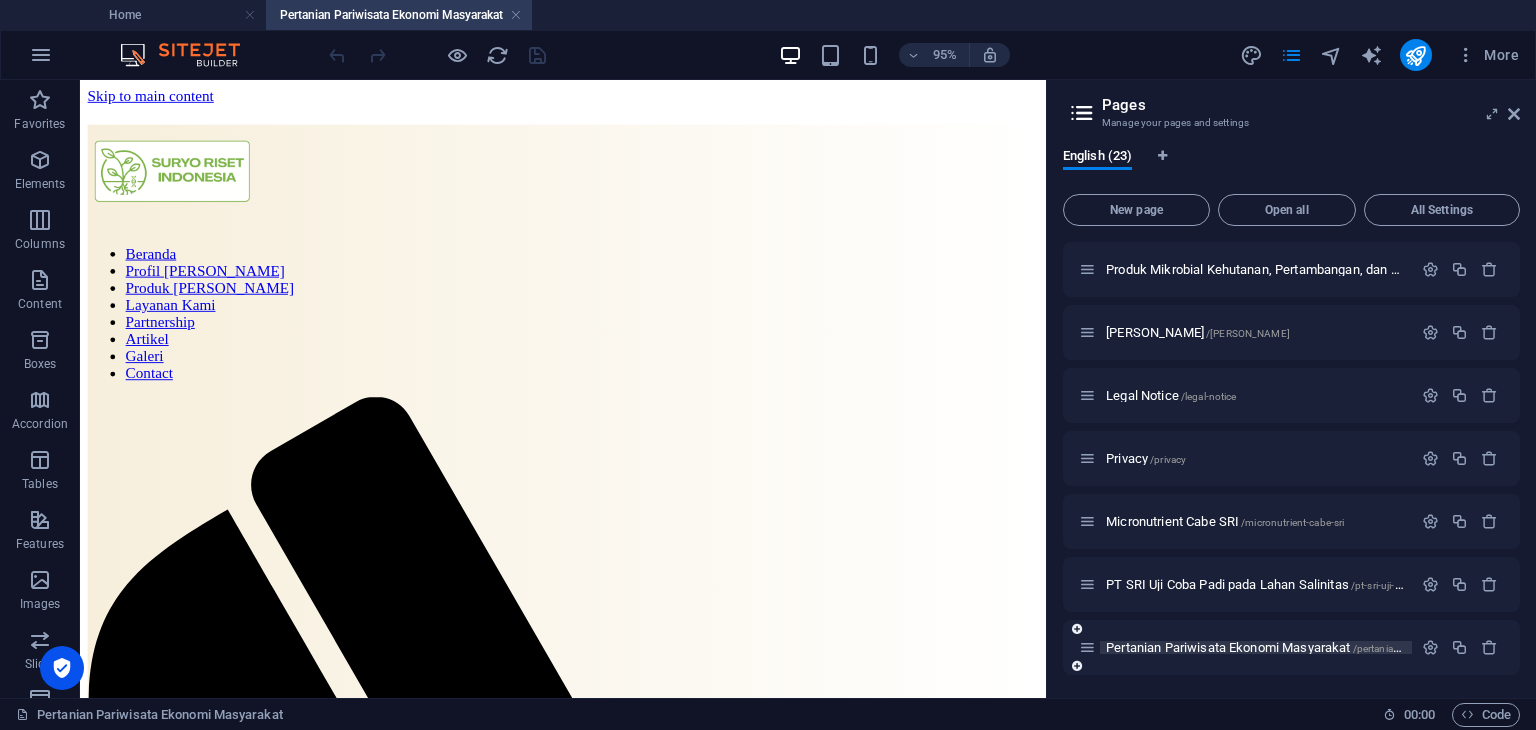 click on "/pertanian-pariwisata-ekonomi-masyarakat" at bounding box center (1449, 648) 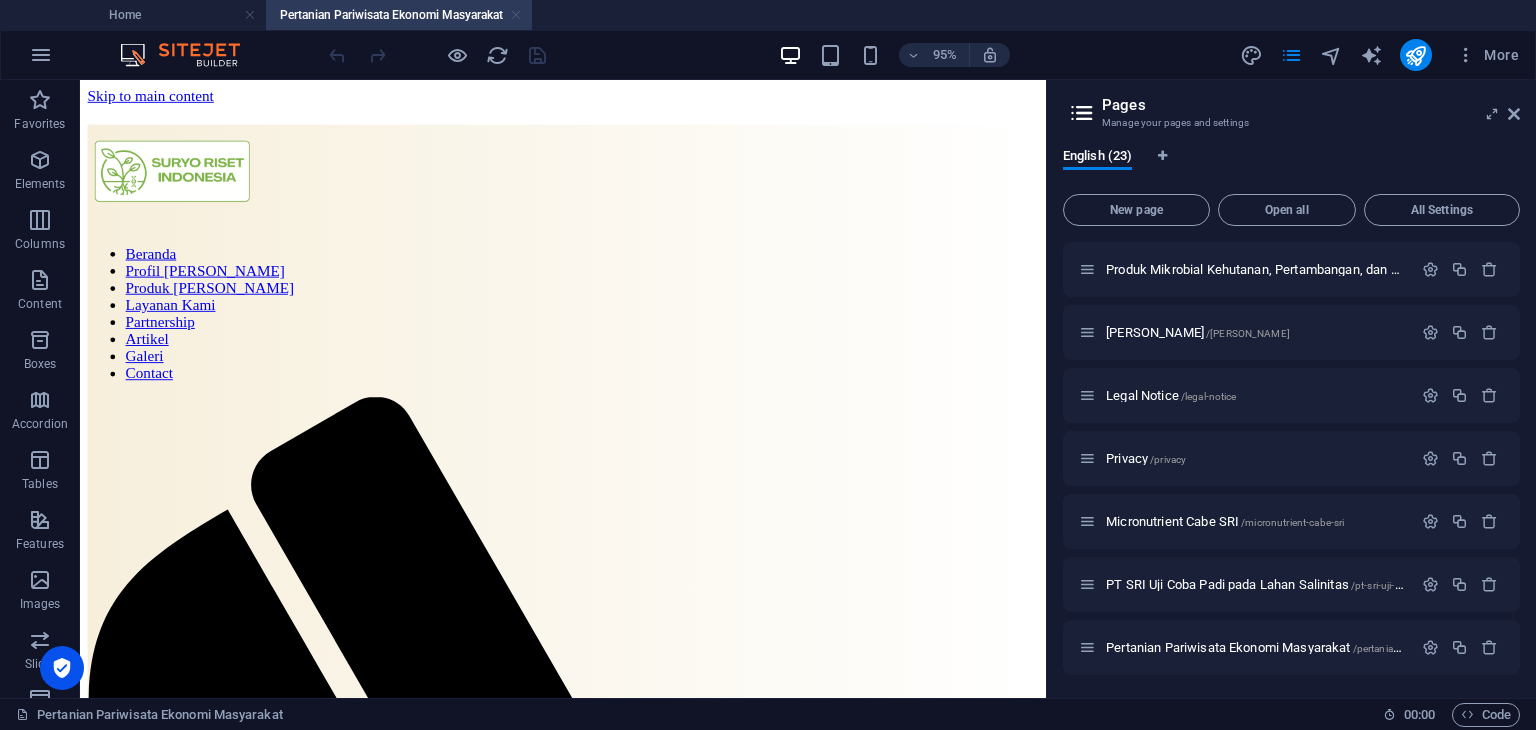 click at bounding box center [516, 15] 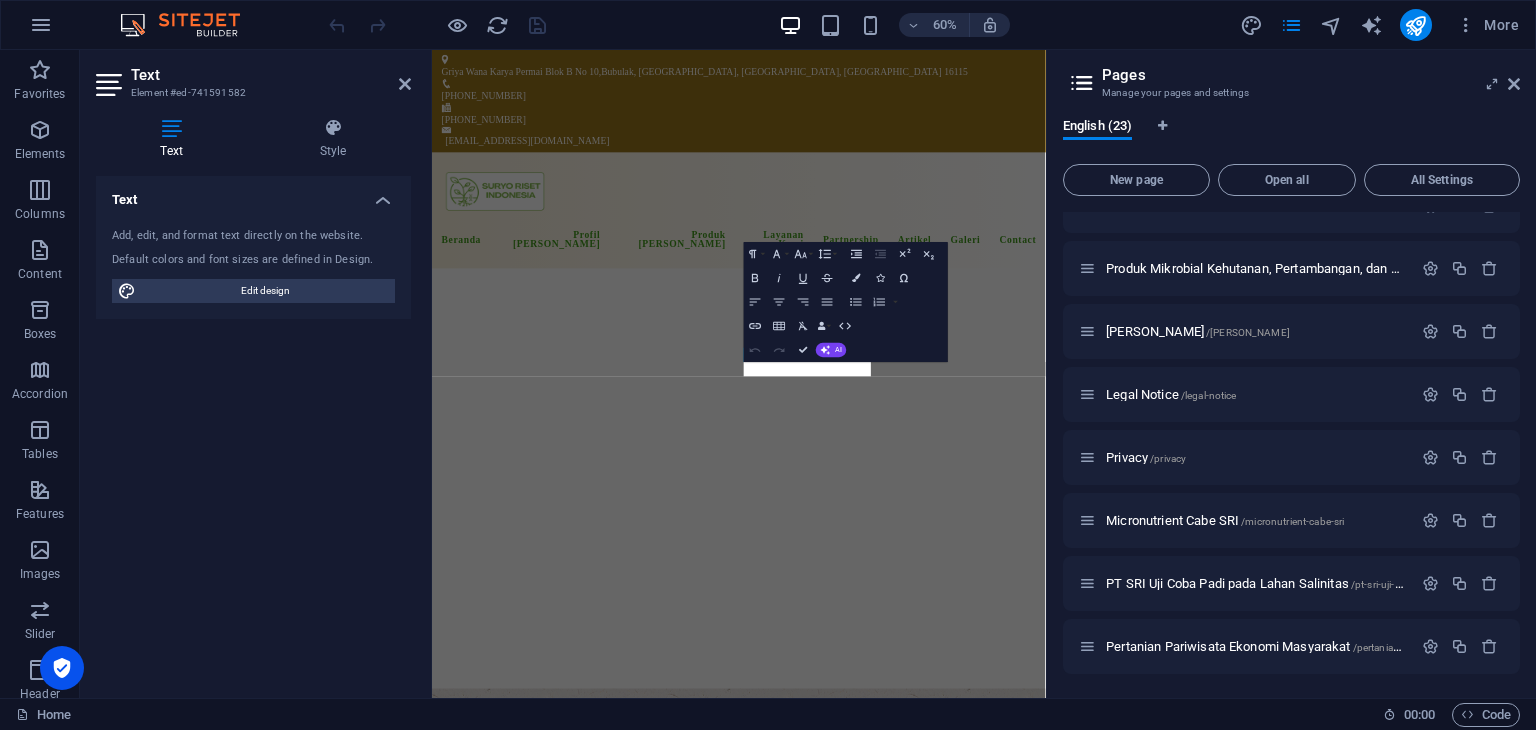 scroll, scrollTop: 979, scrollLeft: 0, axis: vertical 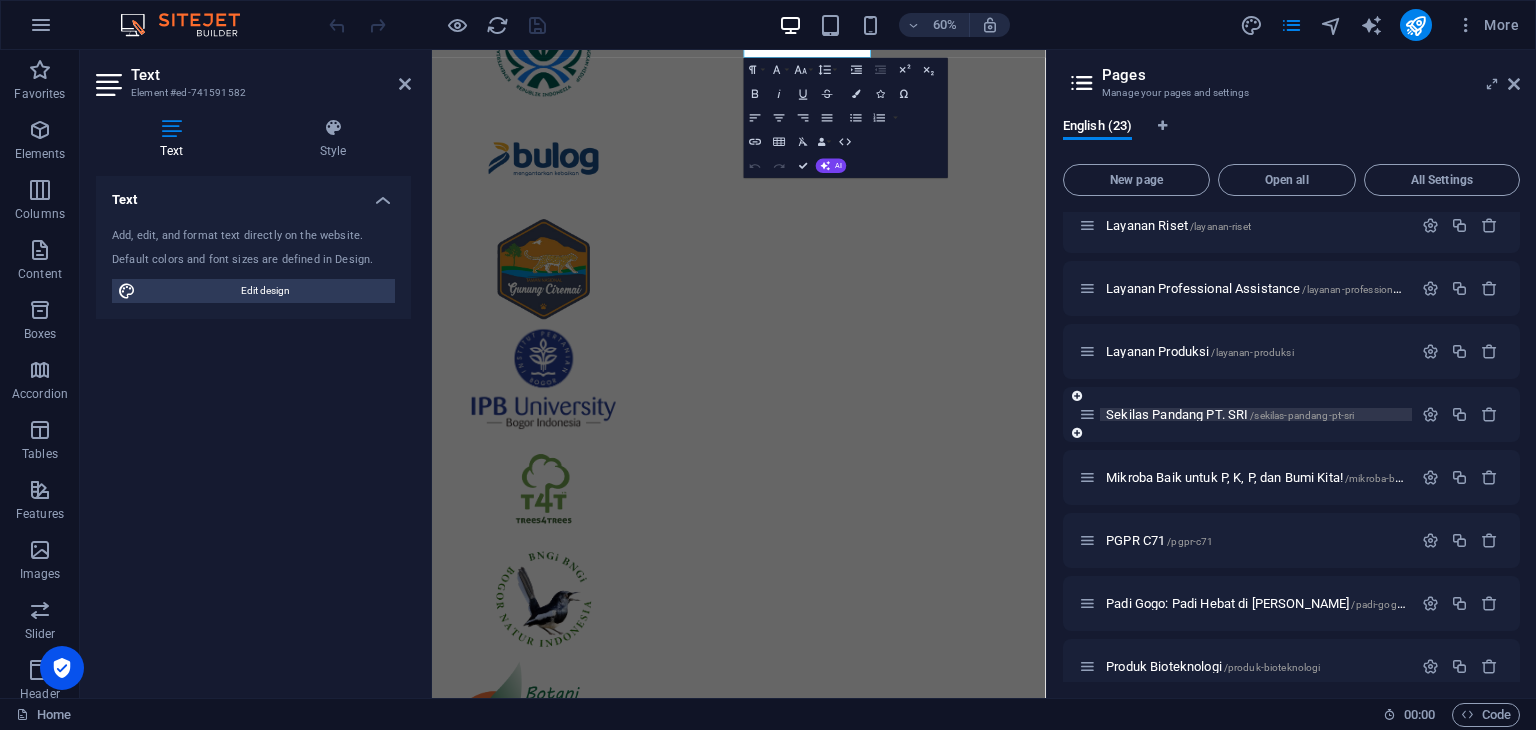 click on "/sekilas-pandang-pt-sri" at bounding box center (1302, 415) 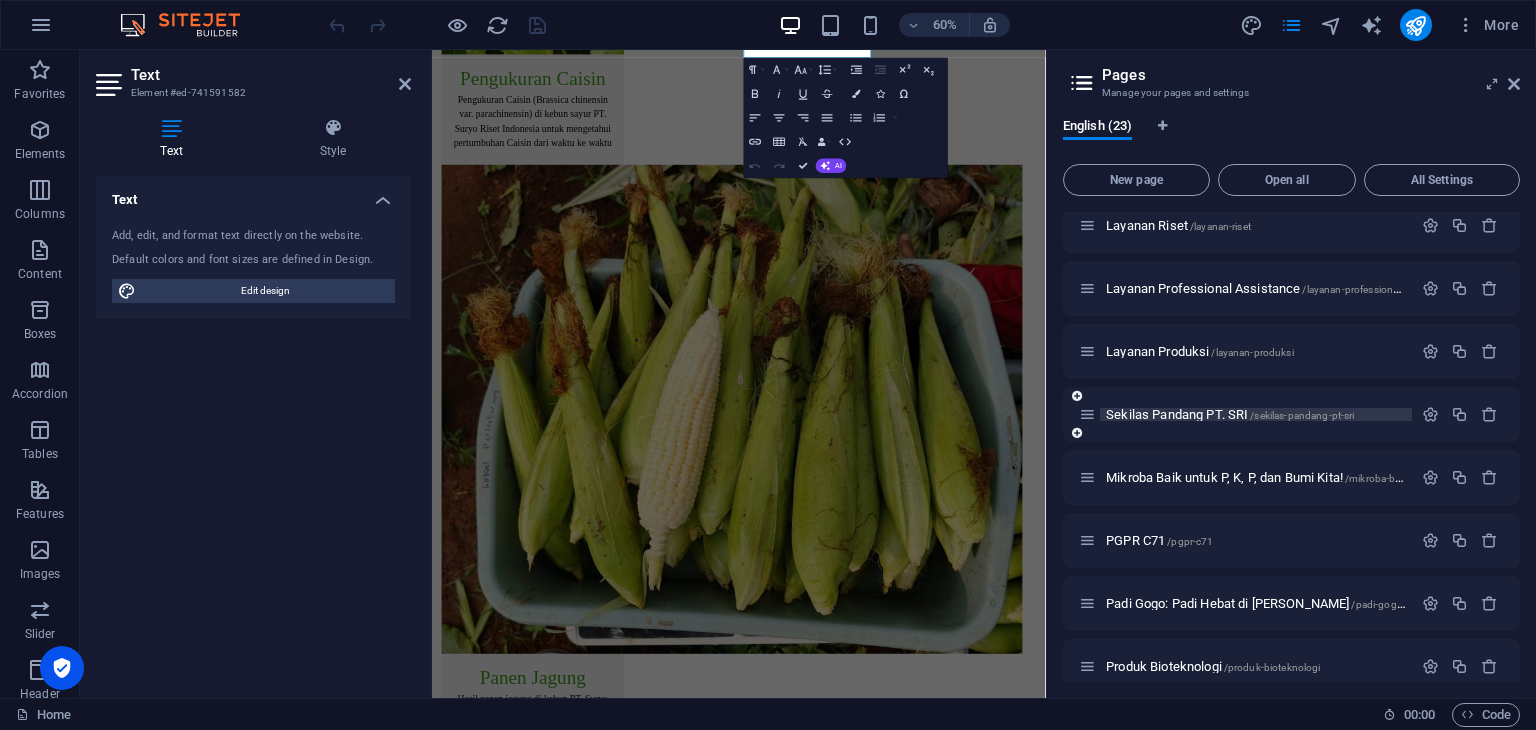 scroll, scrollTop: 0, scrollLeft: 0, axis: both 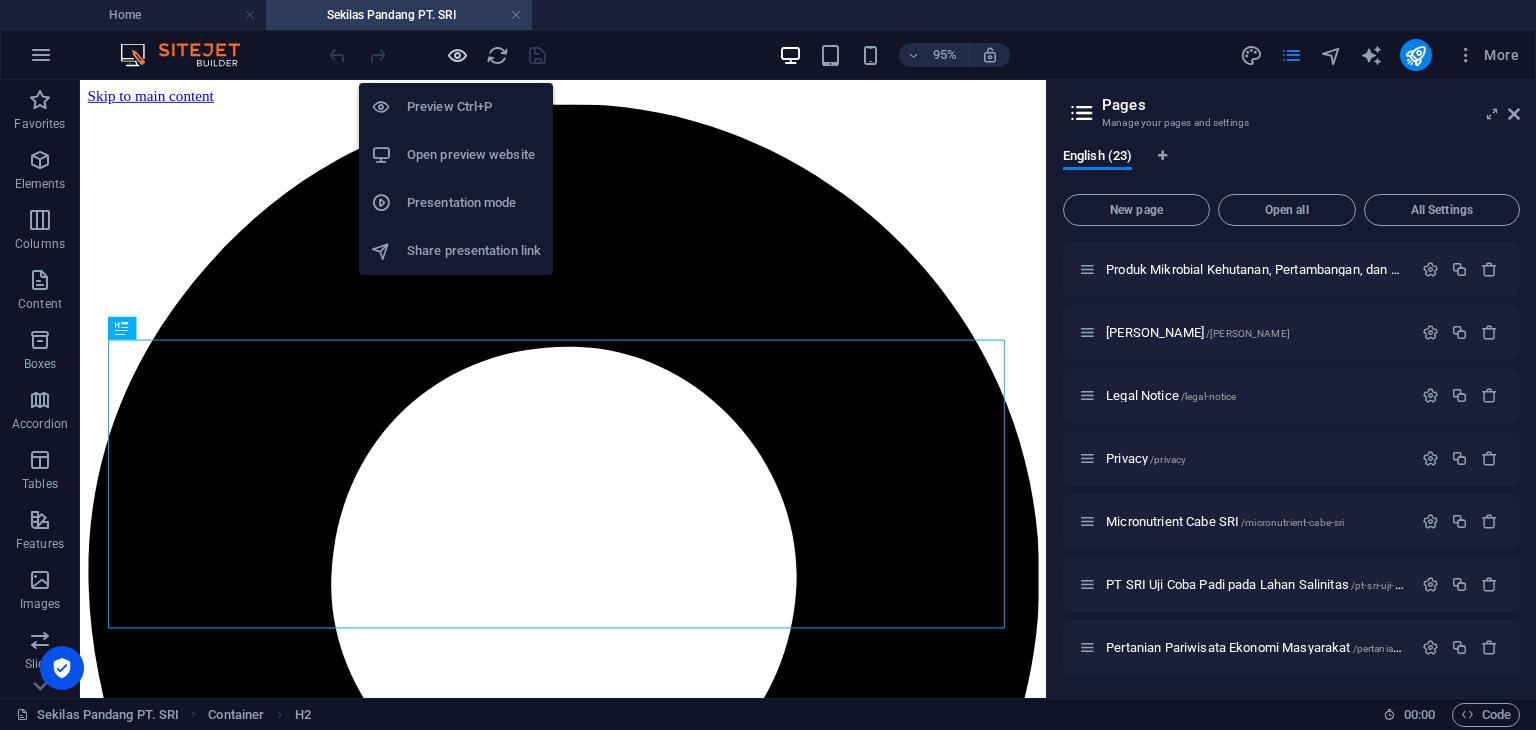 click at bounding box center [457, 55] 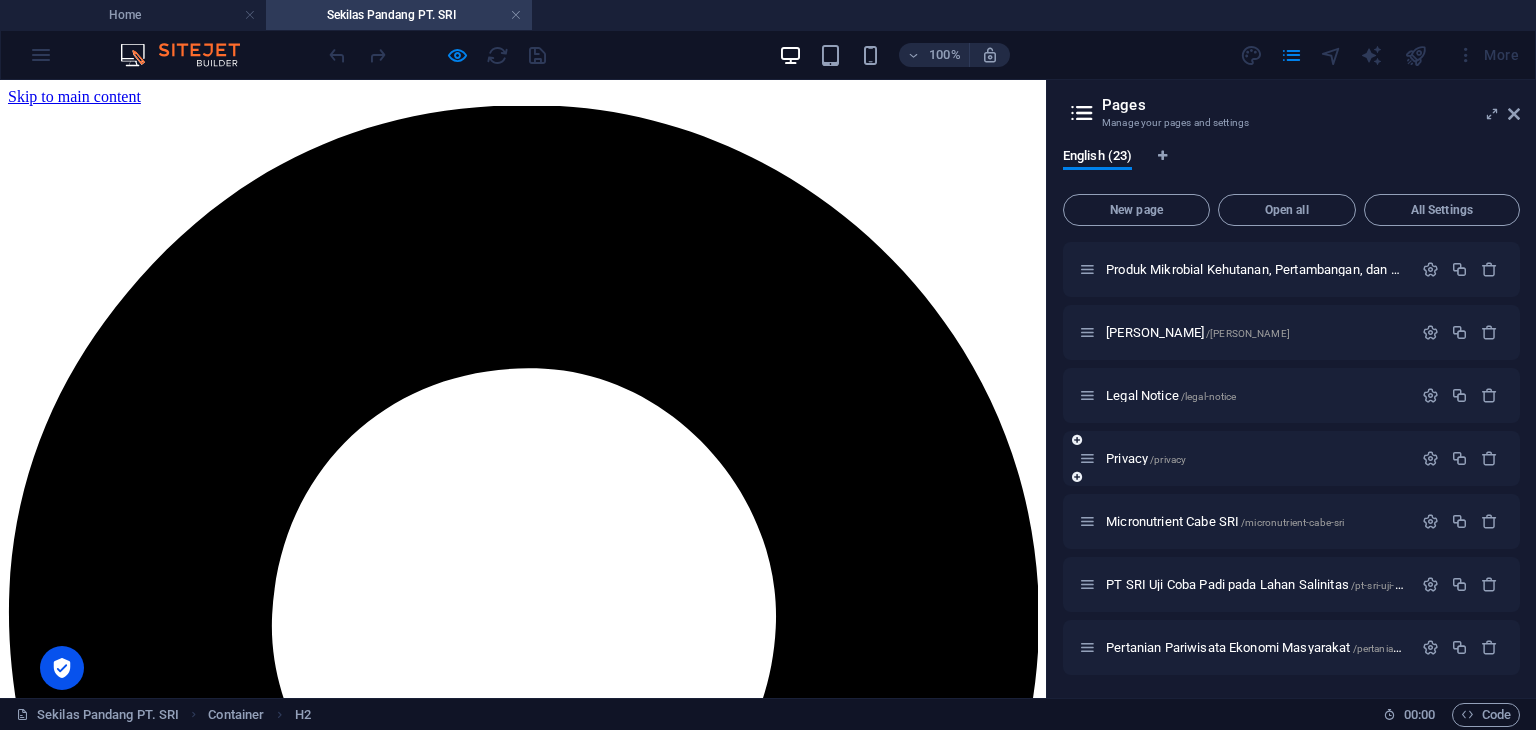 type 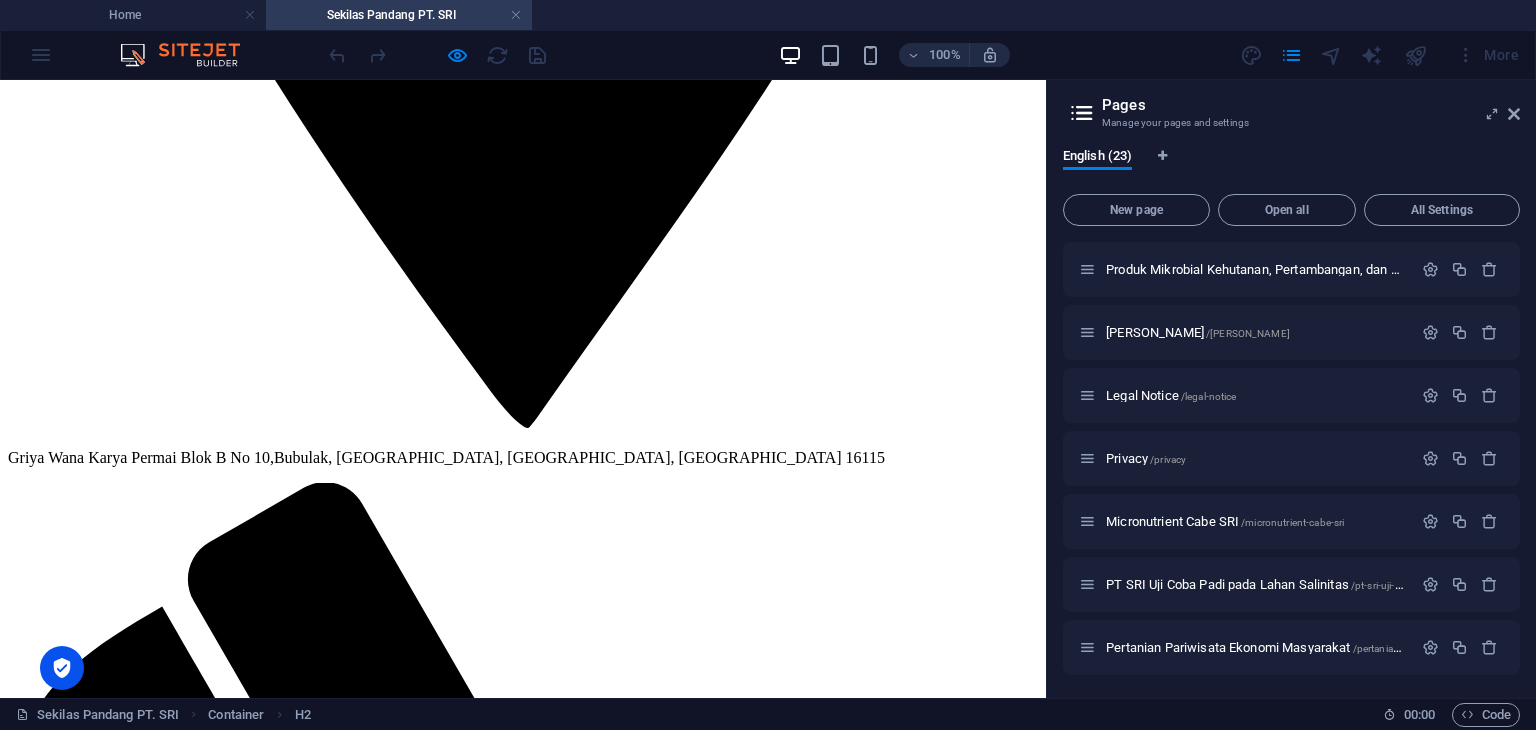 scroll, scrollTop: 888, scrollLeft: 0, axis: vertical 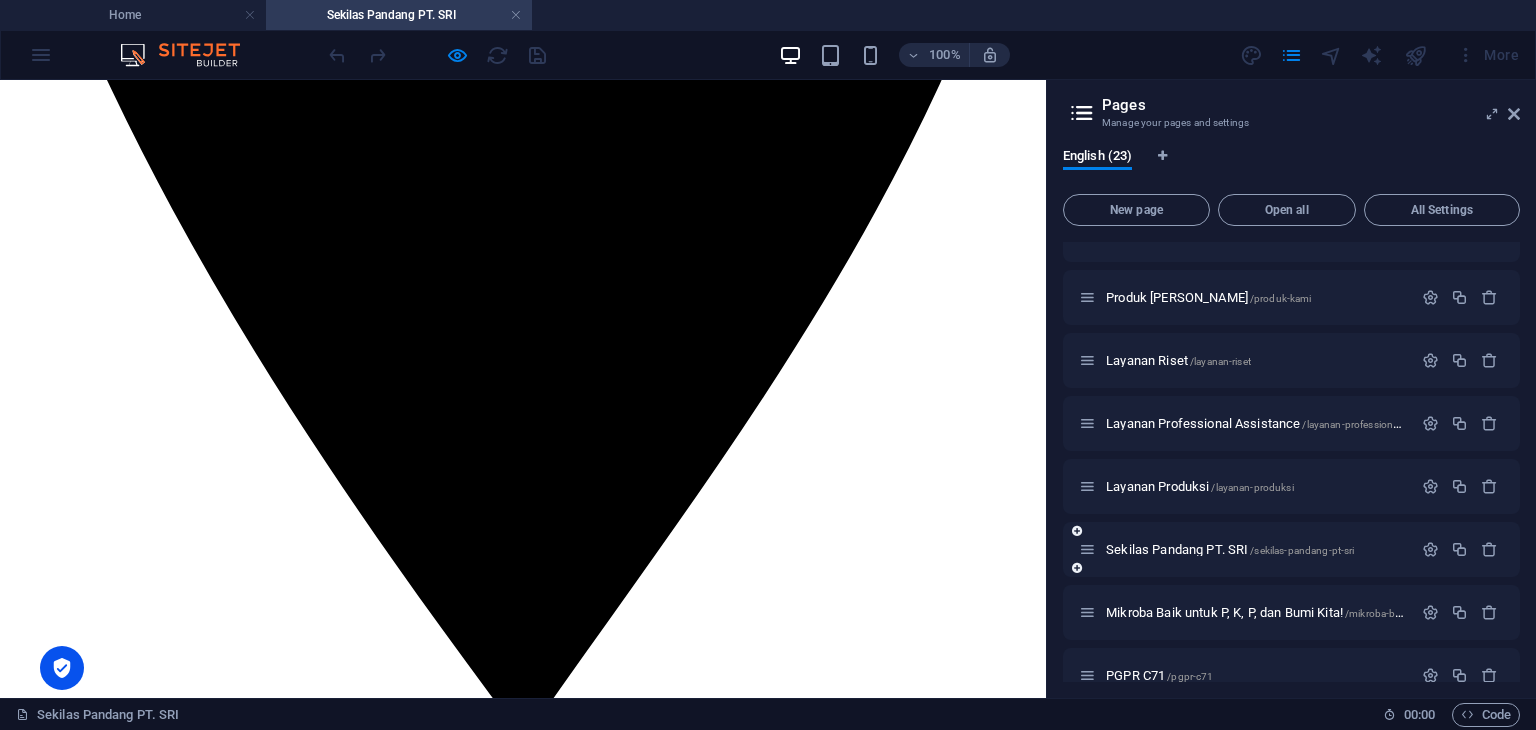 click on "Sekilas Pandang PT. SRI /sekilas-pandang-pt-sri" at bounding box center [1291, 549] 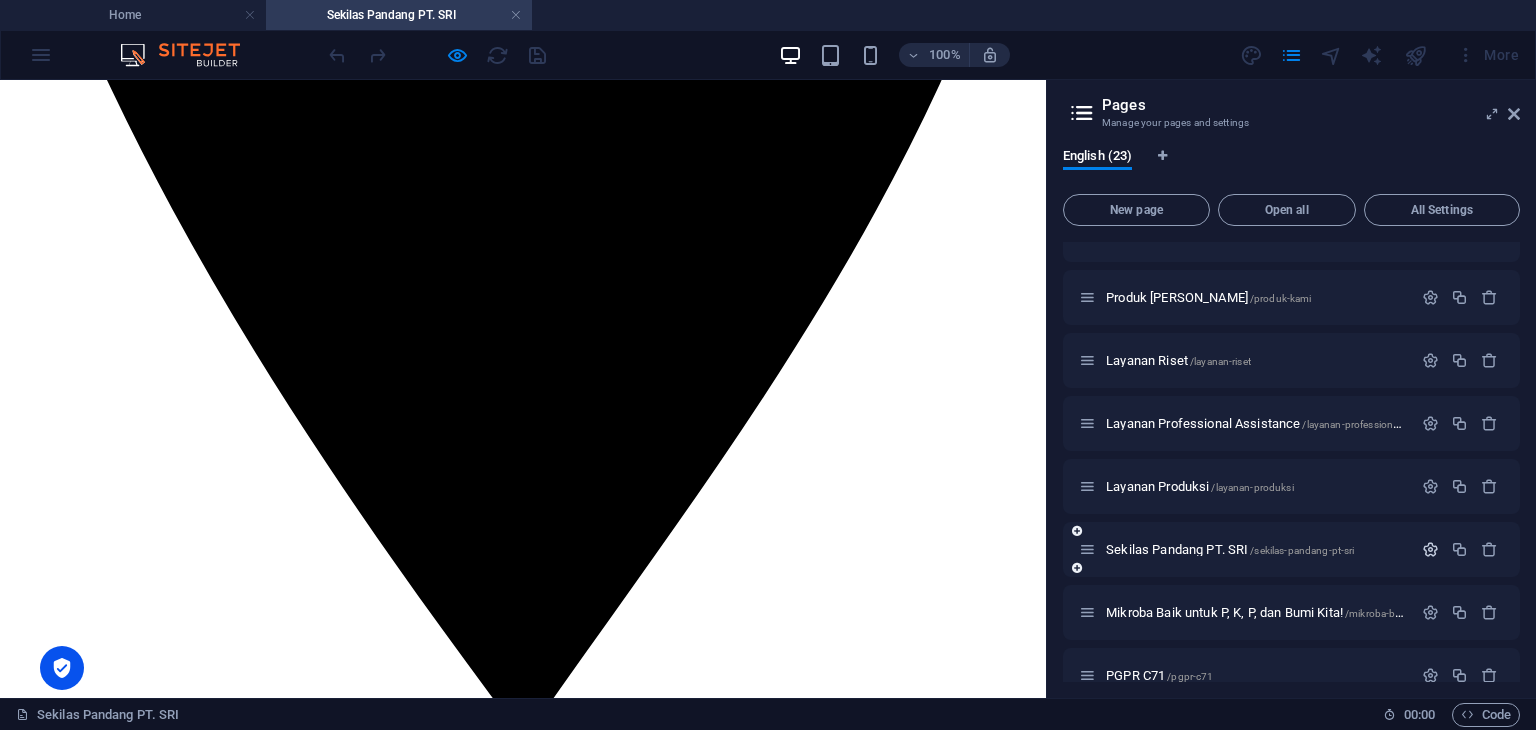 click at bounding box center [1430, 549] 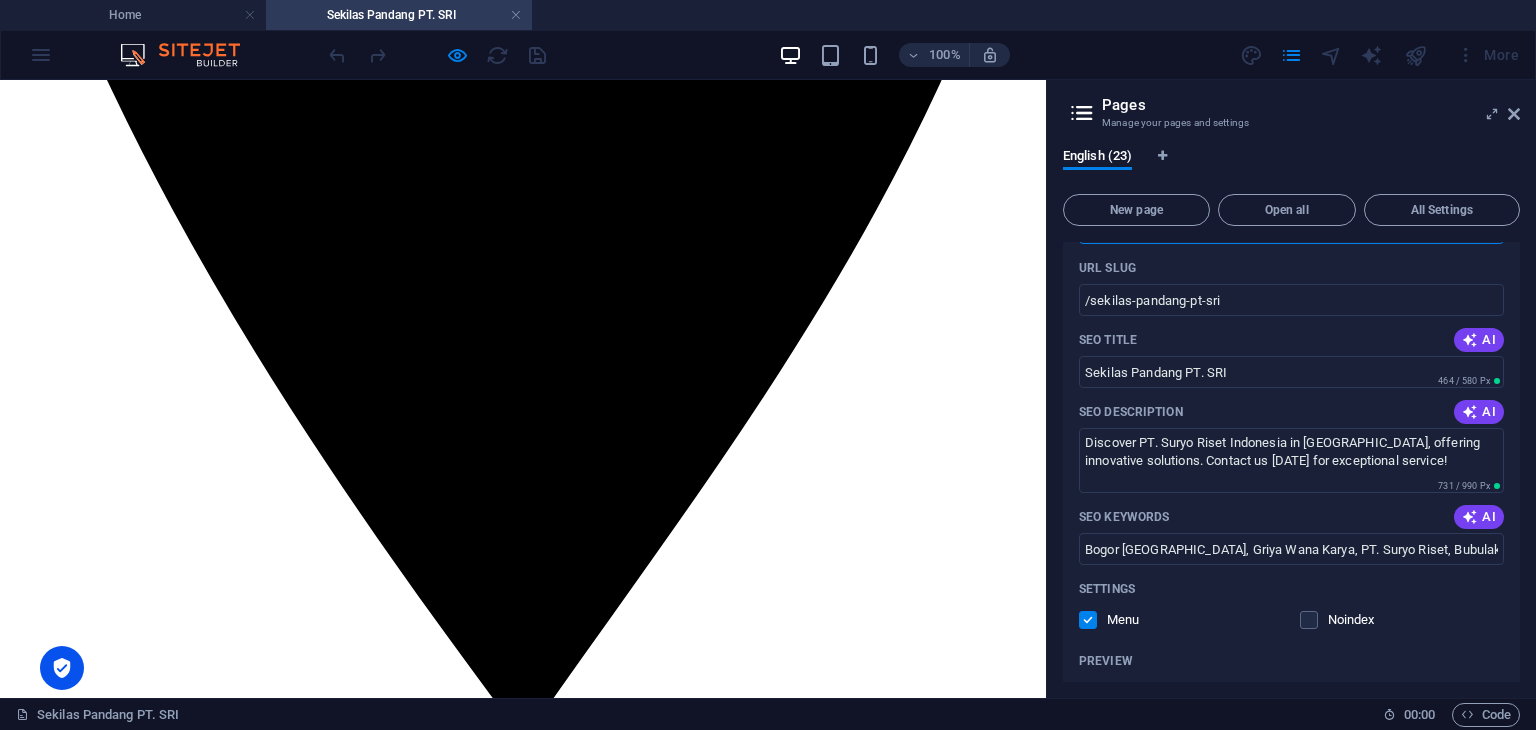 scroll, scrollTop: 708, scrollLeft: 0, axis: vertical 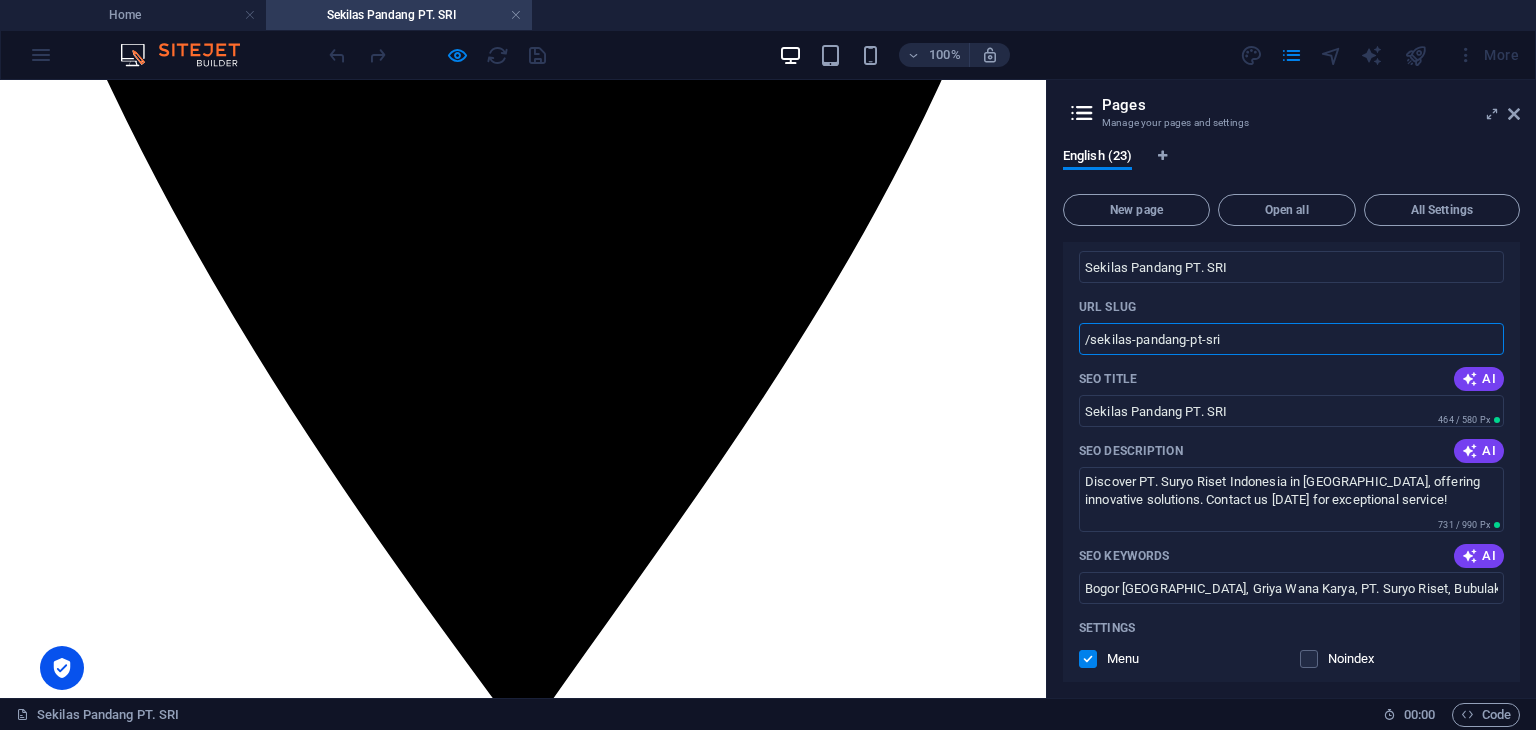 click on "/sekilas-pandang-pt-sri" at bounding box center [1291, 339] 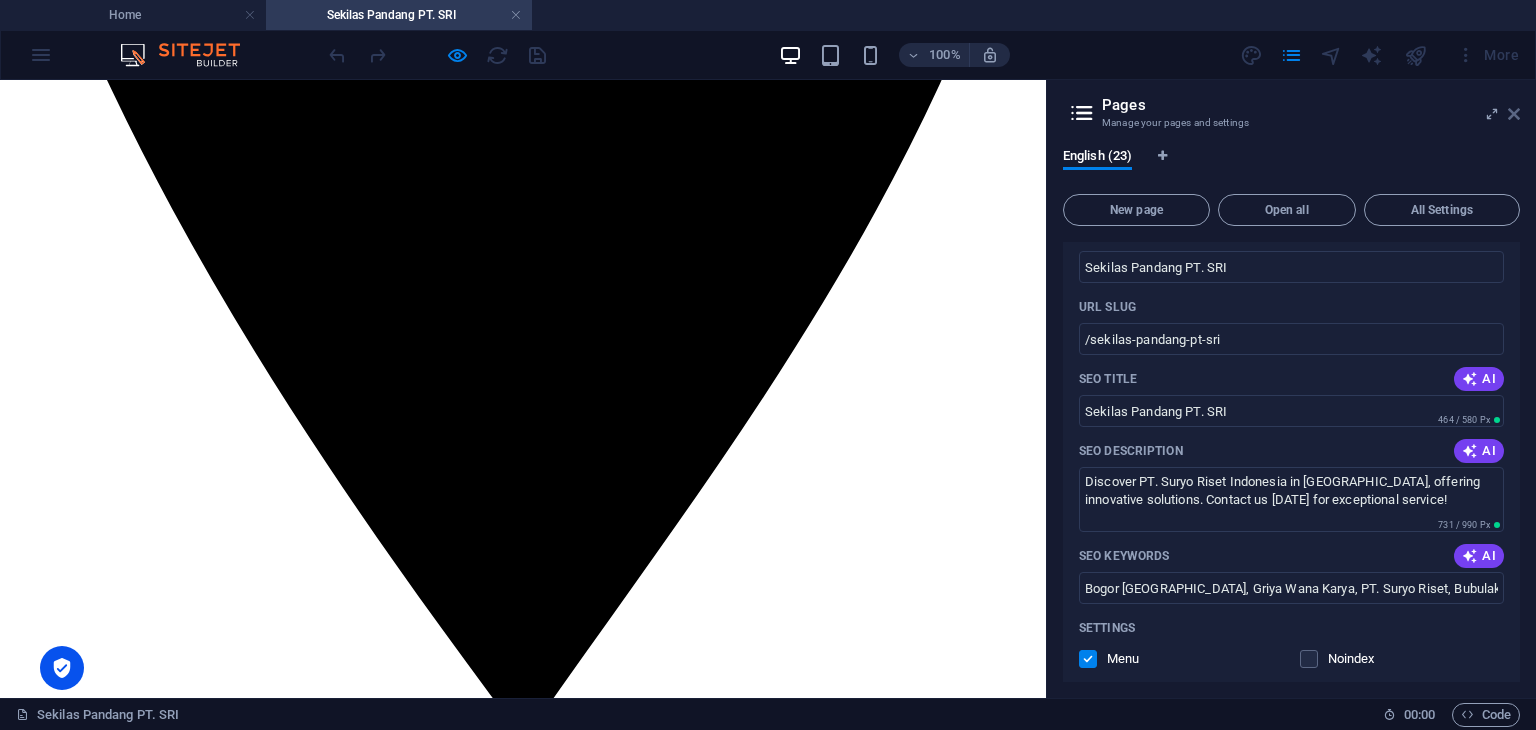 click at bounding box center [1514, 114] 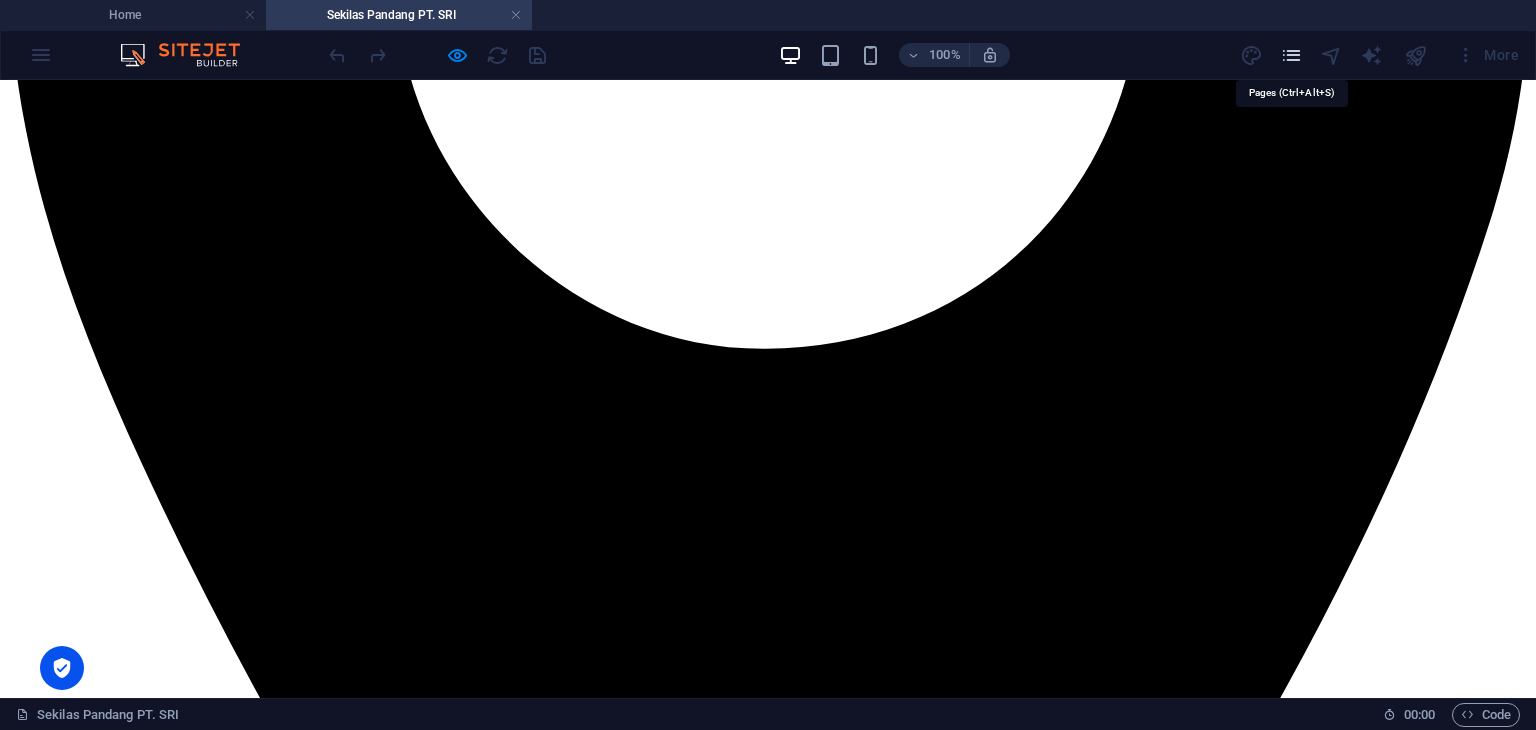 click at bounding box center (1291, 55) 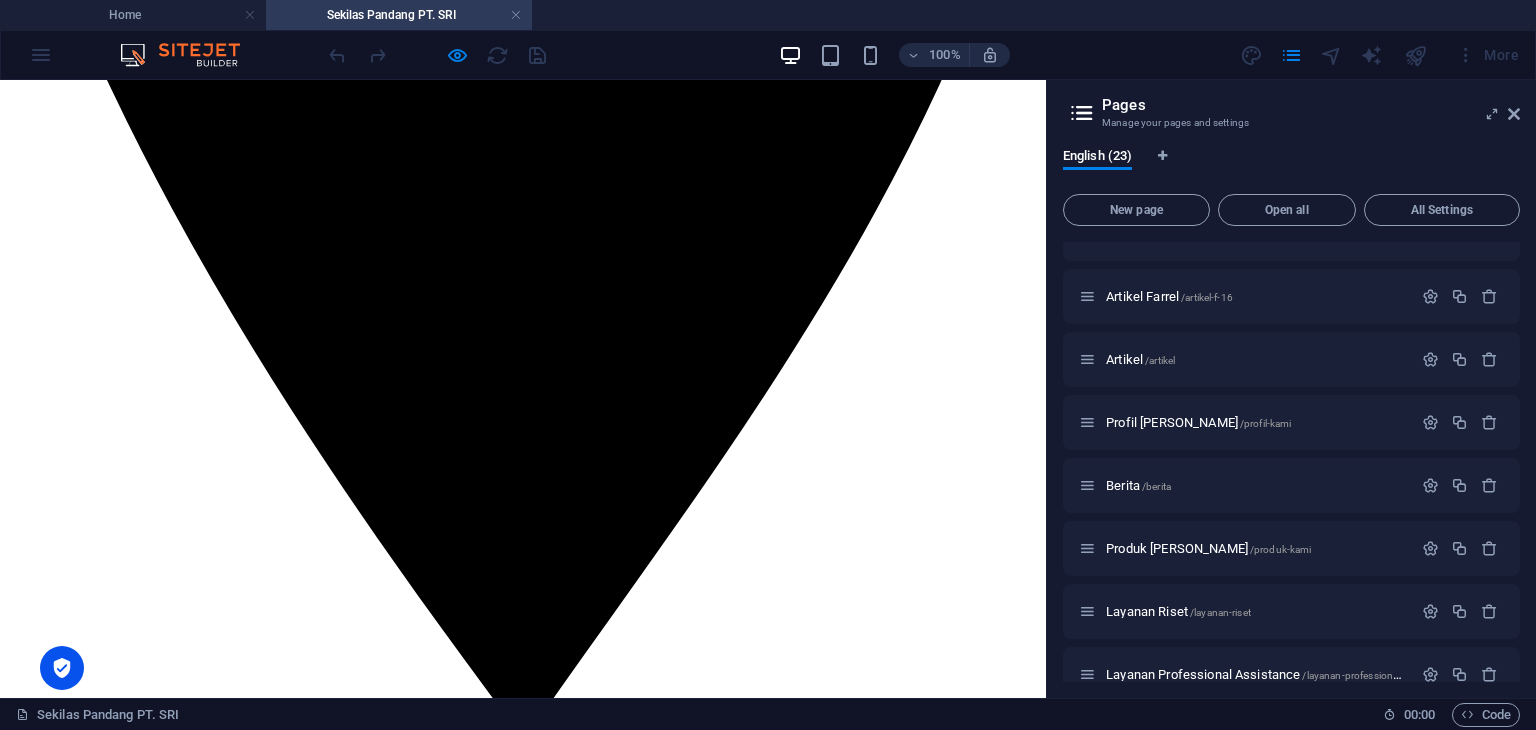 scroll, scrollTop: 98, scrollLeft: 0, axis: vertical 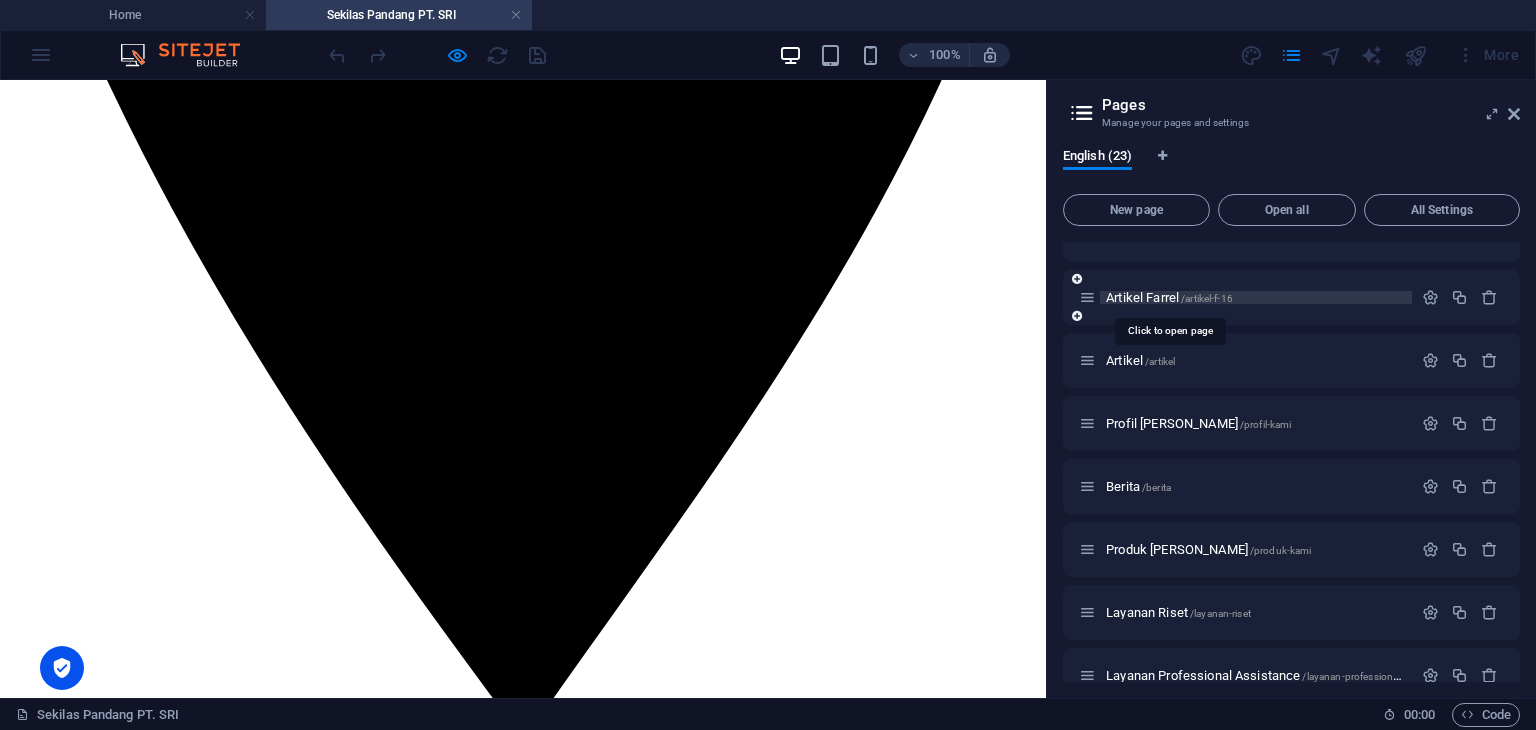 click on "Artikel Farrel /artikel-f-16" at bounding box center [1169, 297] 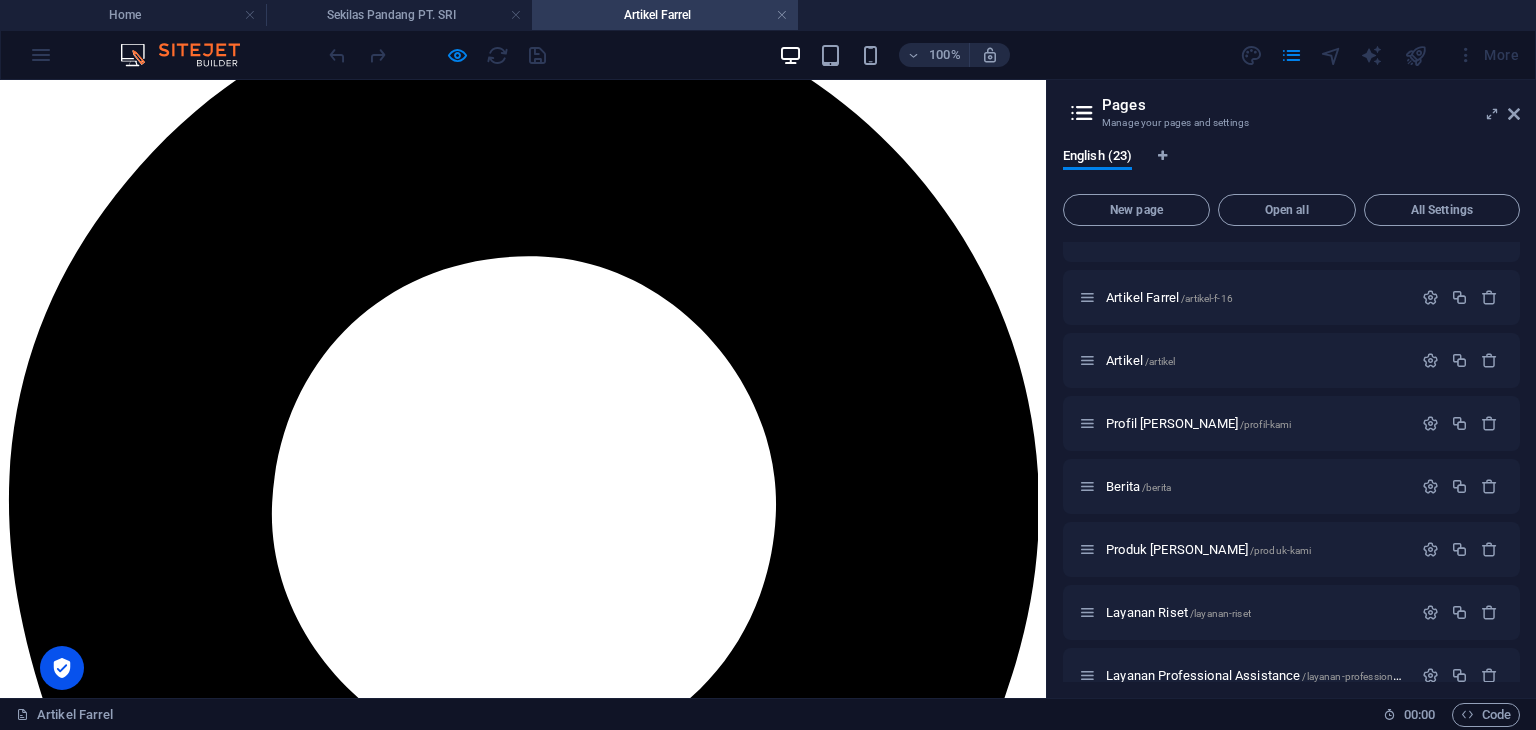 scroll, scrollTop: 0, scrollLeft: 0, axis: both 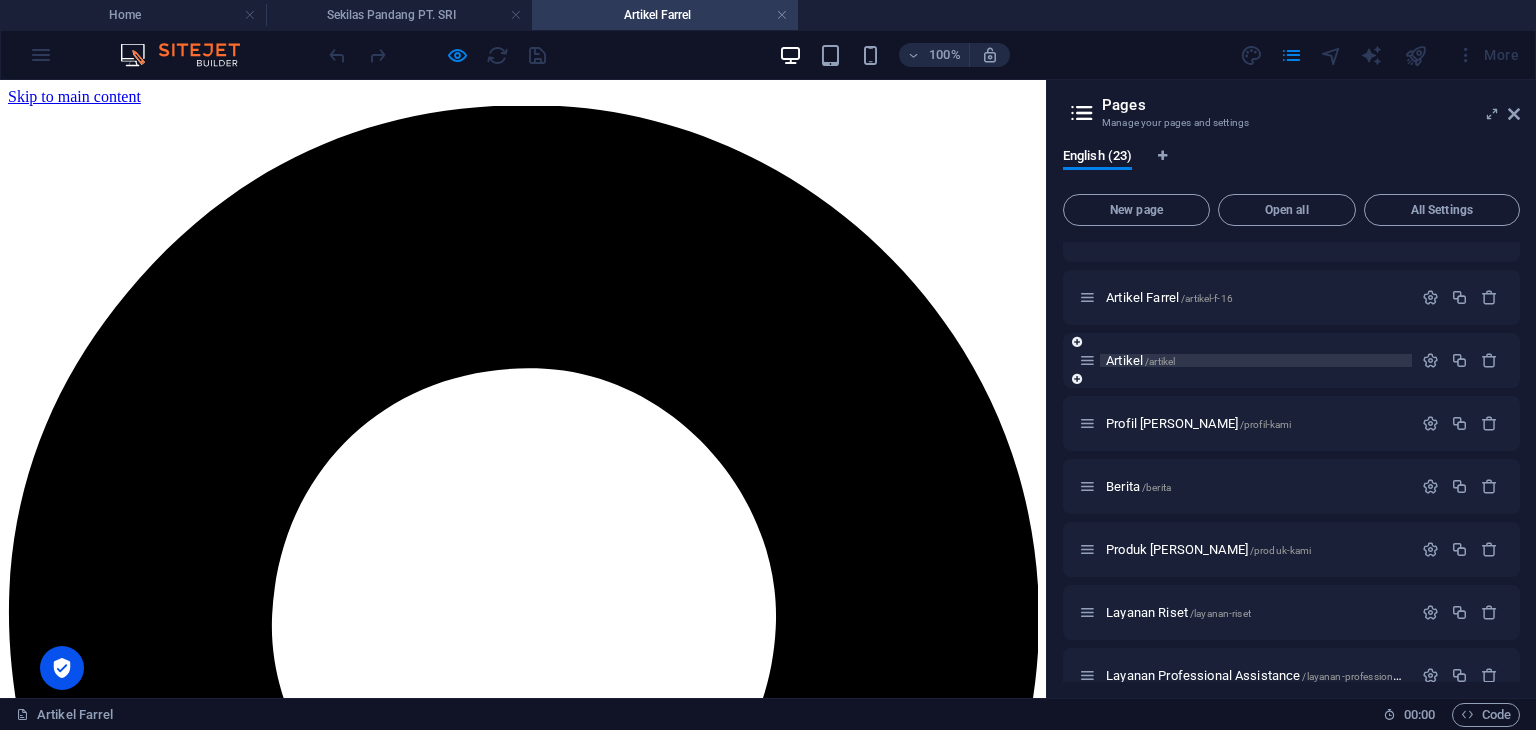 click on "Artikel  /artikel" at bounding box center [1140, 360] 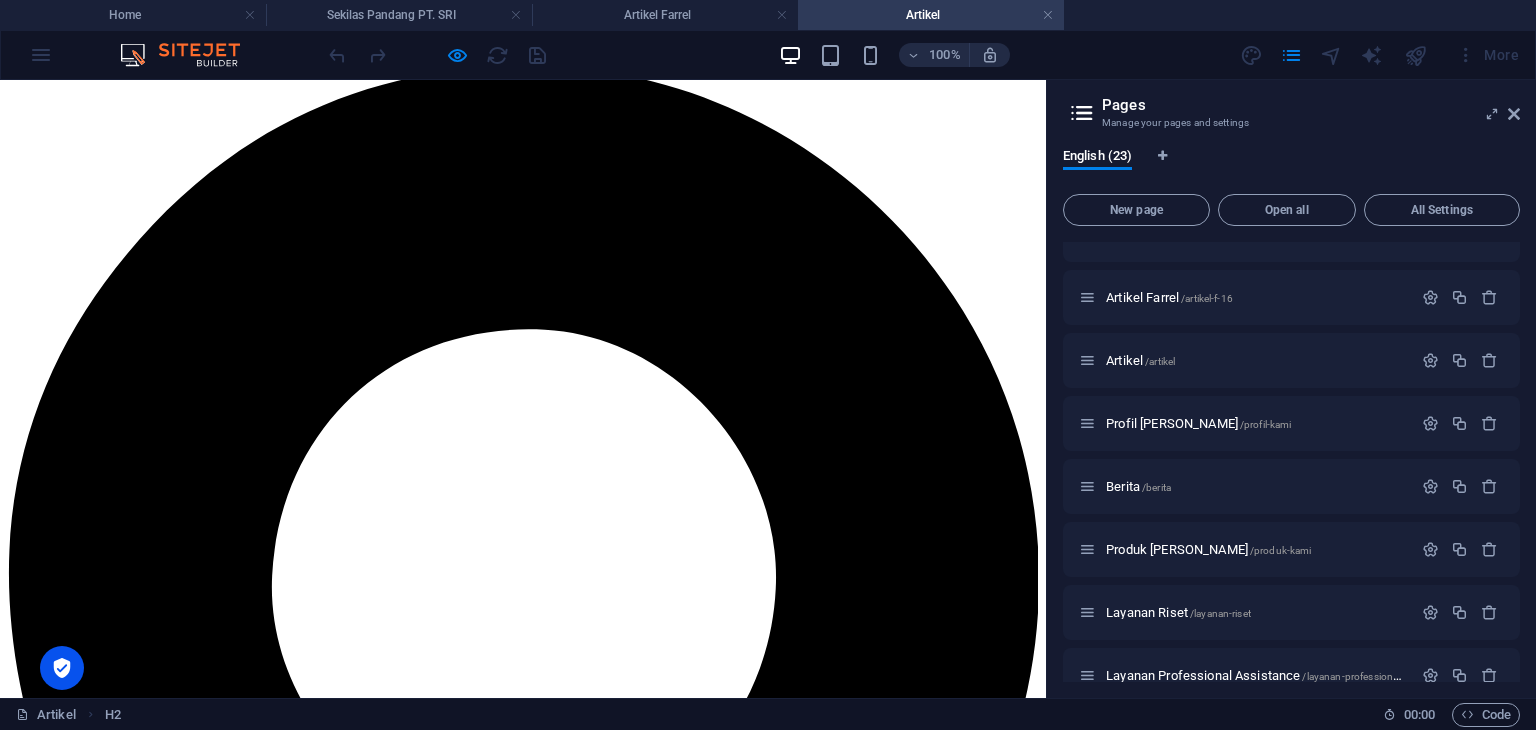 scroll, scrollTop: 406, scrollLeft: 0, axis: vertical 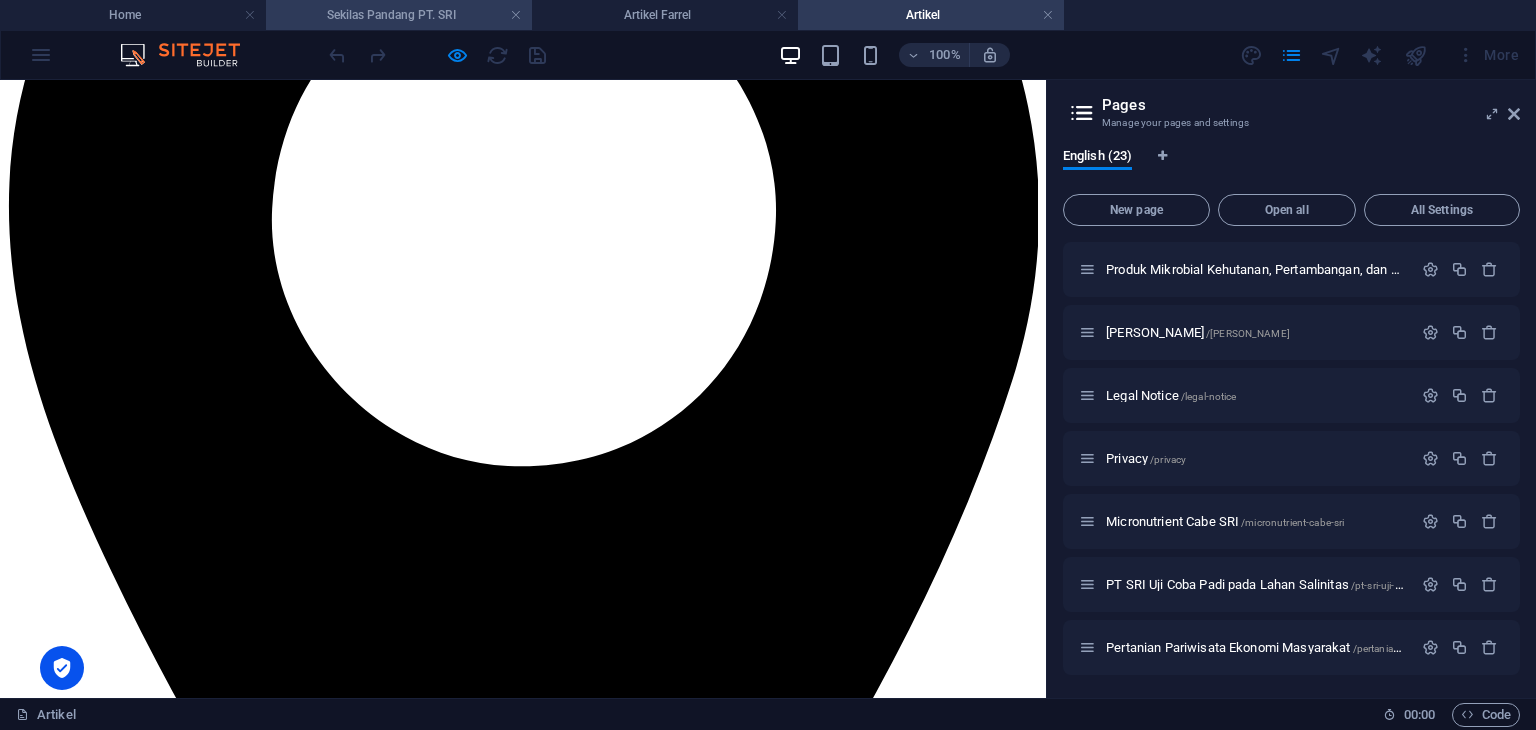click on "Sekilas Pandang PT. SRI" at bounding box center (399, 15) 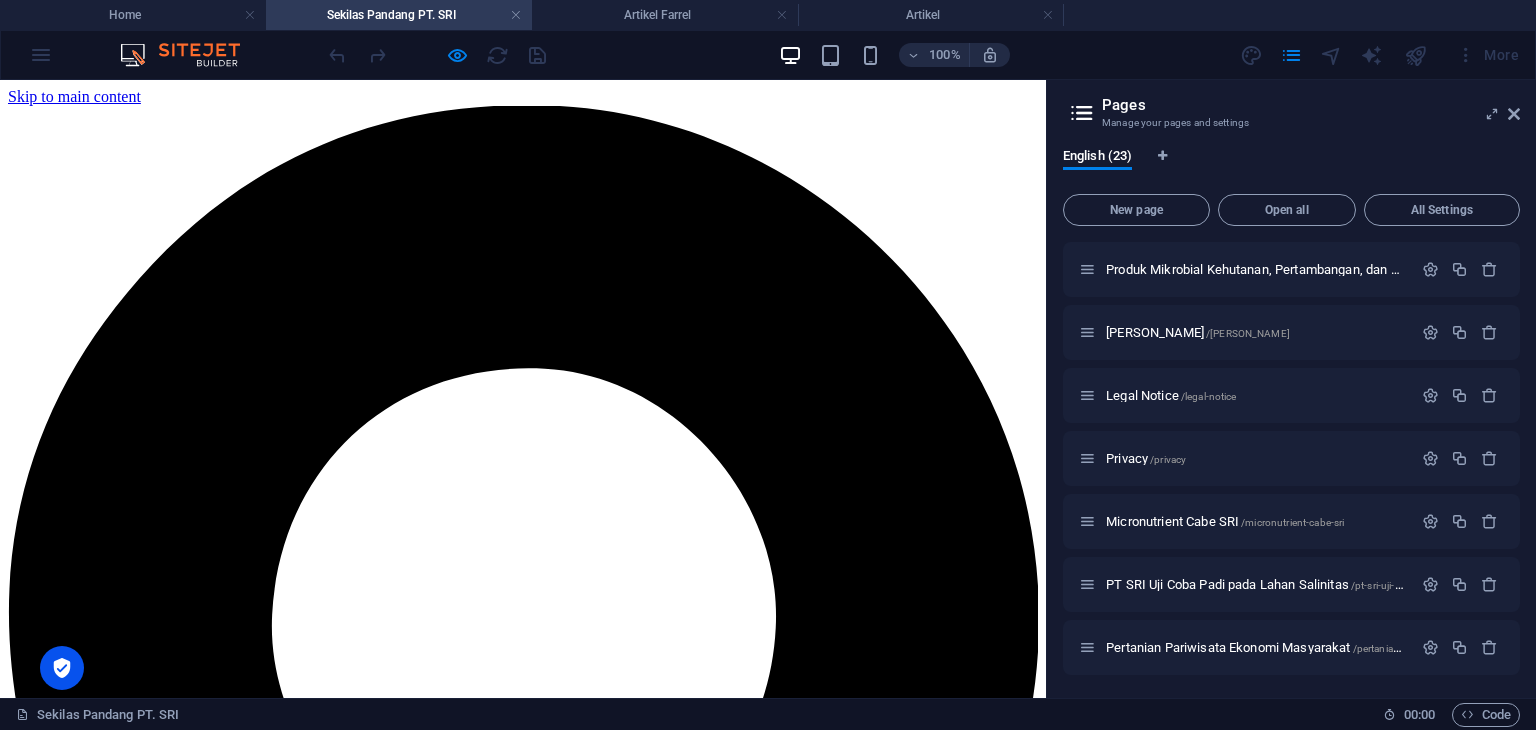 scroll, scrollTop: 0, scrollLeft: 0, axis: both 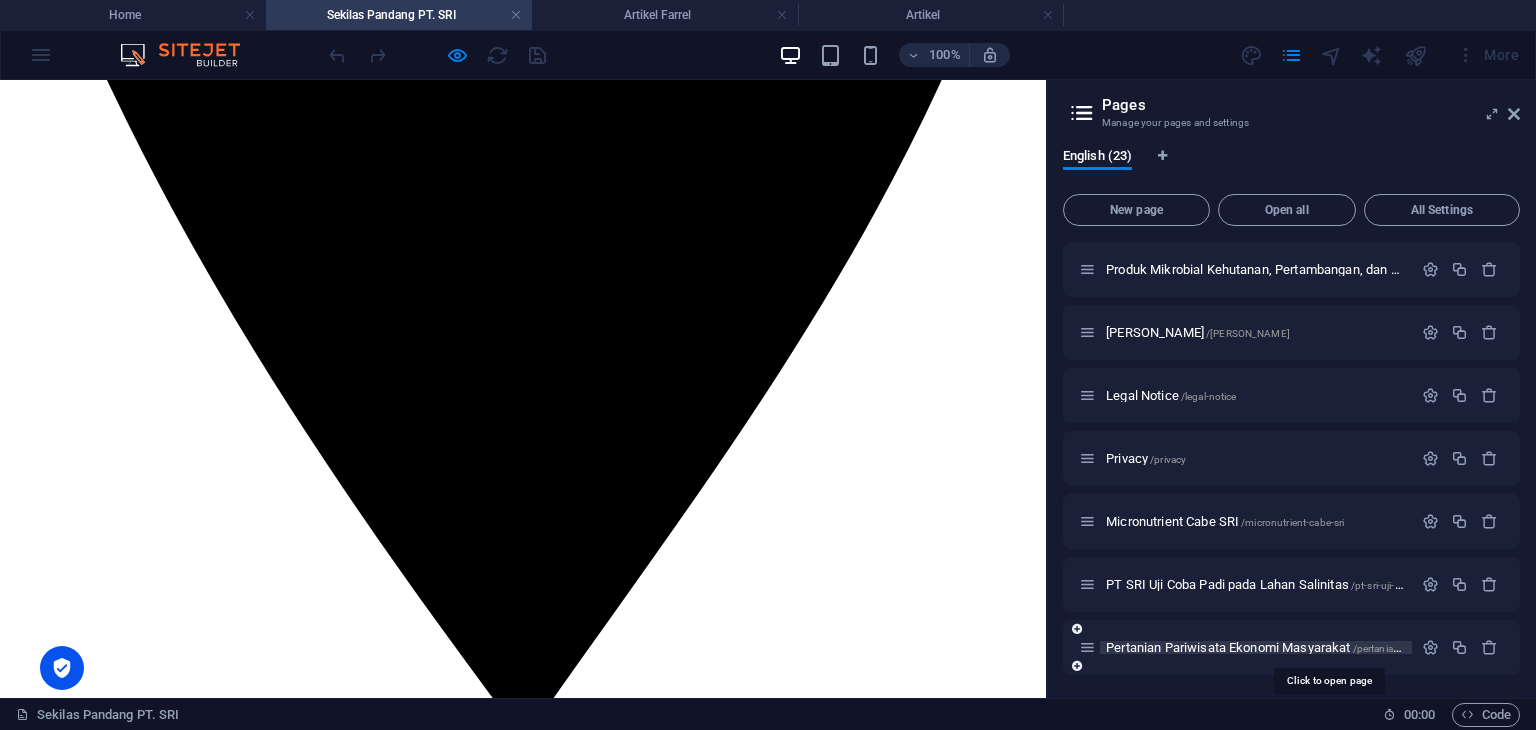 click on "Pertanian Pariwisata Ekonomi Masyarakat /pertanian-pariwisata-ekonomi-masyarakat" at bounding box center (1325, 647) 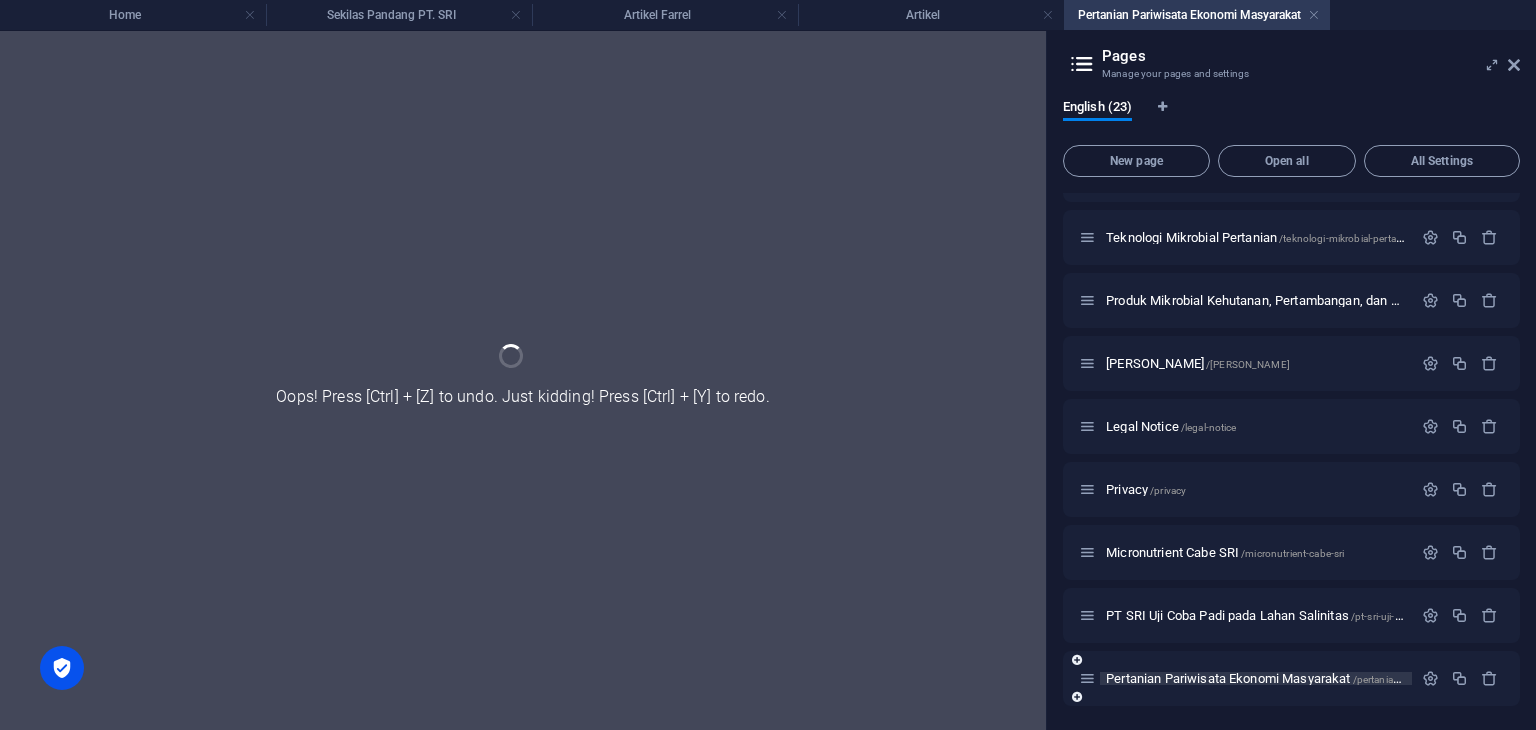 scroll, scrollTop: 928, scrollLeft: 0, axis: vertical 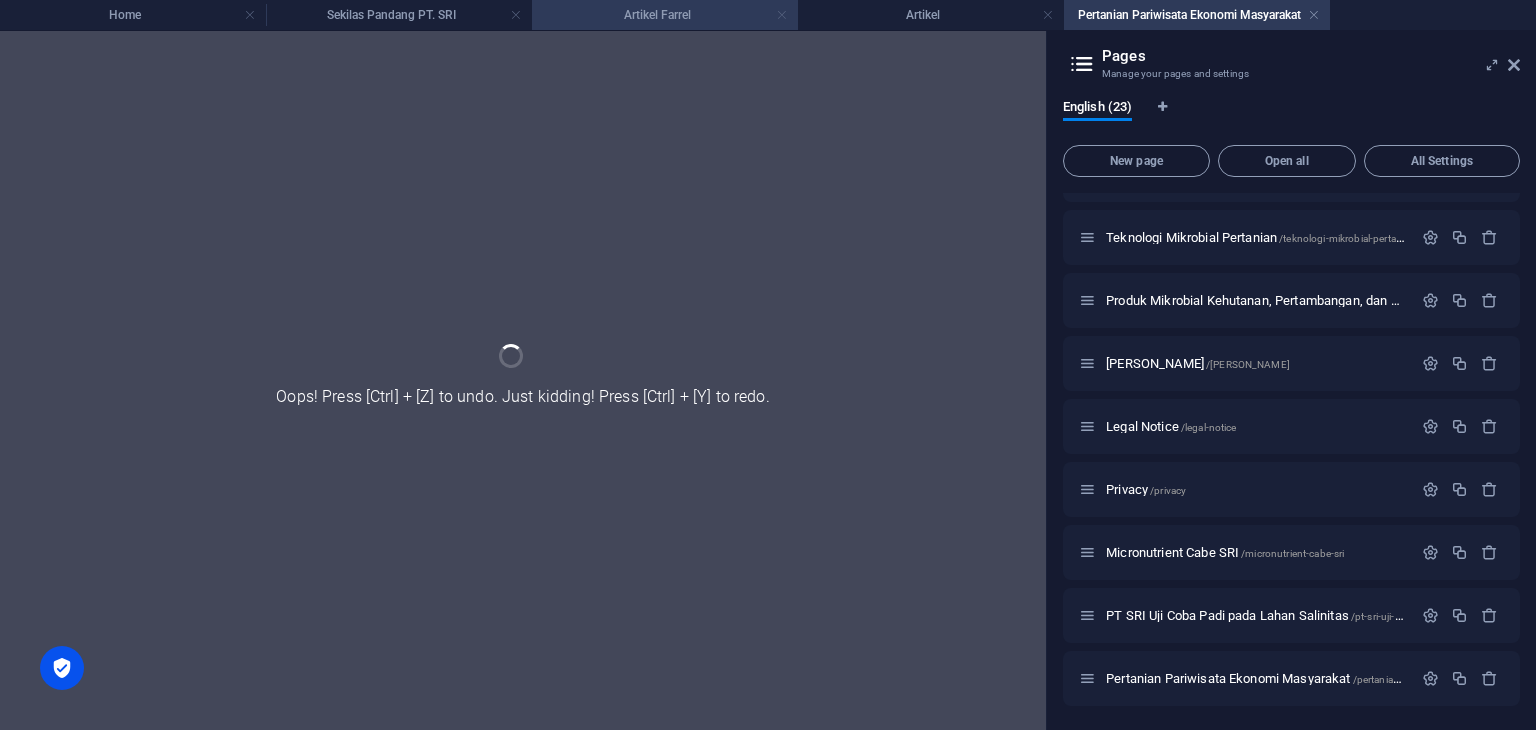 click at bounding box center (782, 15) 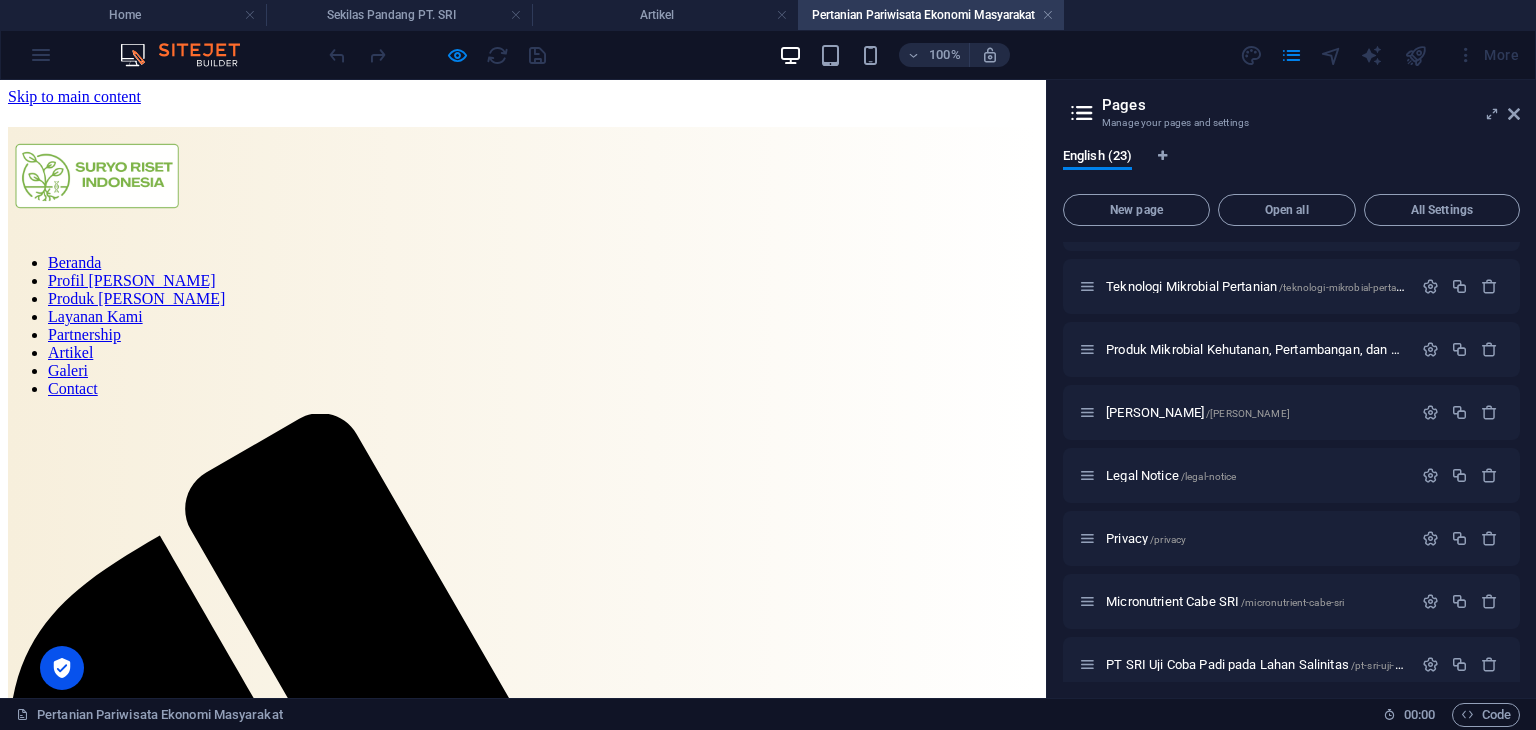 scroll, scrollTop: 0, scrollLeft: 0, axis: both 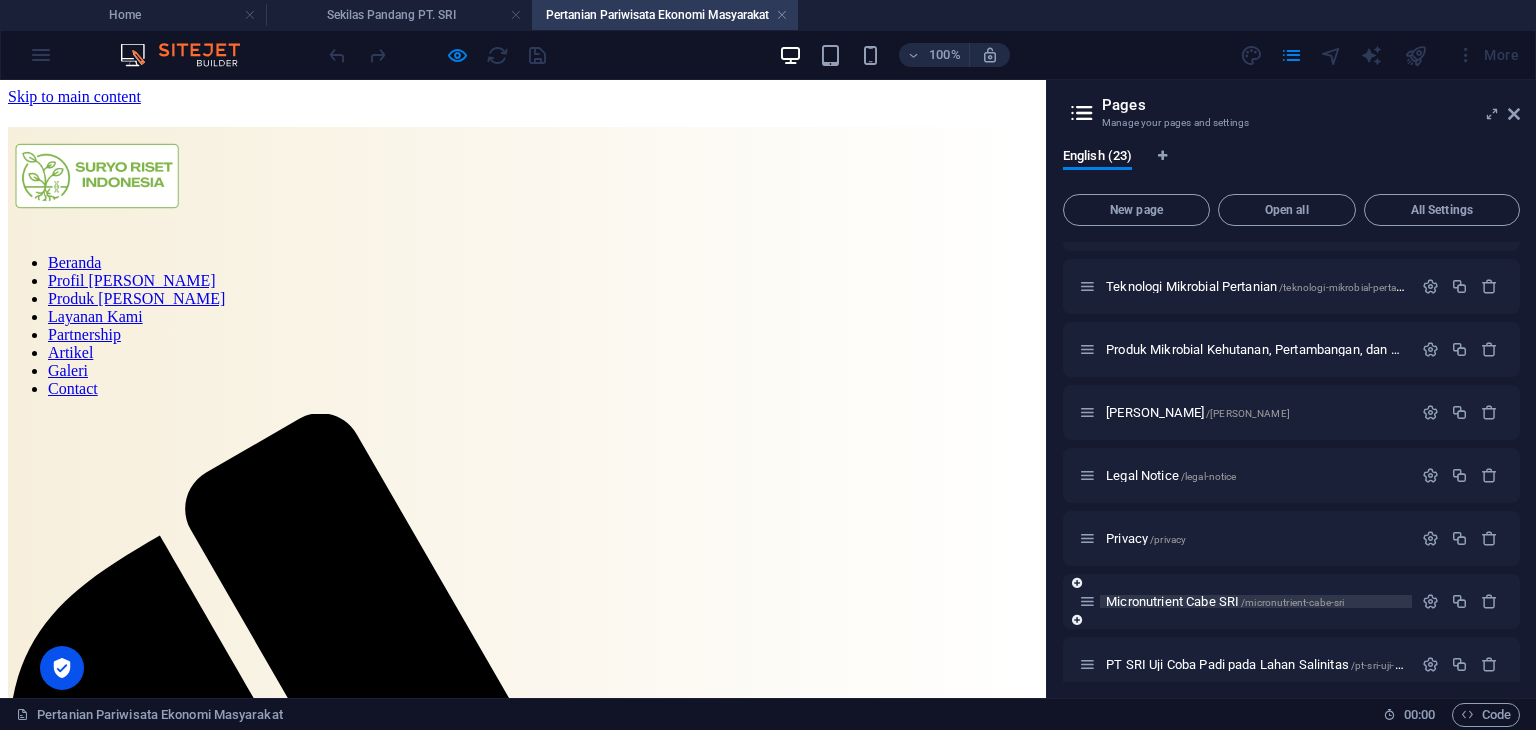 click on "Micronutrient Cabe SRI /micronutrient-cabe-sri" at bounding box center [1225, 601] 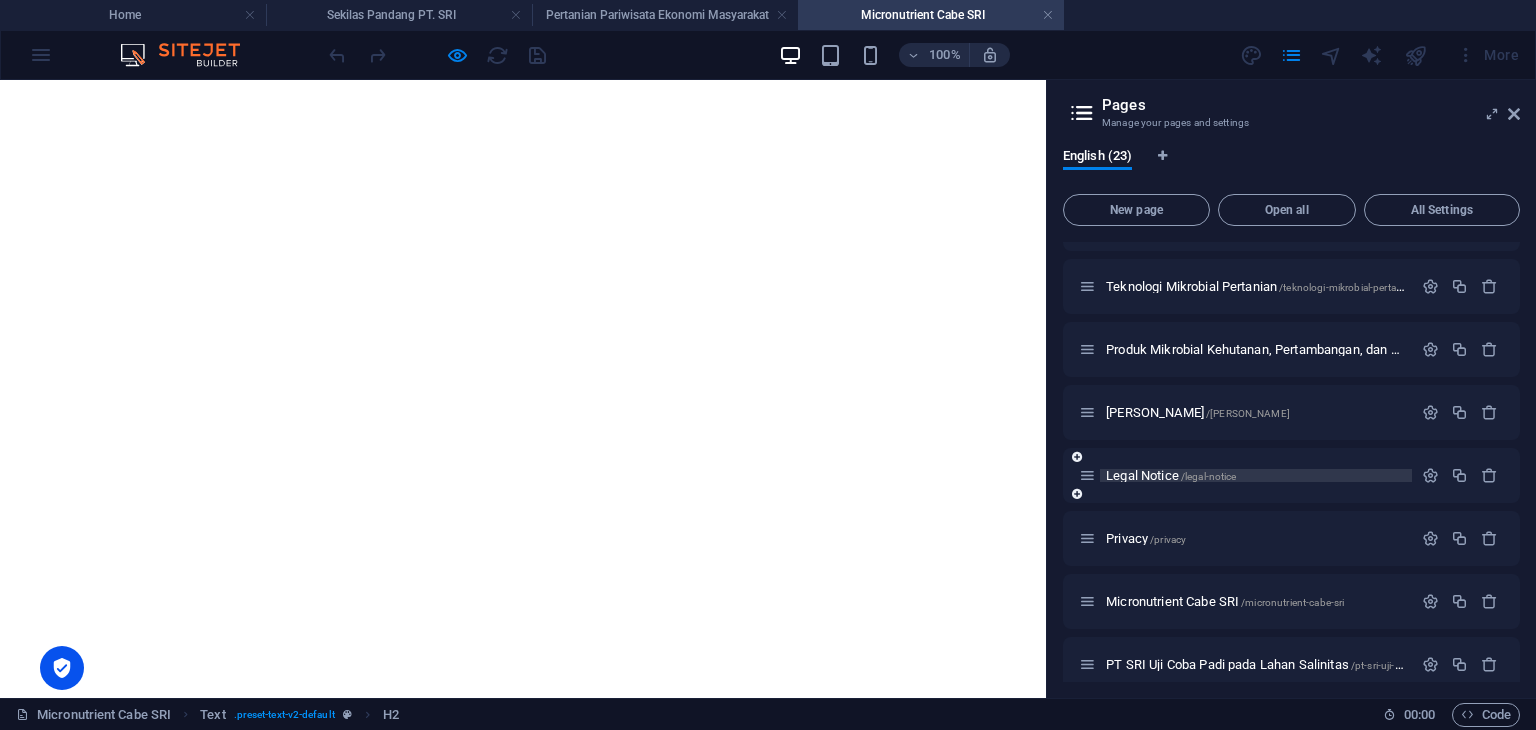 click on "Legal Notice /legal-notice" at bounding box center [1171, 475] 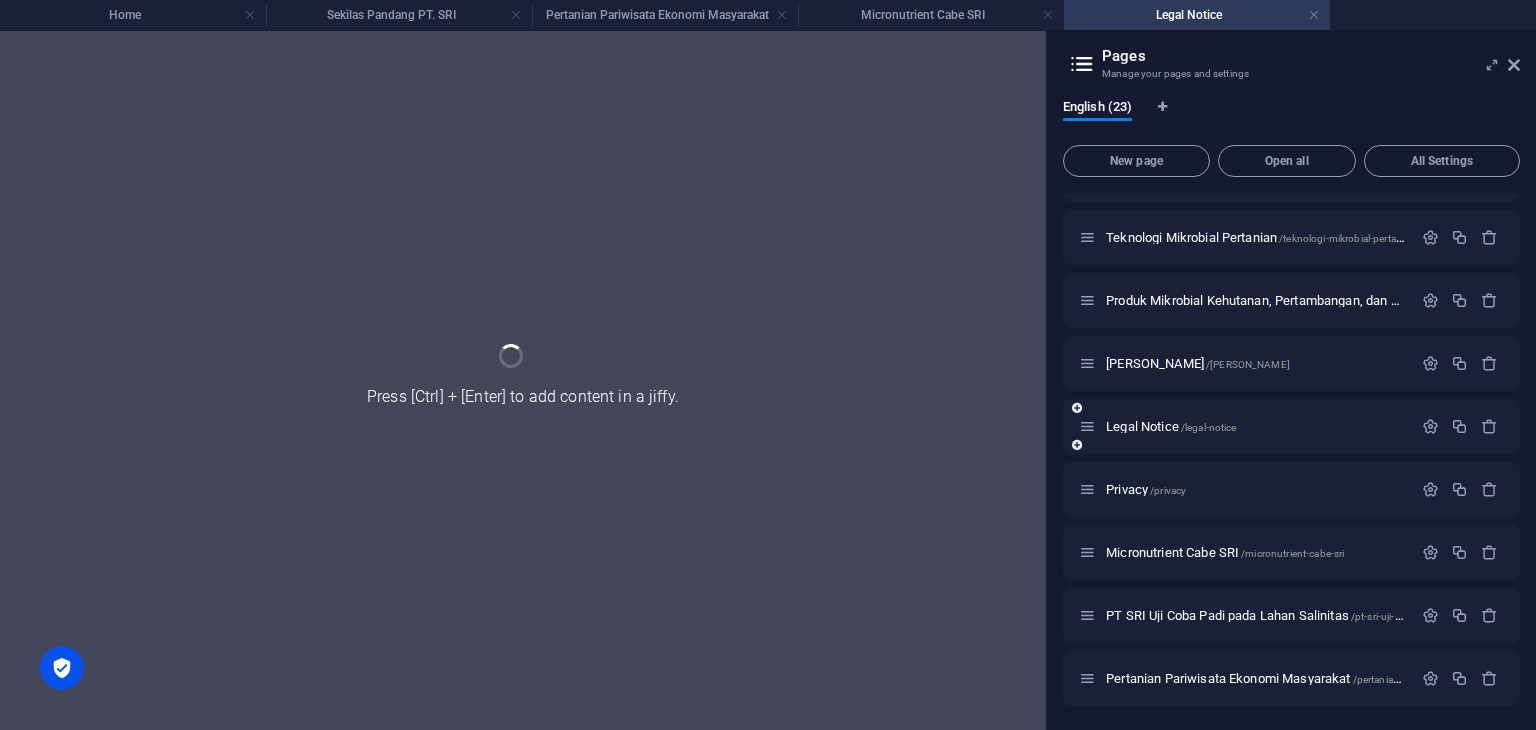 scroll, scrollTop: 0, scrollLeft: 0, axis: both 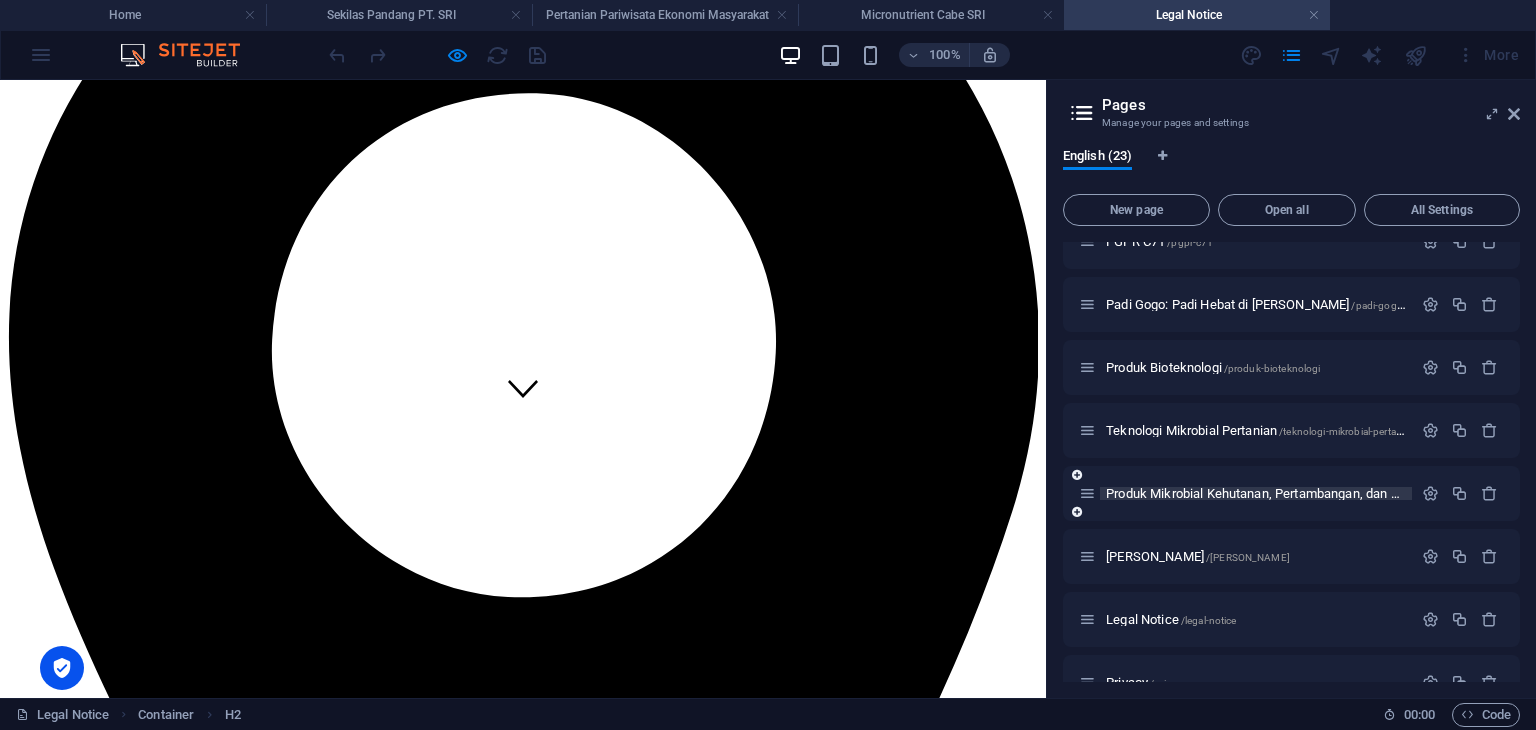 click on "Produk Mikrobial Kehutanan, Pertambangan, dan Lingkungan /produk-mikrobial-kehutanan-pertambangan-dan-lingkungan" at bounding box center [1421, 493] 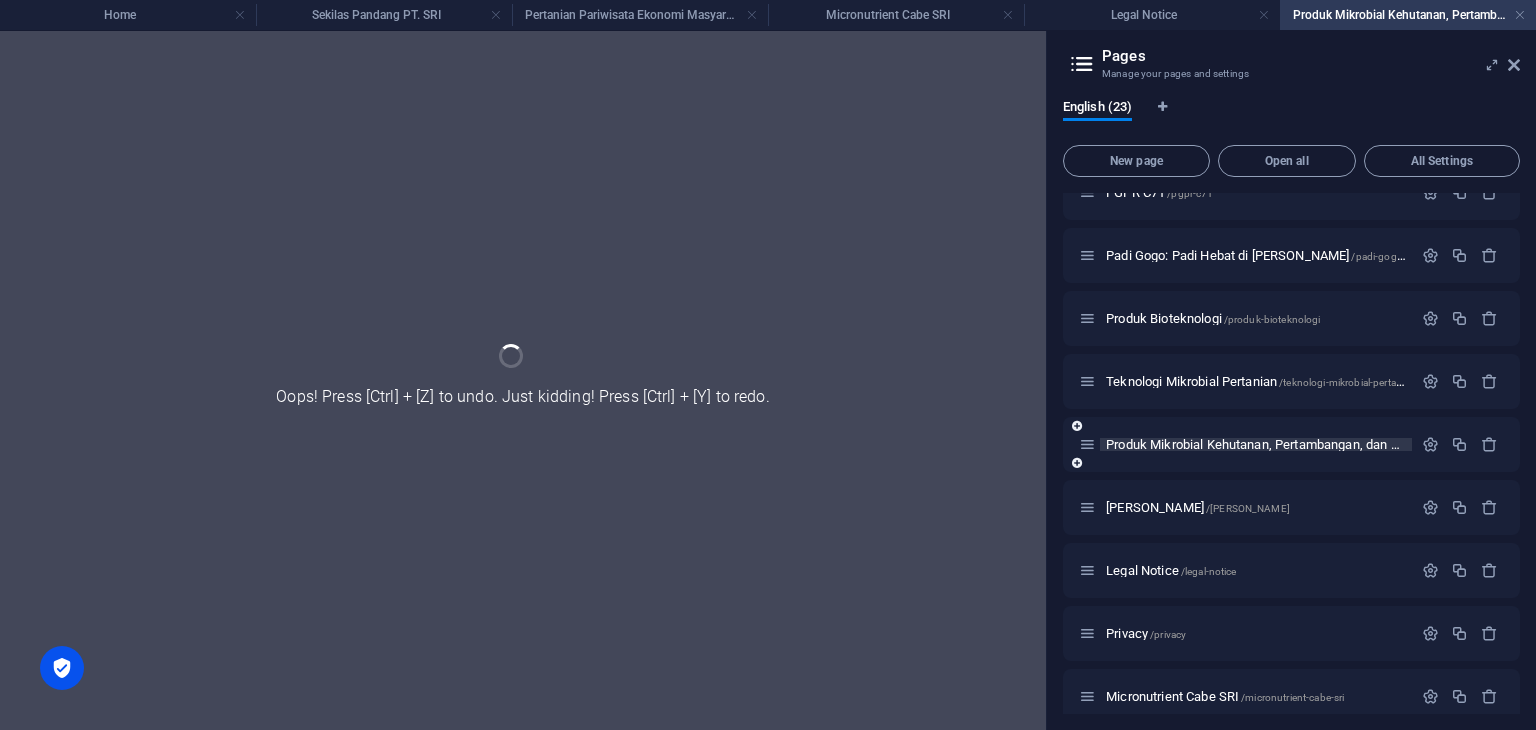 scroll, scrollTop: 0, scrollLeft: 0, axis: both 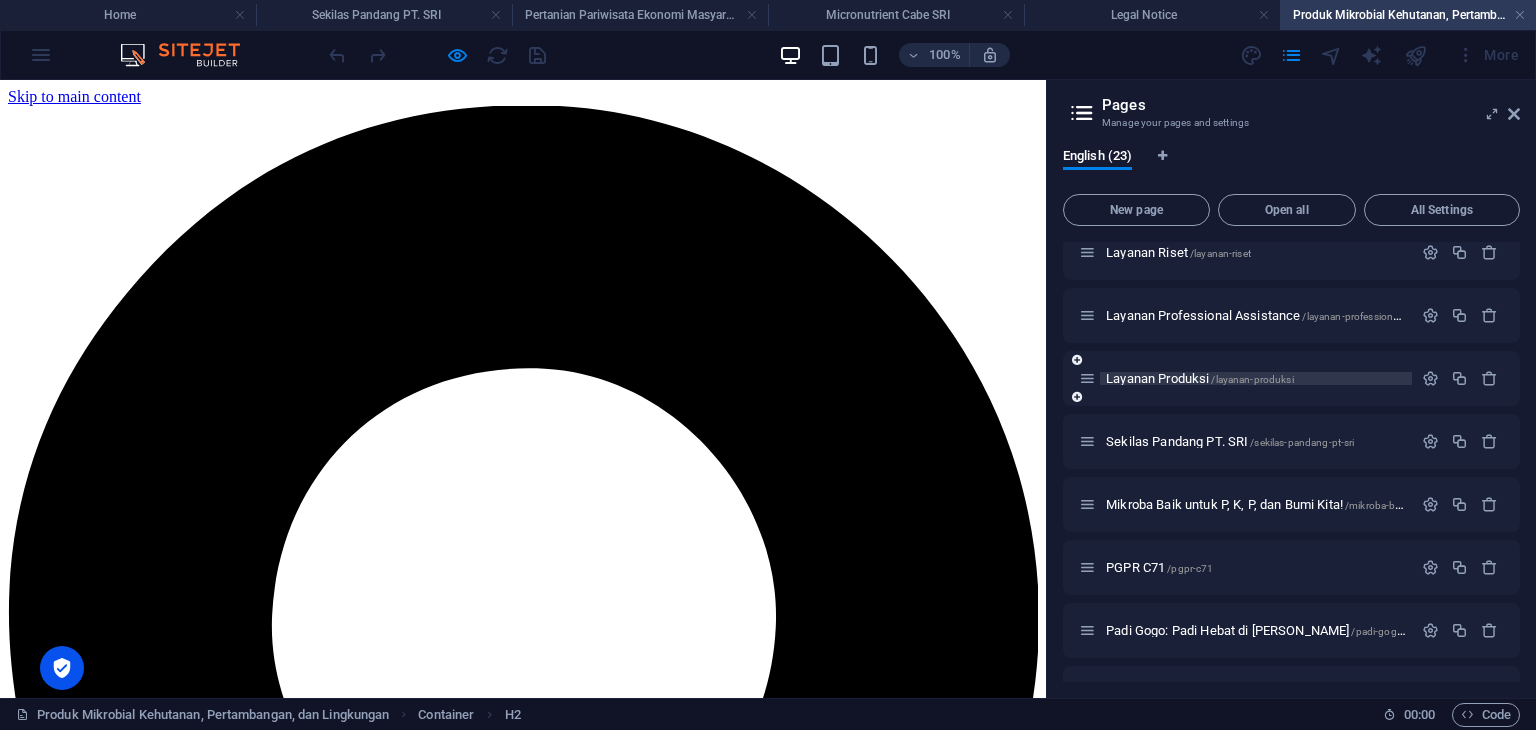 click on "Layanan Produksi /layanan-produksi" at bounding box center (1200, 378) 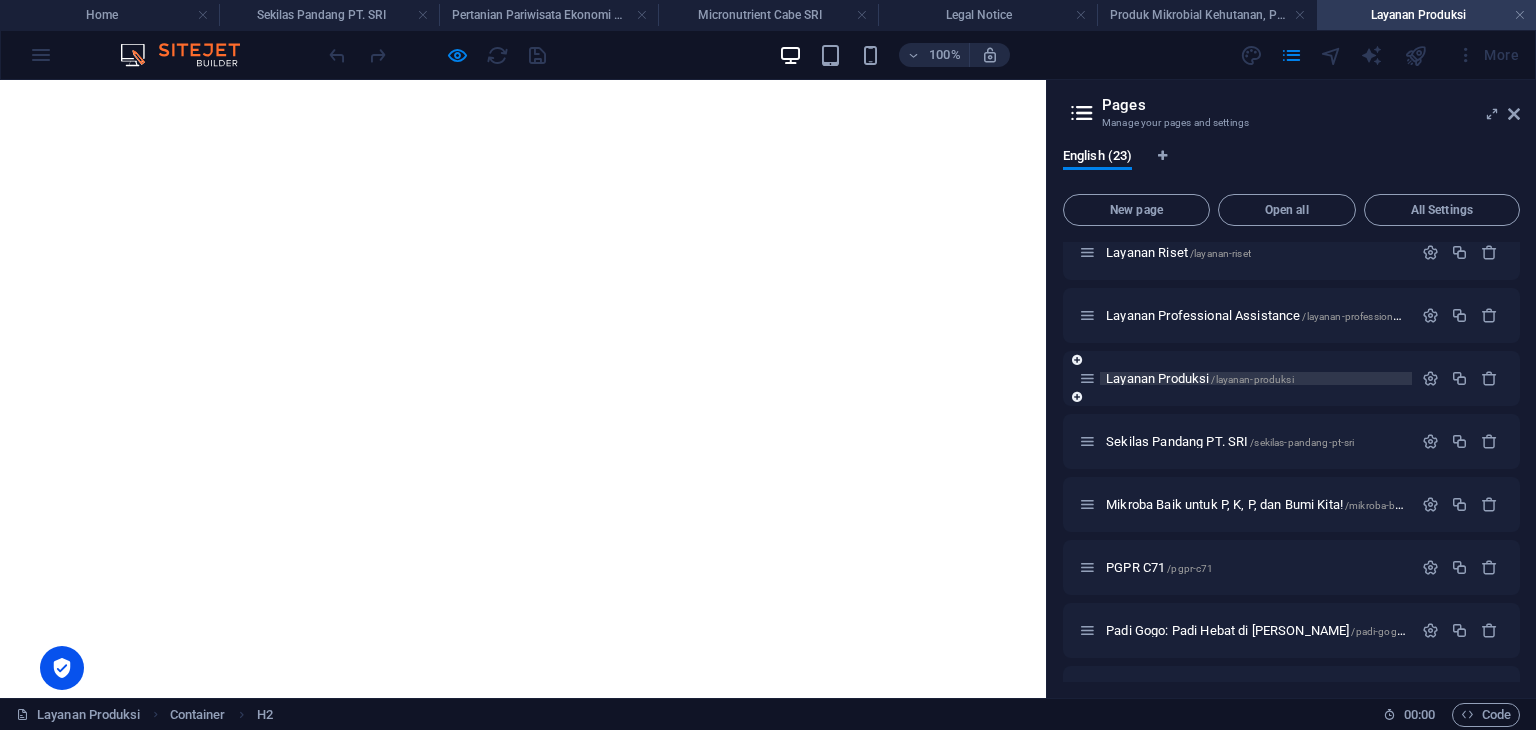 scroll, scrollTop: 316, scrollLeft: 0, axis: vertical 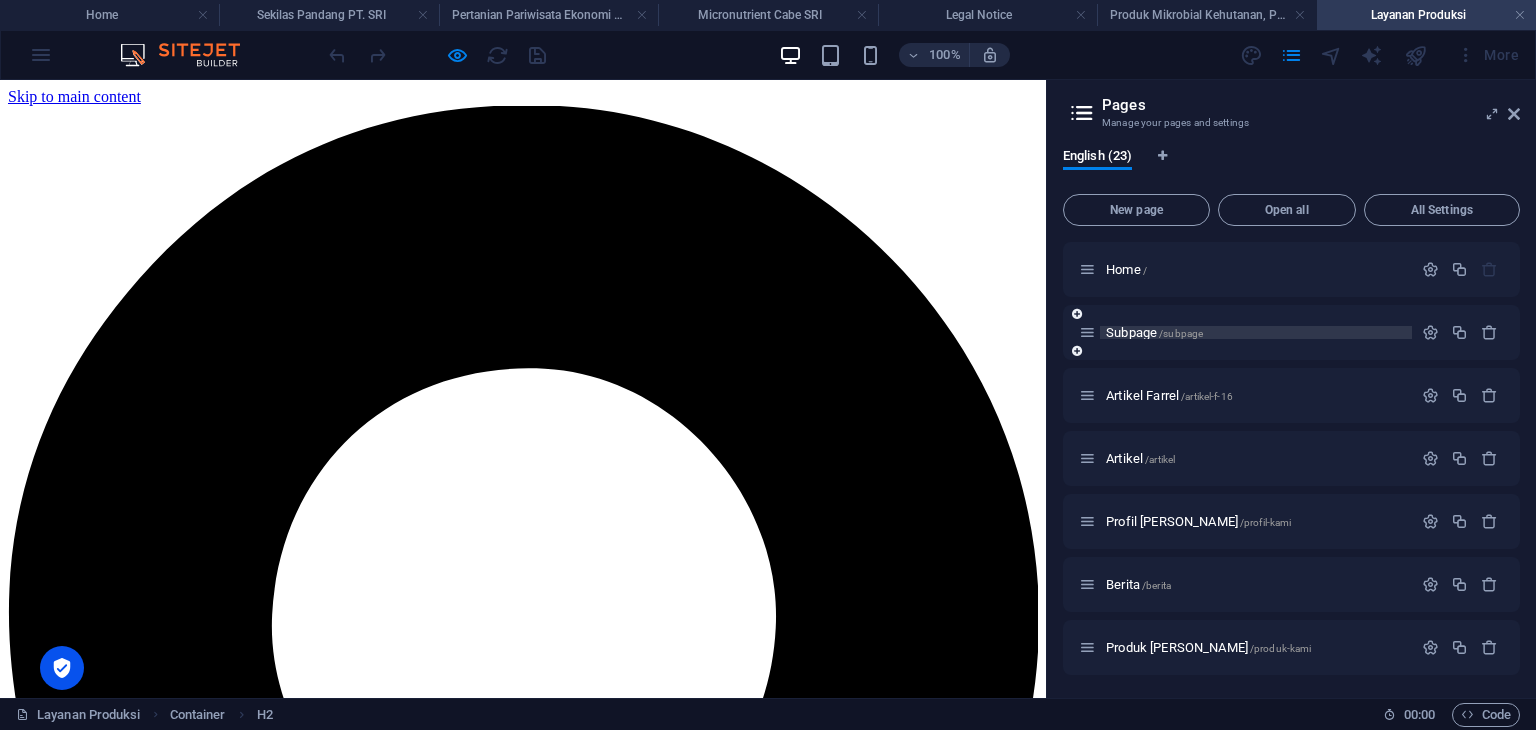 click on "Subpage /subpage" at bounding box center [1154, 332] 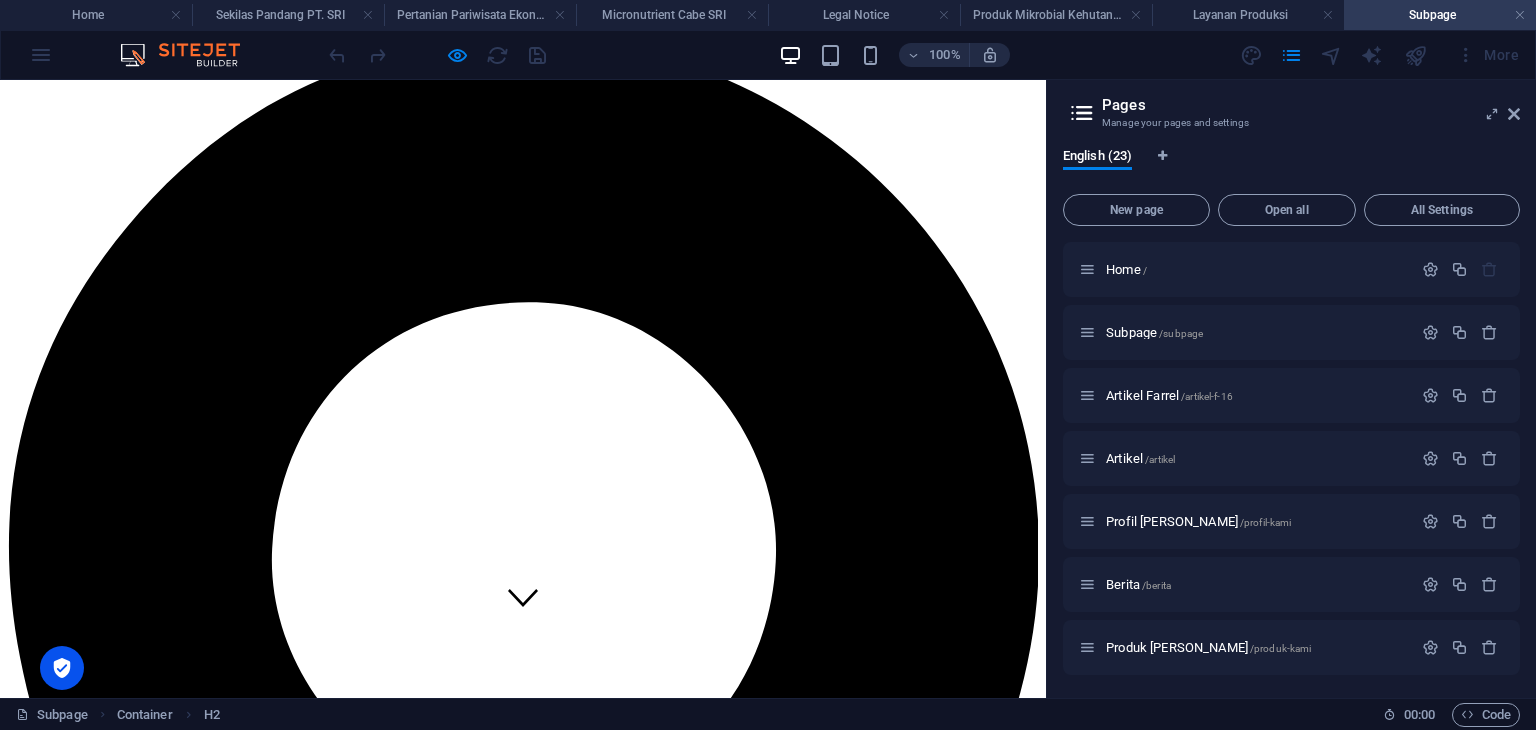 scroll, scrollTop: 0, scrollLeft: 0, axis: both 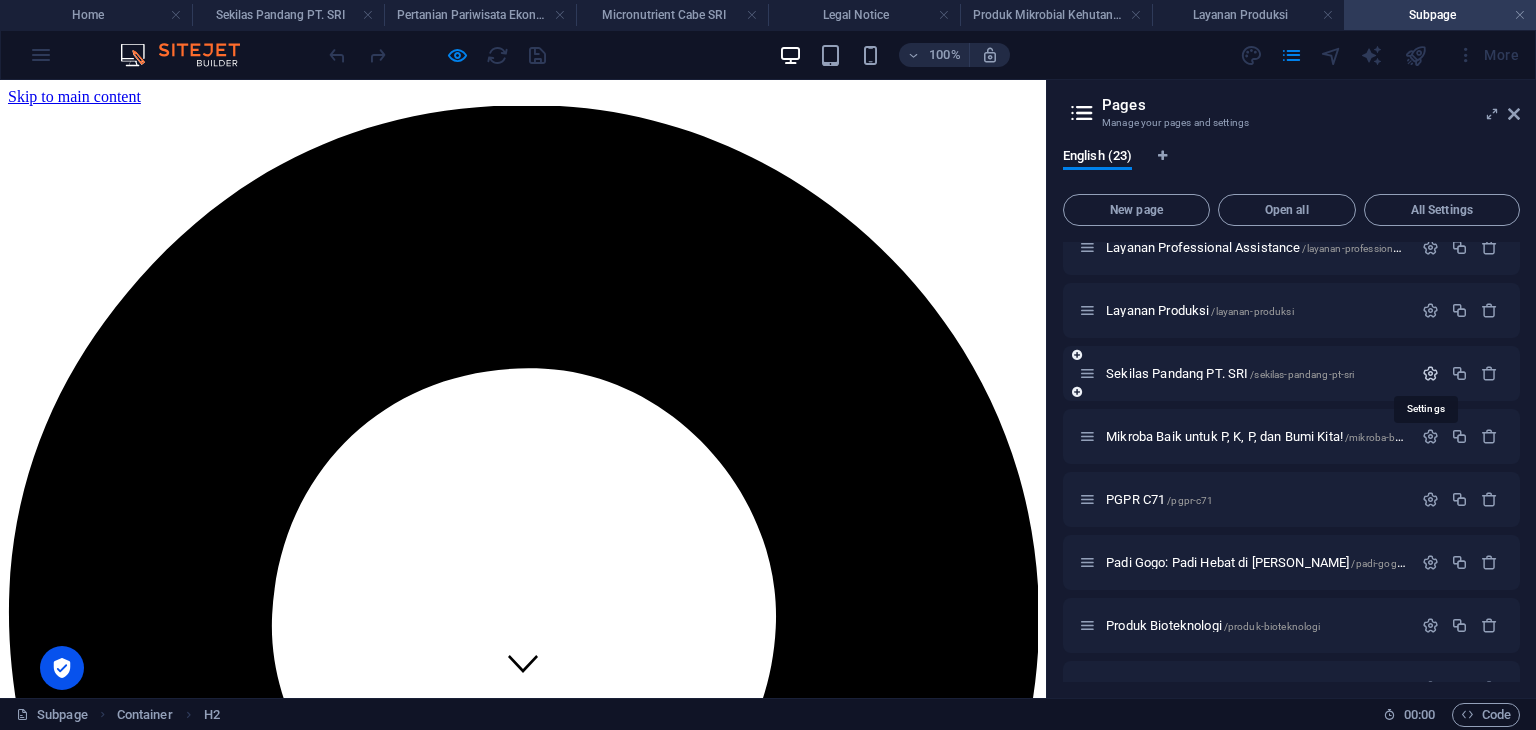 click at bounding box center [1430, 373] 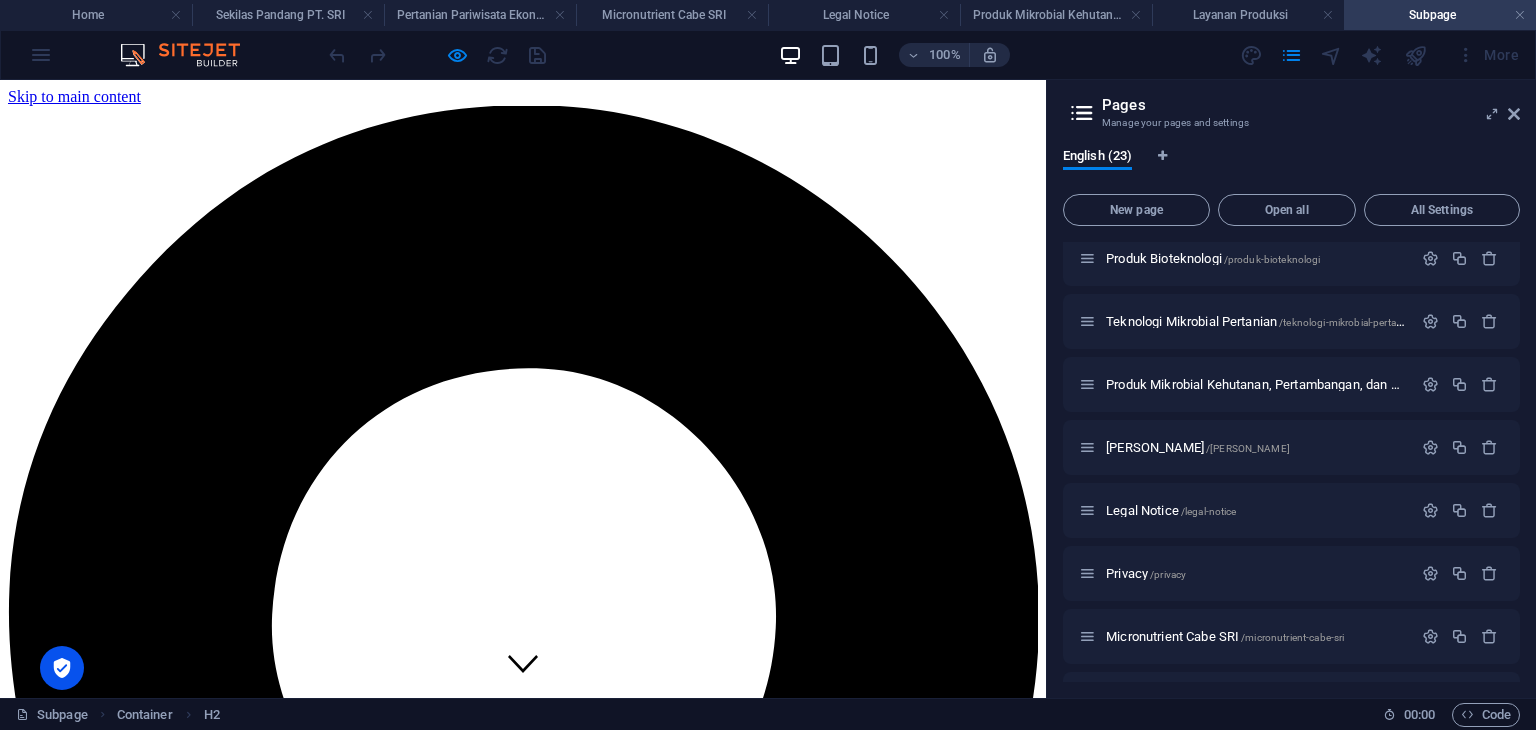 scroll, scrollTop: 1822, scrollLeft: 0, axis: vertical 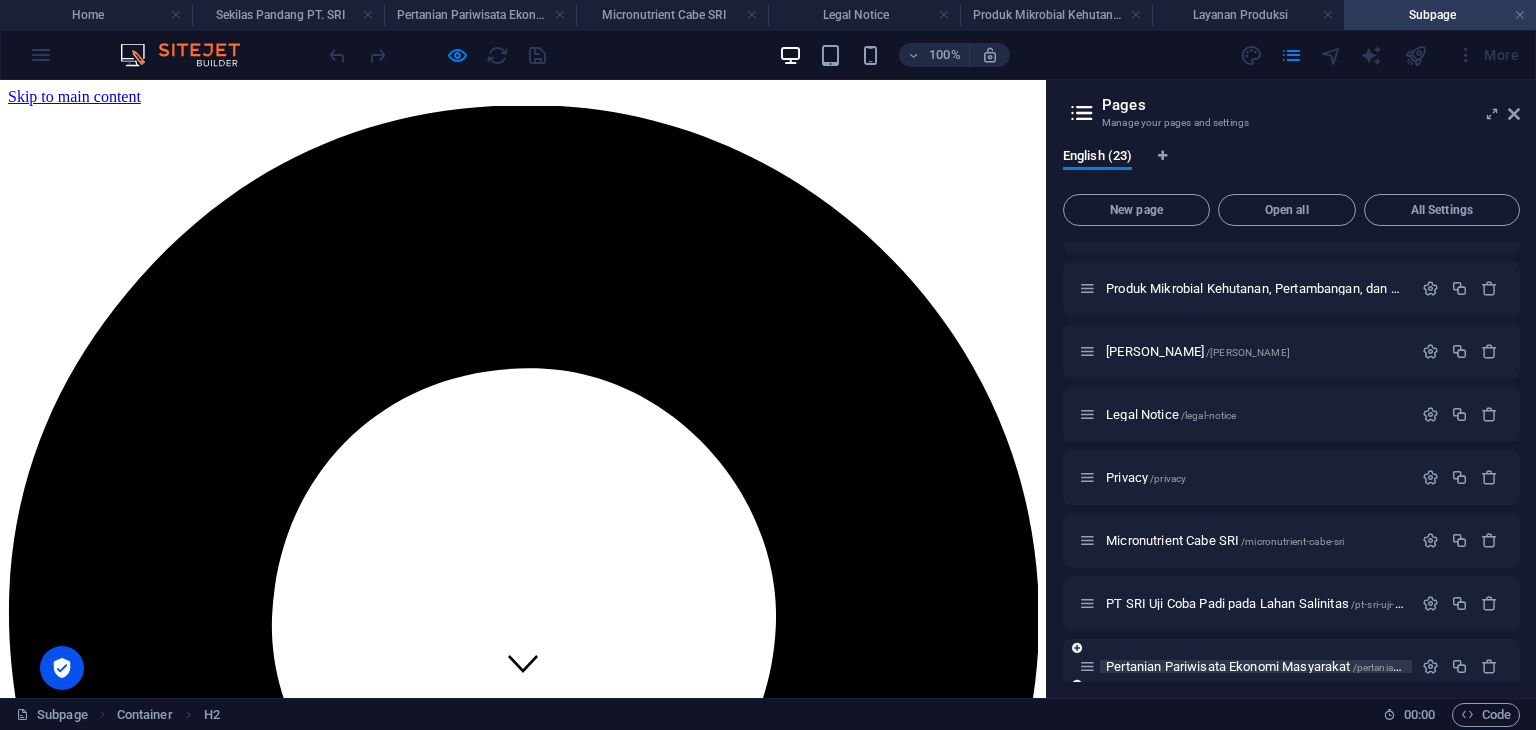 click on "Pertanian Pariwisata Ekonomi Masyarakat /pertanian-pariwisata-ekonomi-masyarakat" at bounding box center [1325, 666] 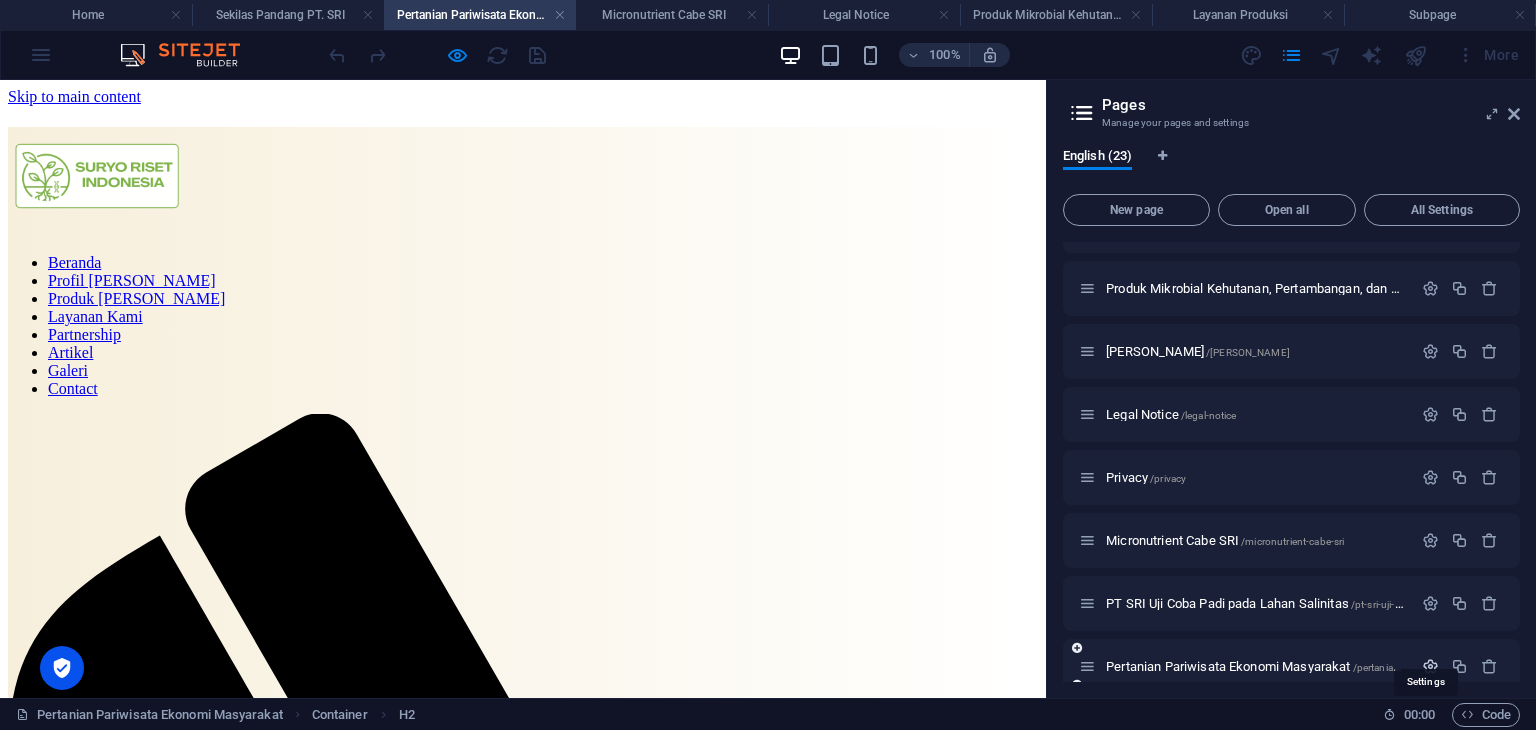click at bounding box center (1430, 666) 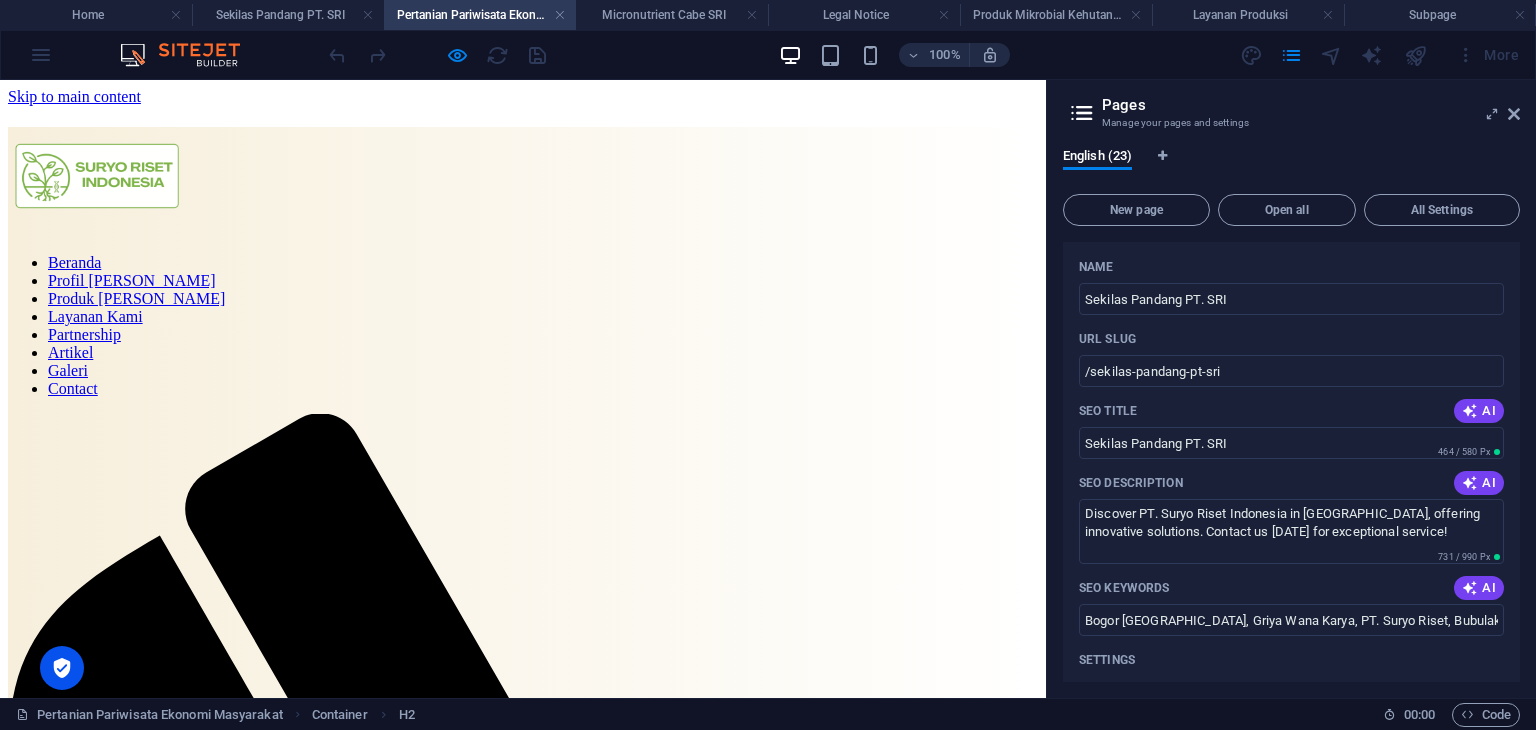 scroll, scrollTop: 559, scrollLeft: 0, axis: vertical 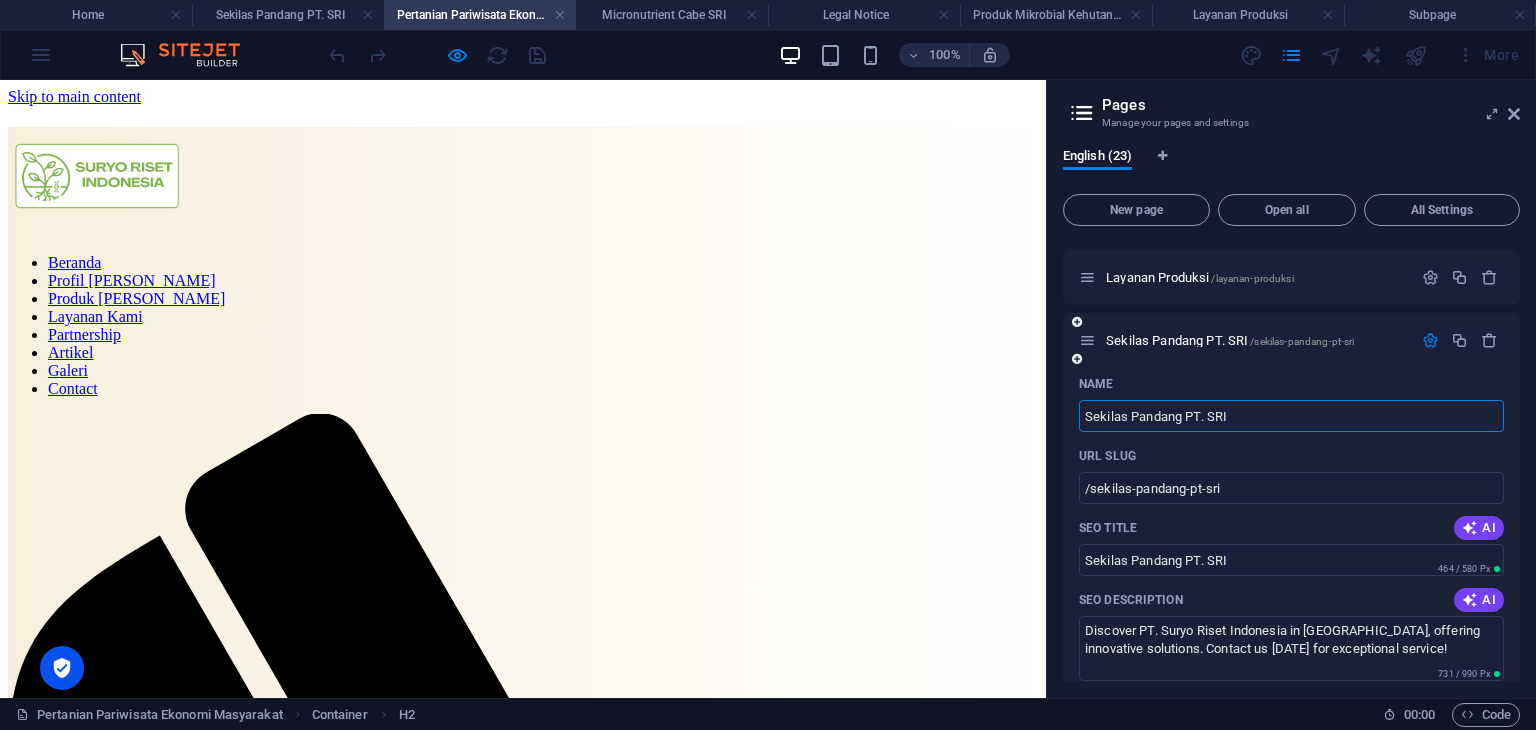 drag, startPoint x: 1269, startPoint y: 413, endPoint x: 1074, endPoint y: 402, distance: 195.31001 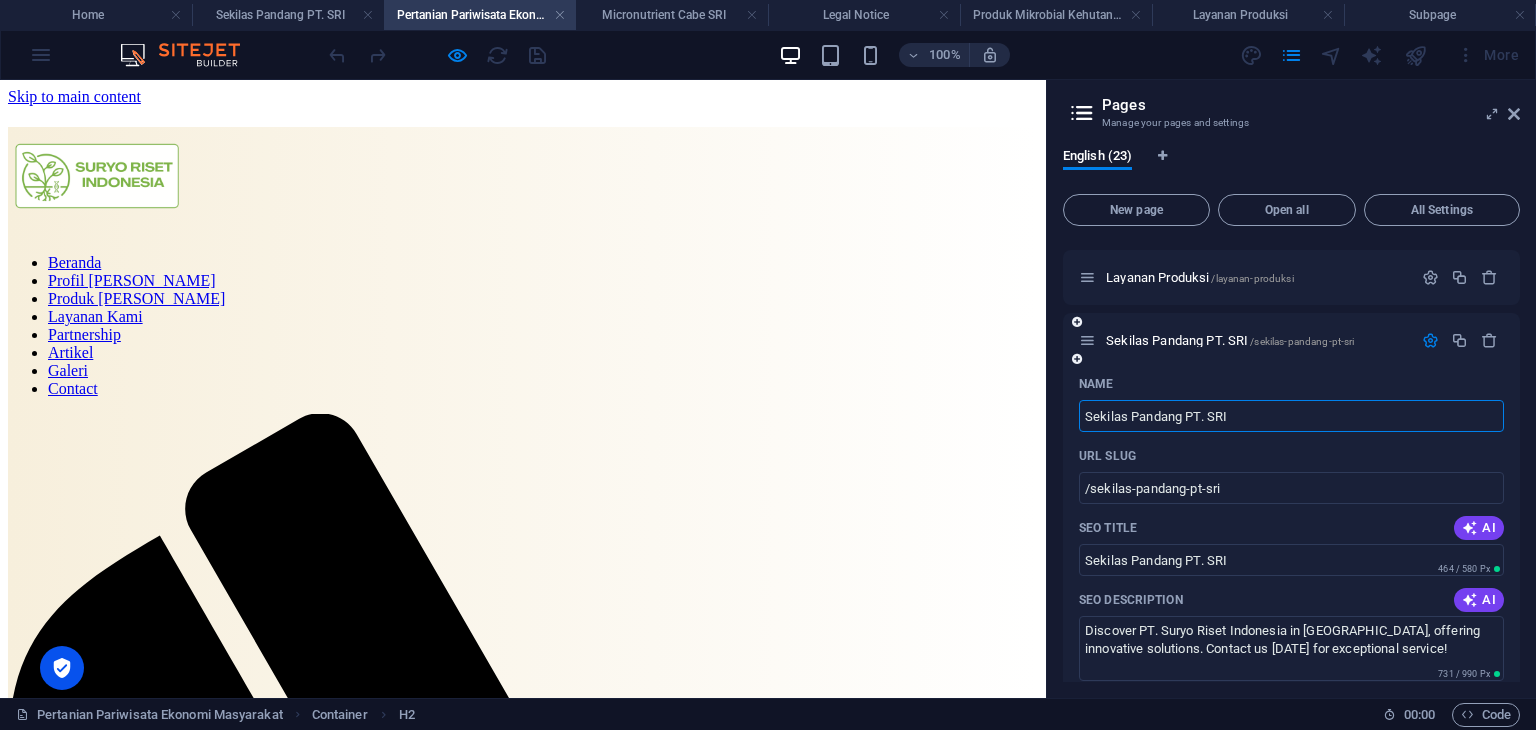 paste on "Pertanian Pariwisata Ekonomi Masyarakat" 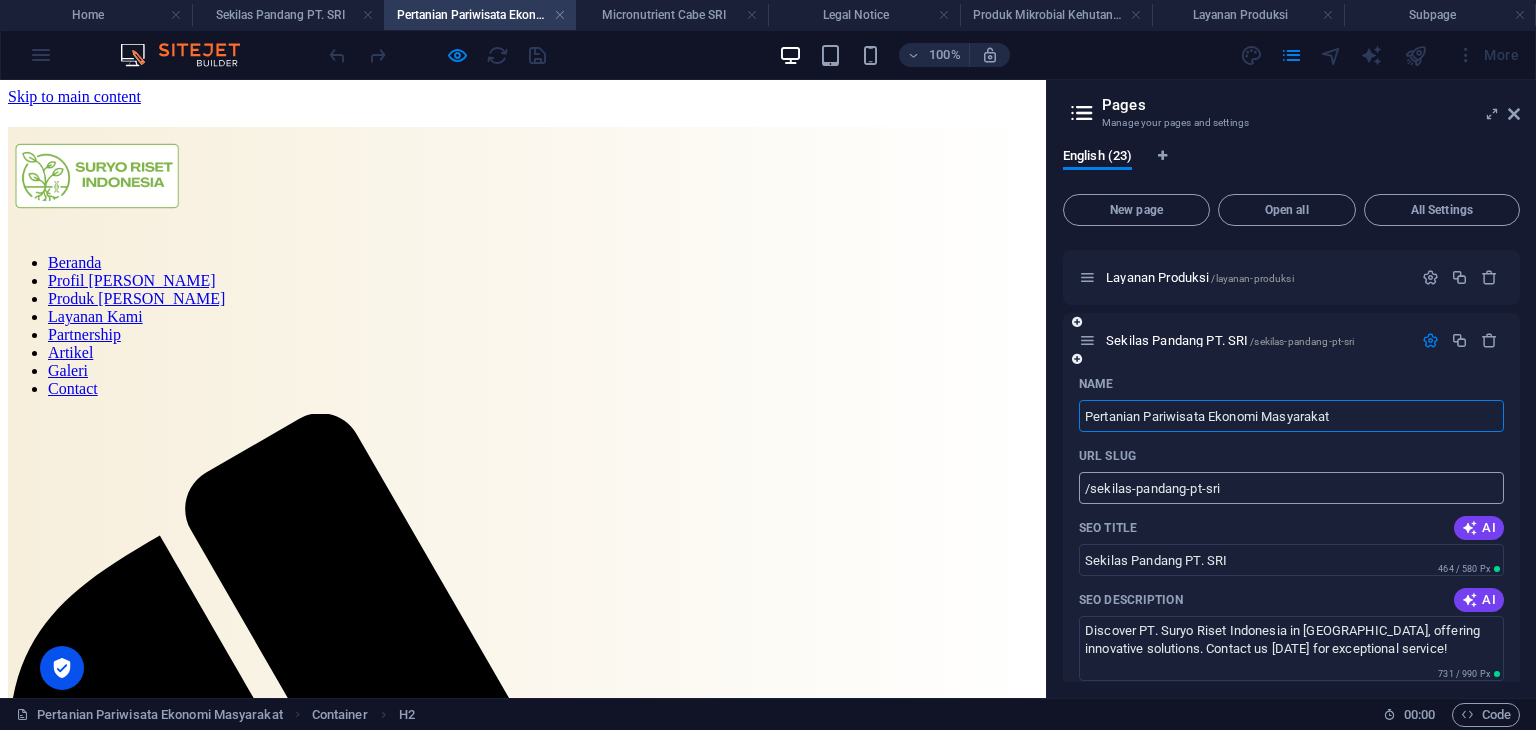 click on "/sekilas-pandang-pt-sri" at bounding box center [1291, 488] 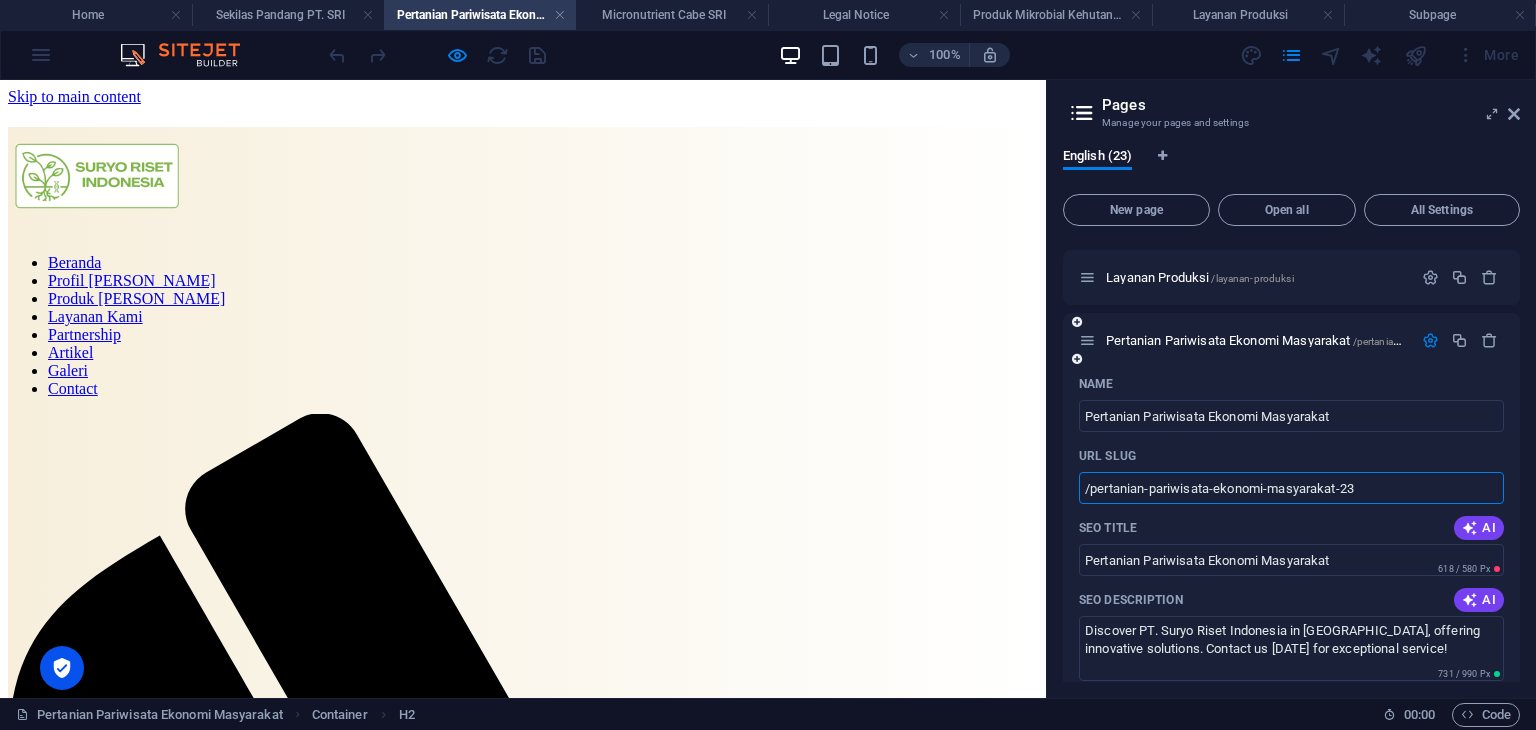 type on "Pertanian Pariwisata Ekonomi Masyarakat" 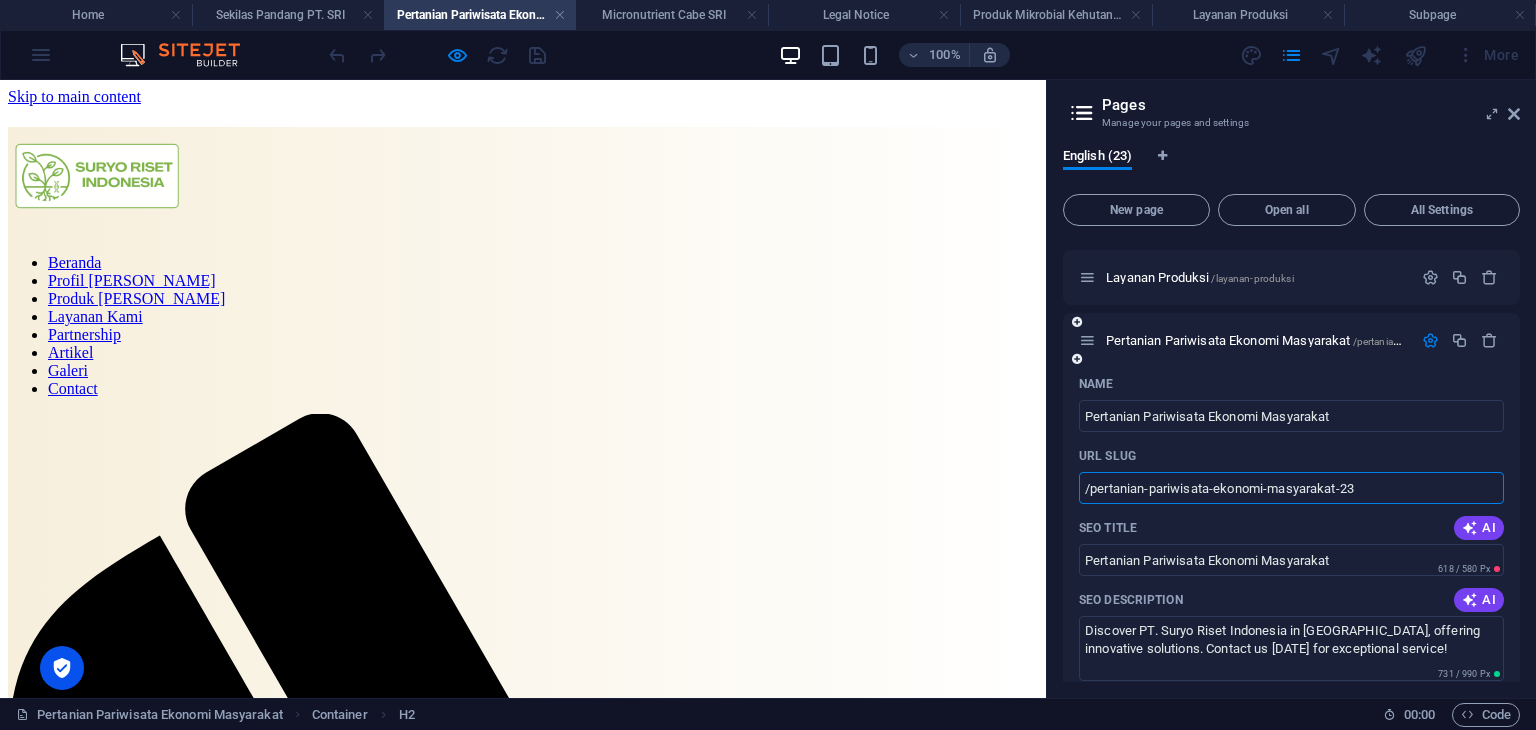 type on "/pertanian-pariwisata-ekonomi-masyarakat-23" 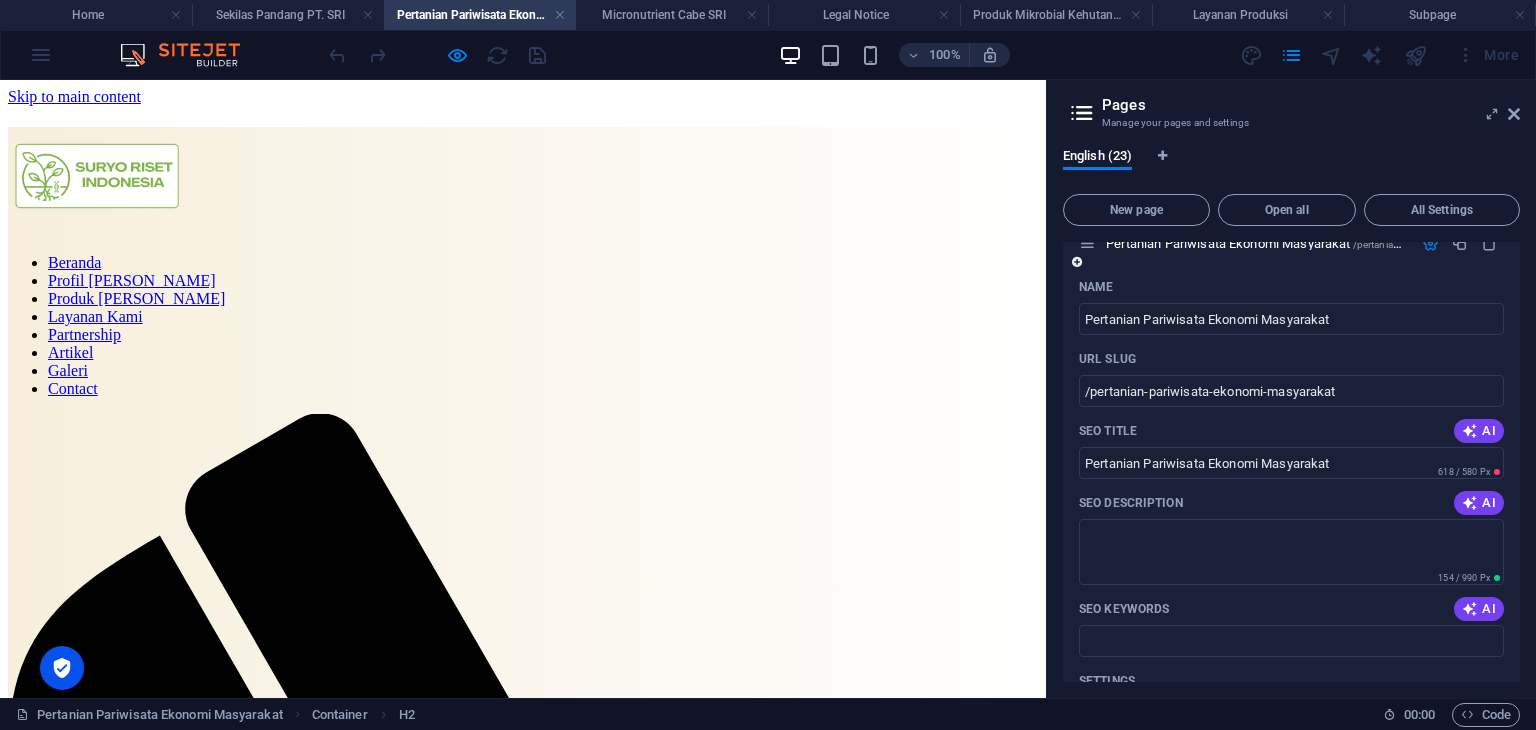 scroll, scrollTop: 2080, scrollLeft: 0, axis: vertical 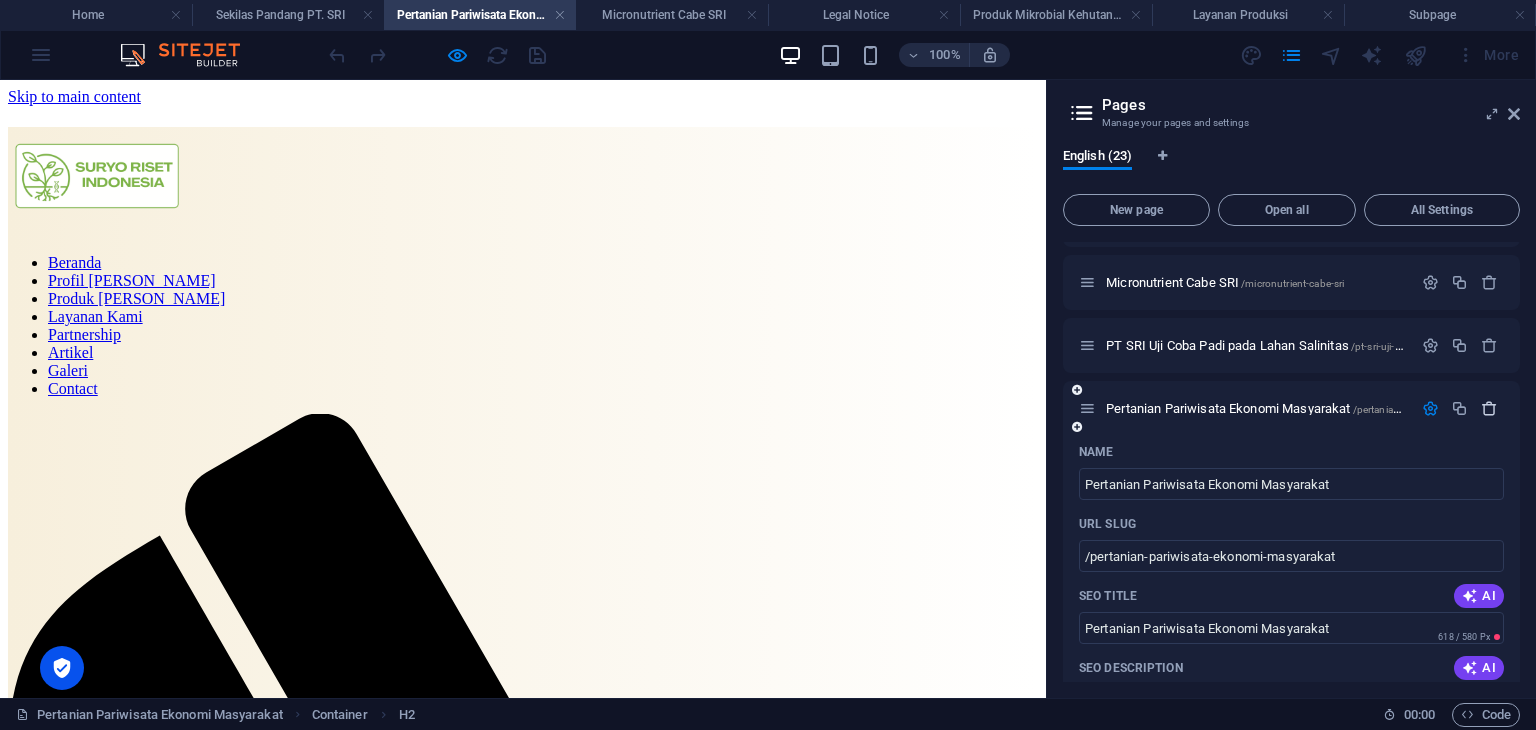 click at bounding box center (1460, 409) 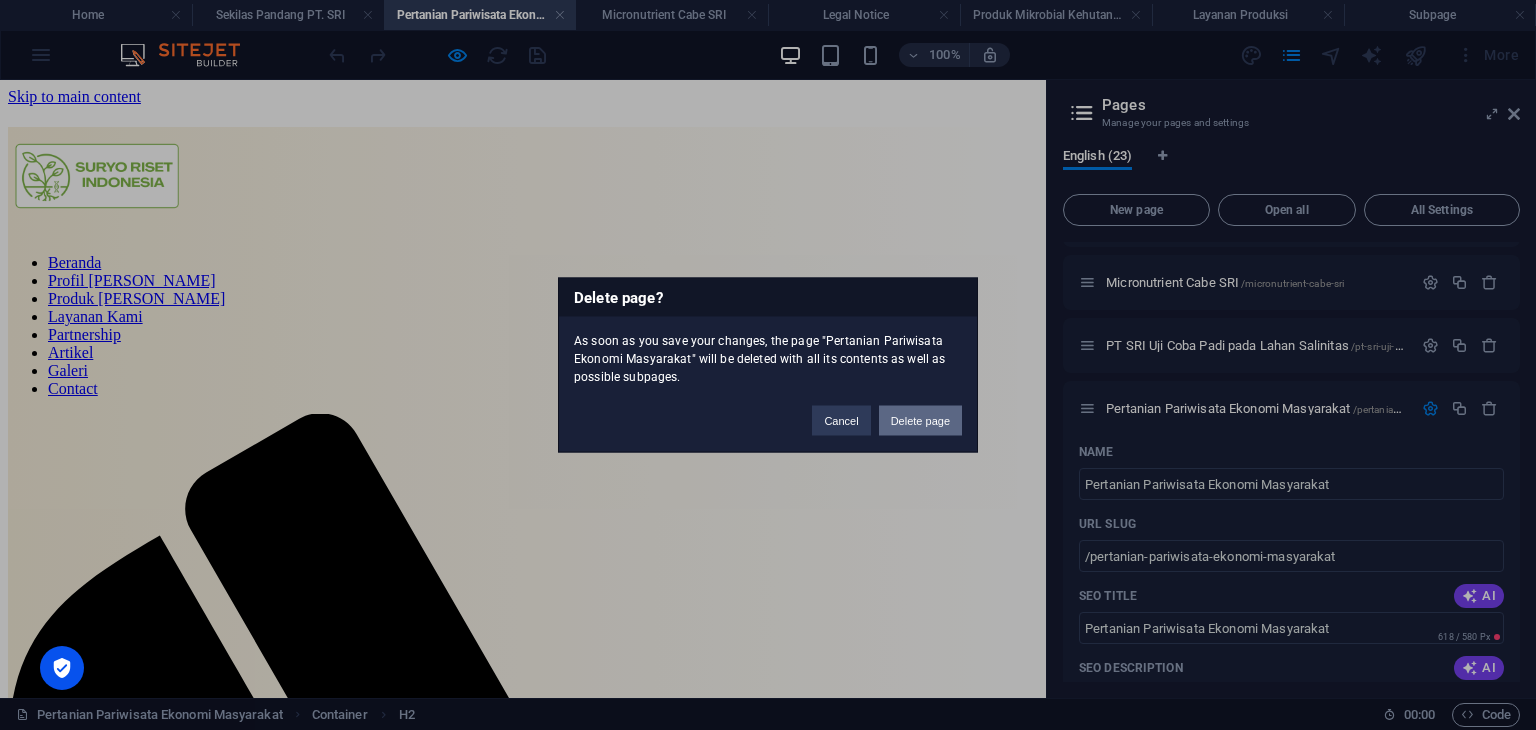 click on "Delete page" at bounding box center (920, 421) 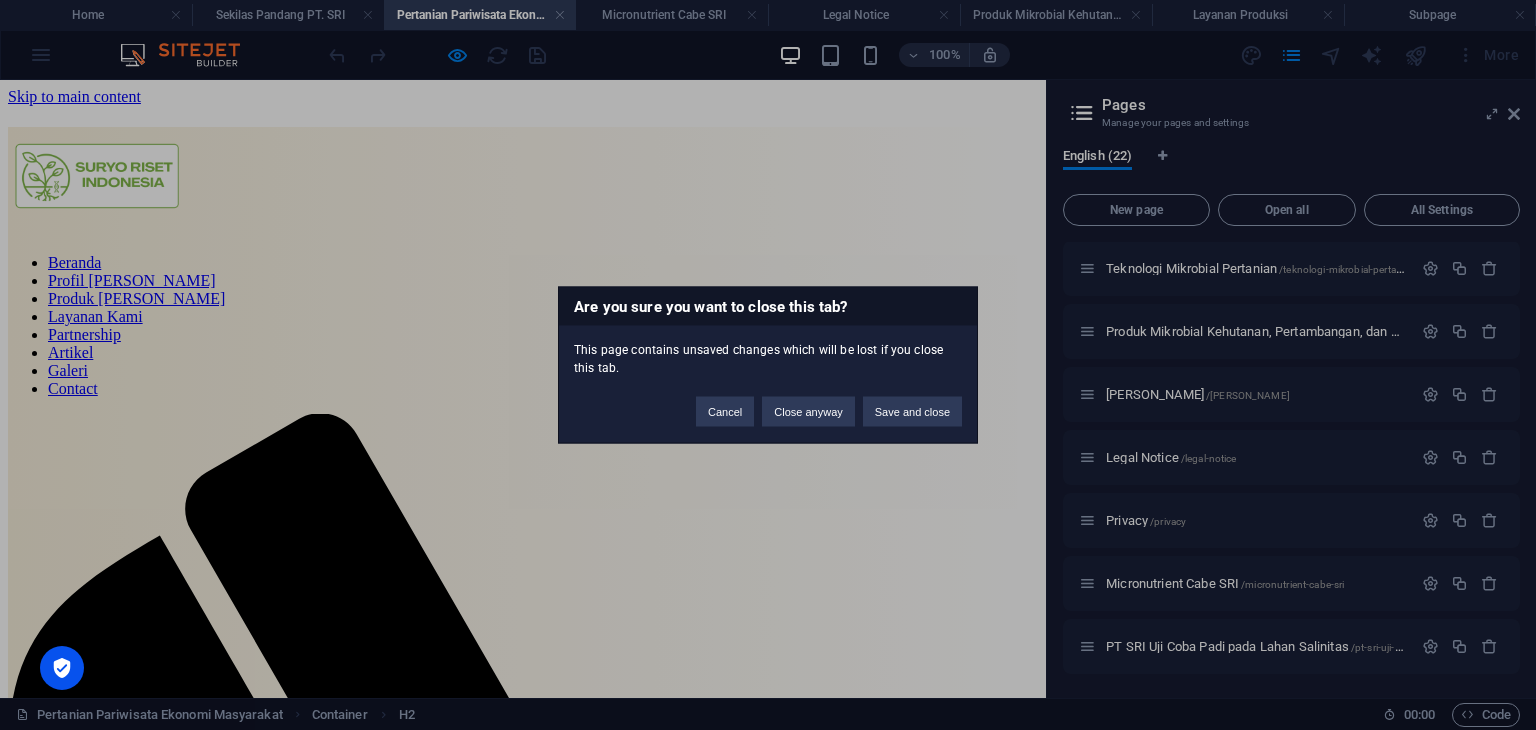scroll, scrollTop: 1787, scrollLeft: 0, axis: vertical 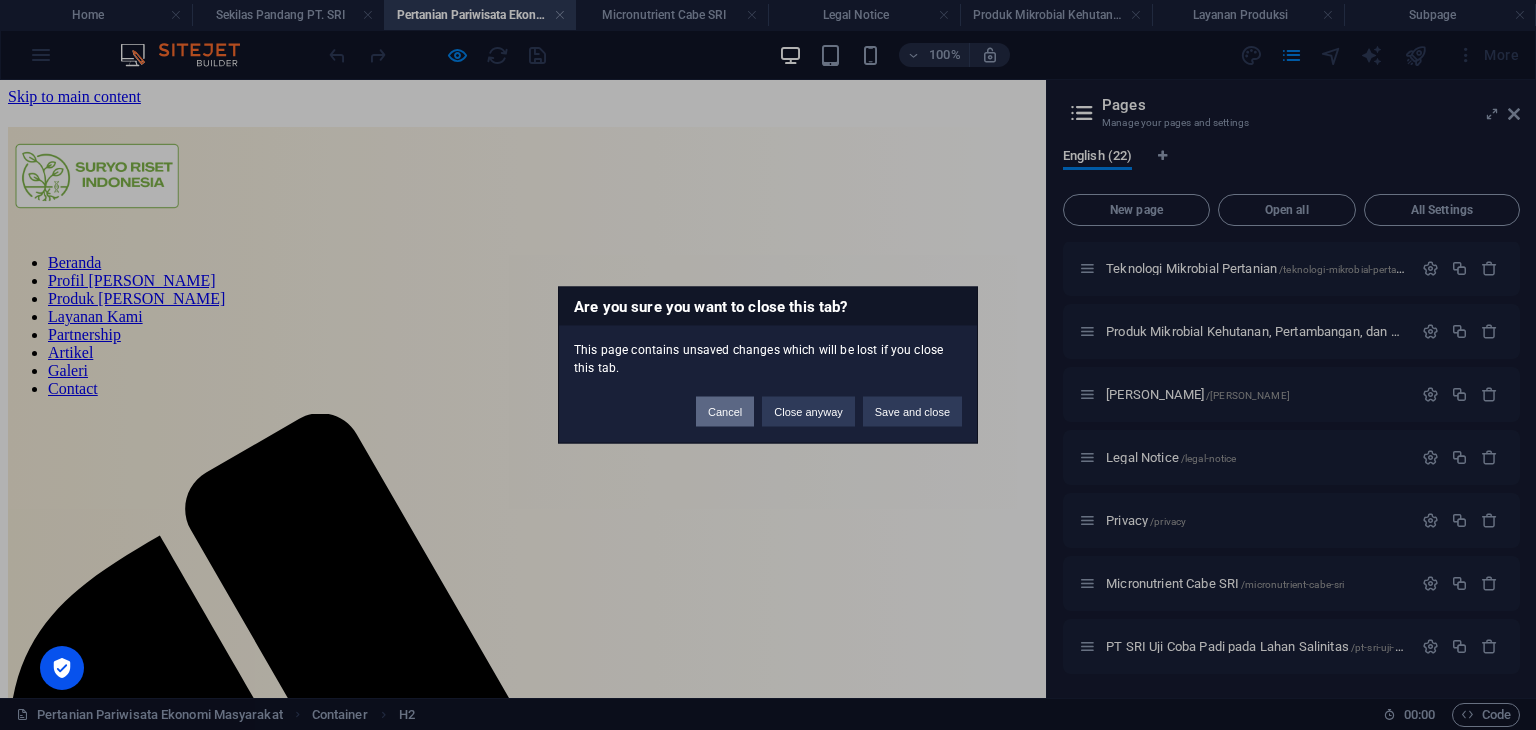 click on "Cancel" at bounding box center [725, 412] 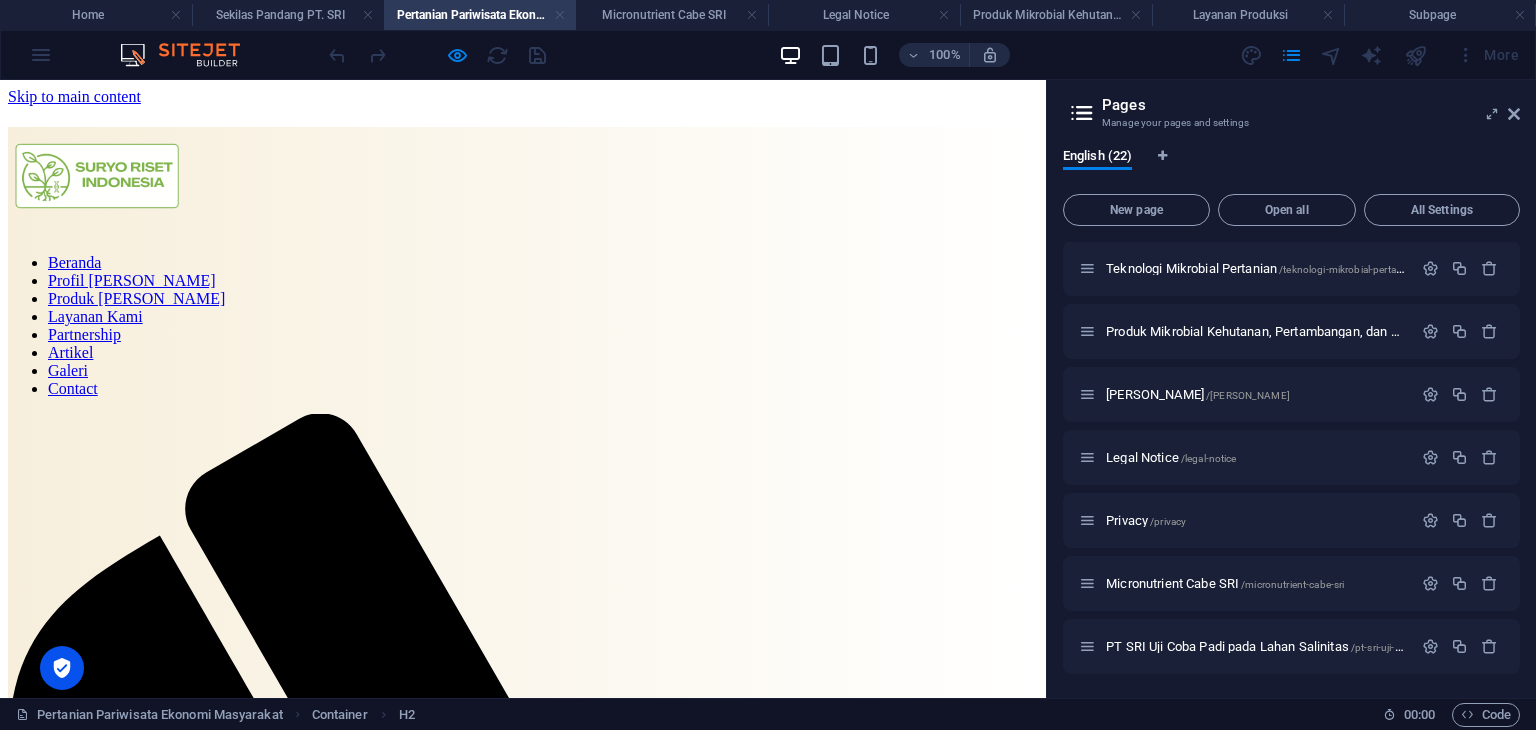 click at bounding box center [560, 15] 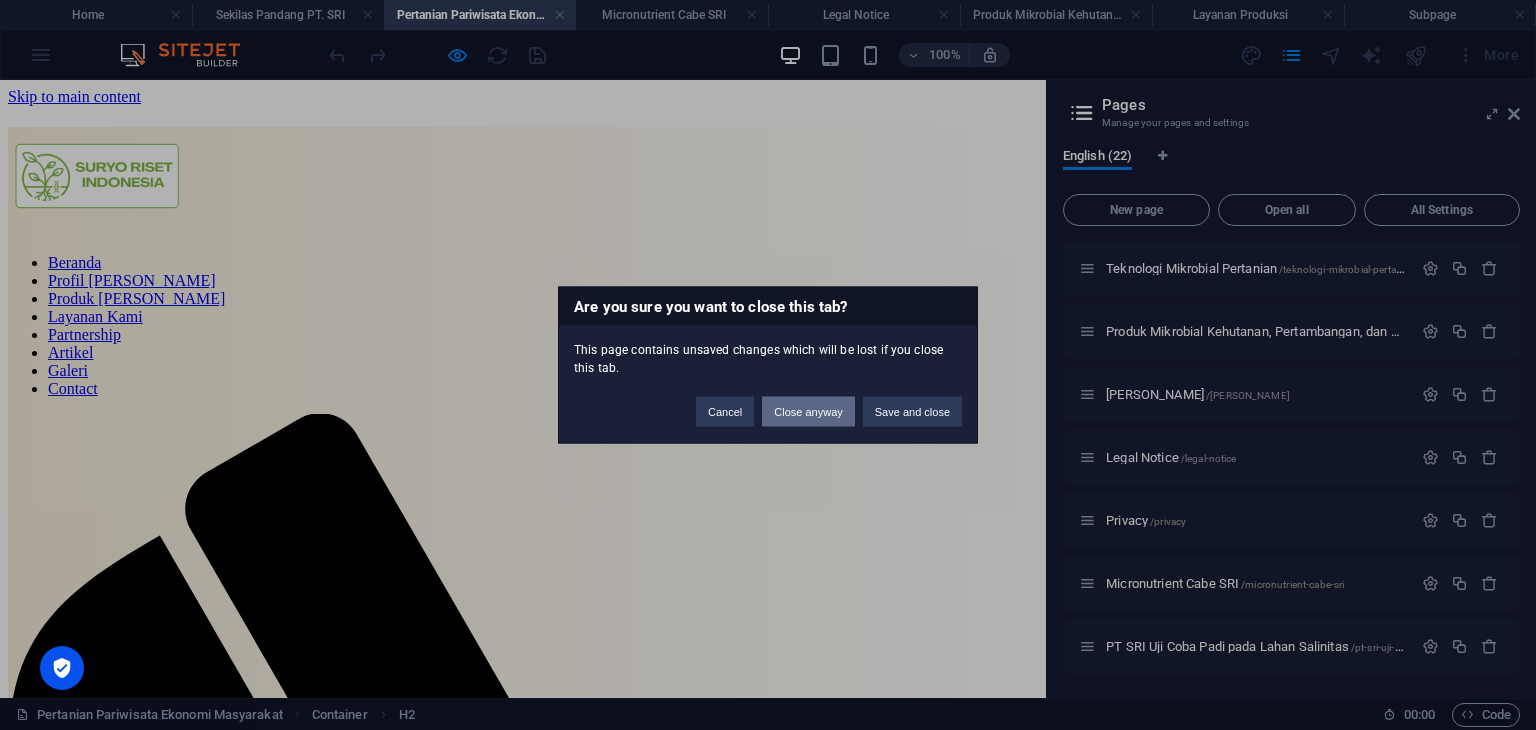 click on "Close anyway" at bounding box center [808, 412] 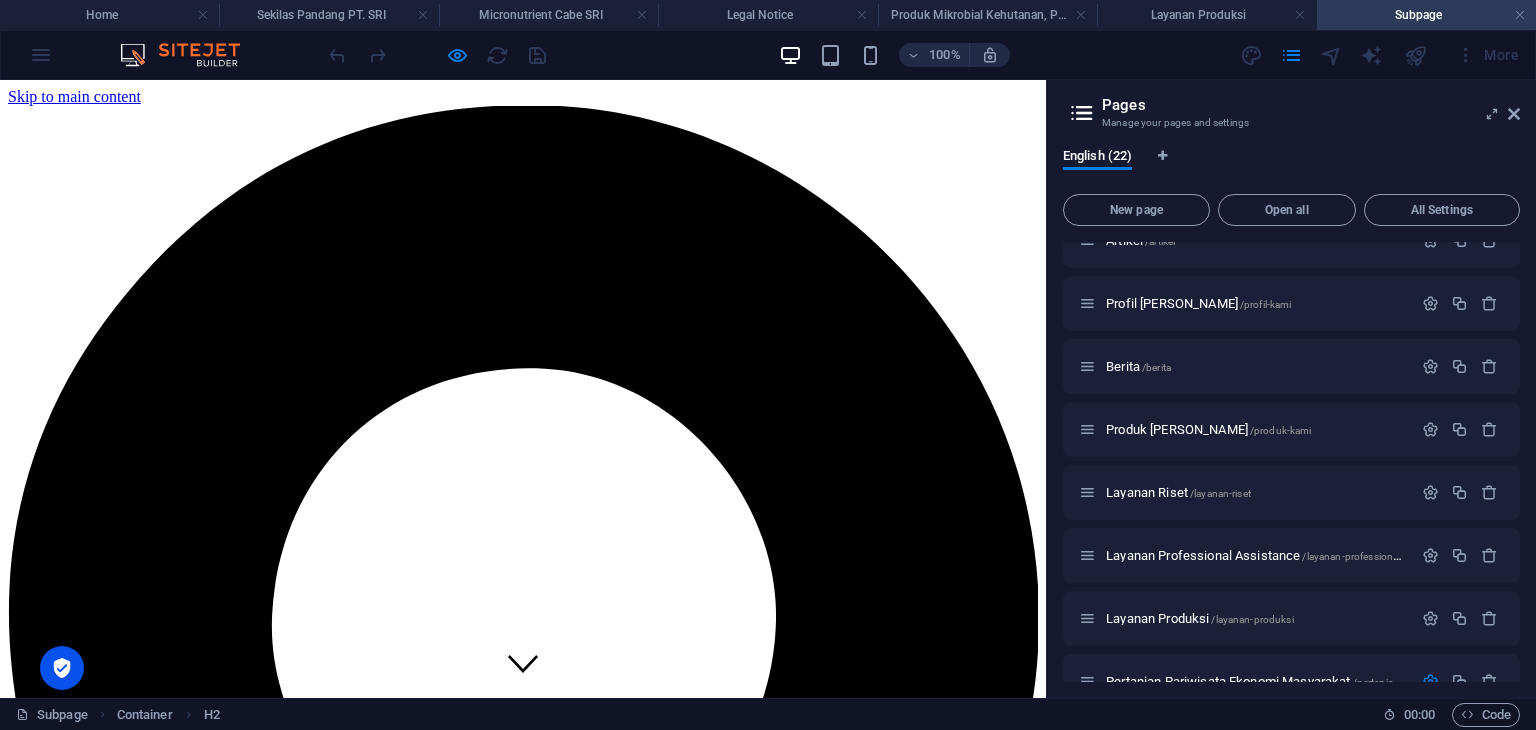 scroll, scrollTop: 362, scrollLeft: 0, axis: vertical 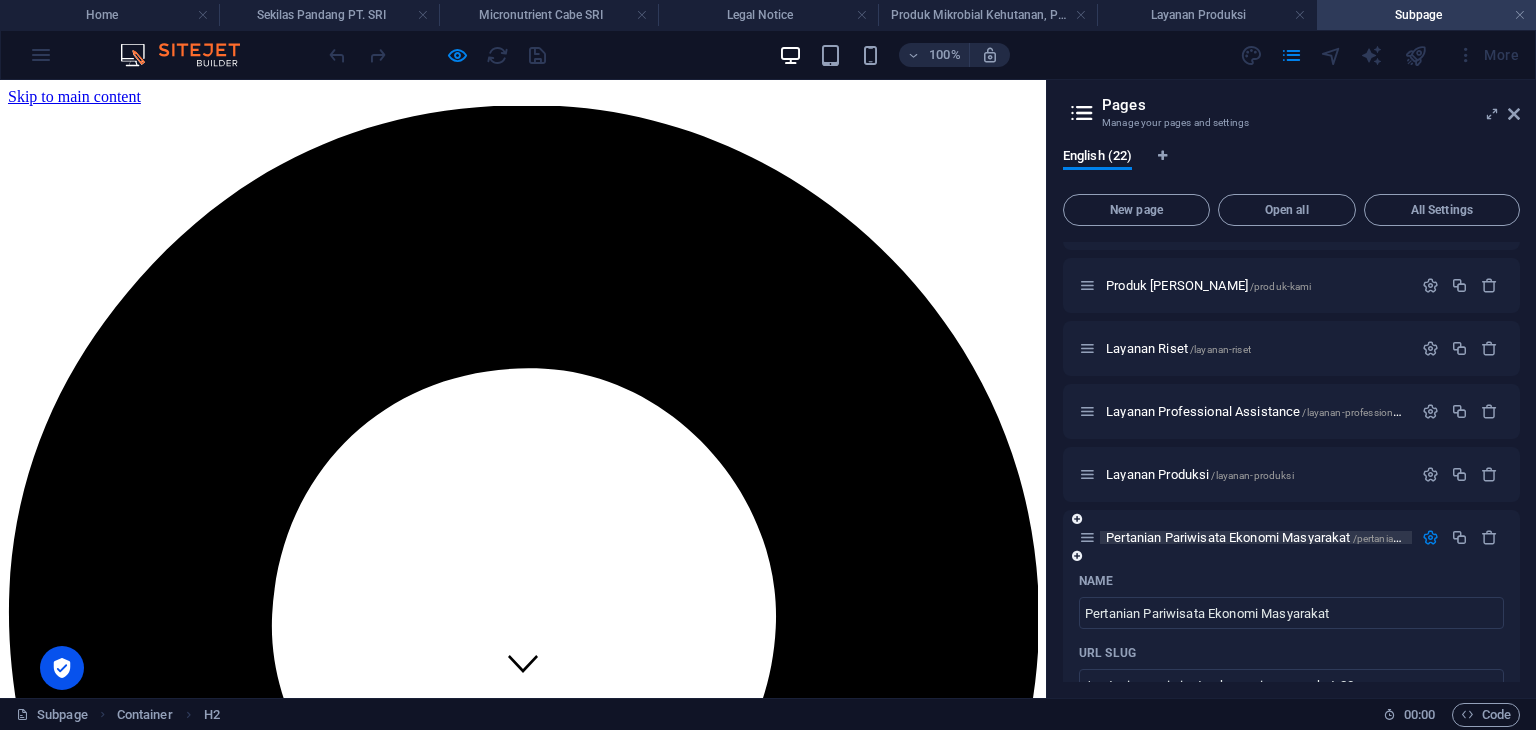 click on "Pertanian Pariwisata Ekonomi Masyarakat /pertanian-pariwisata-ekonomi-masyarakat-23" at bounding box center [1333, 537] 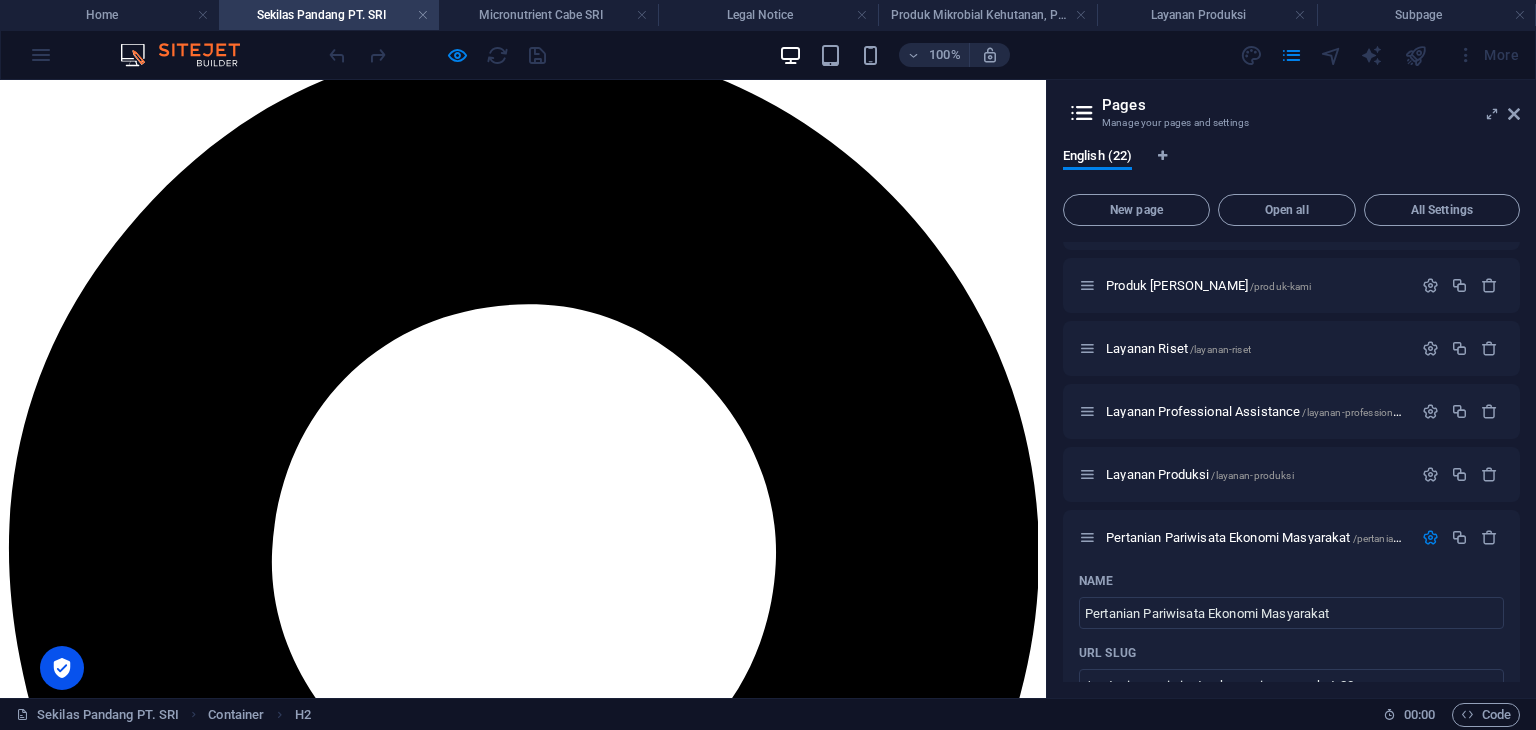 scroll, scrollTop: 0, scrollLeft: 0, axis: both 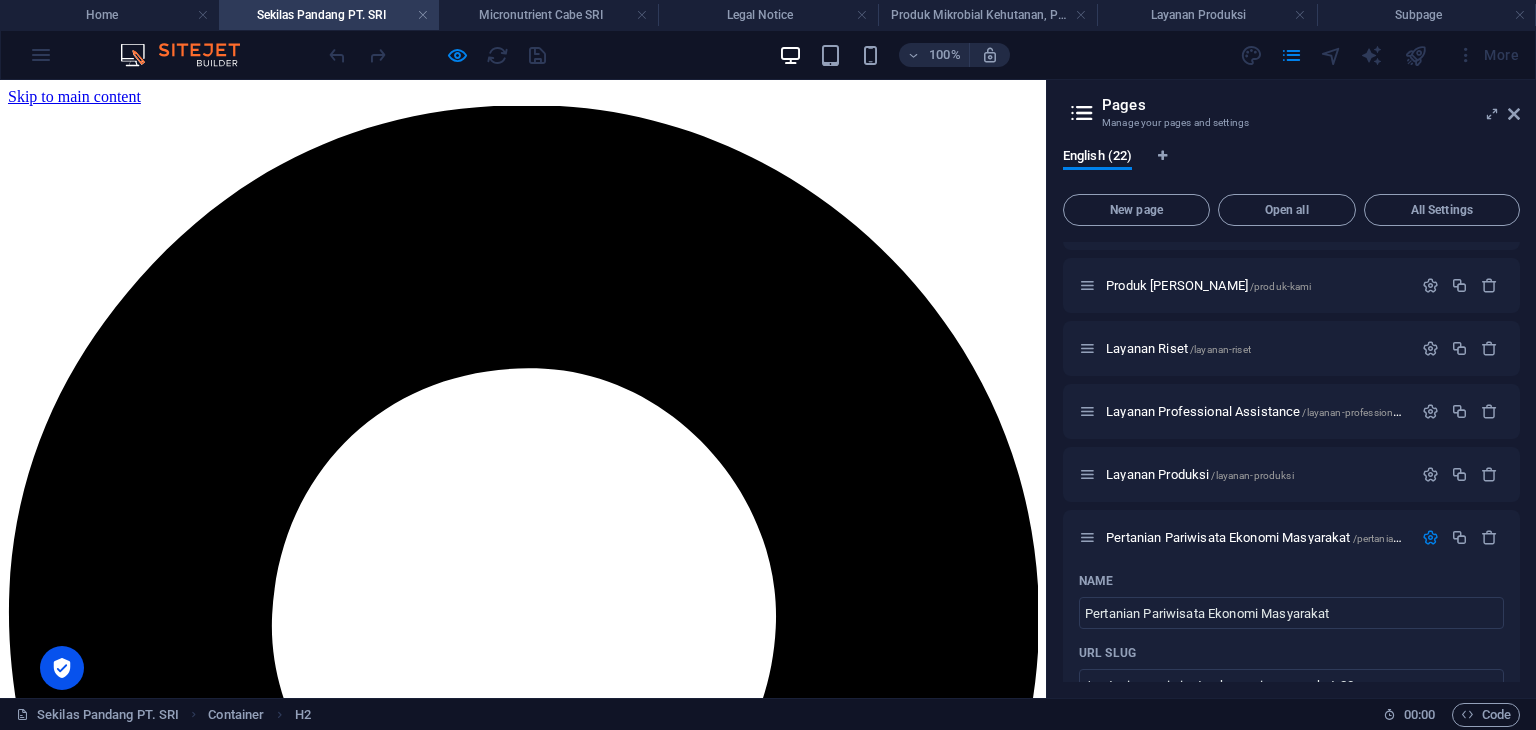 click on "Sekilas Pandang PT. SRI" at bounding box center [328, 15] 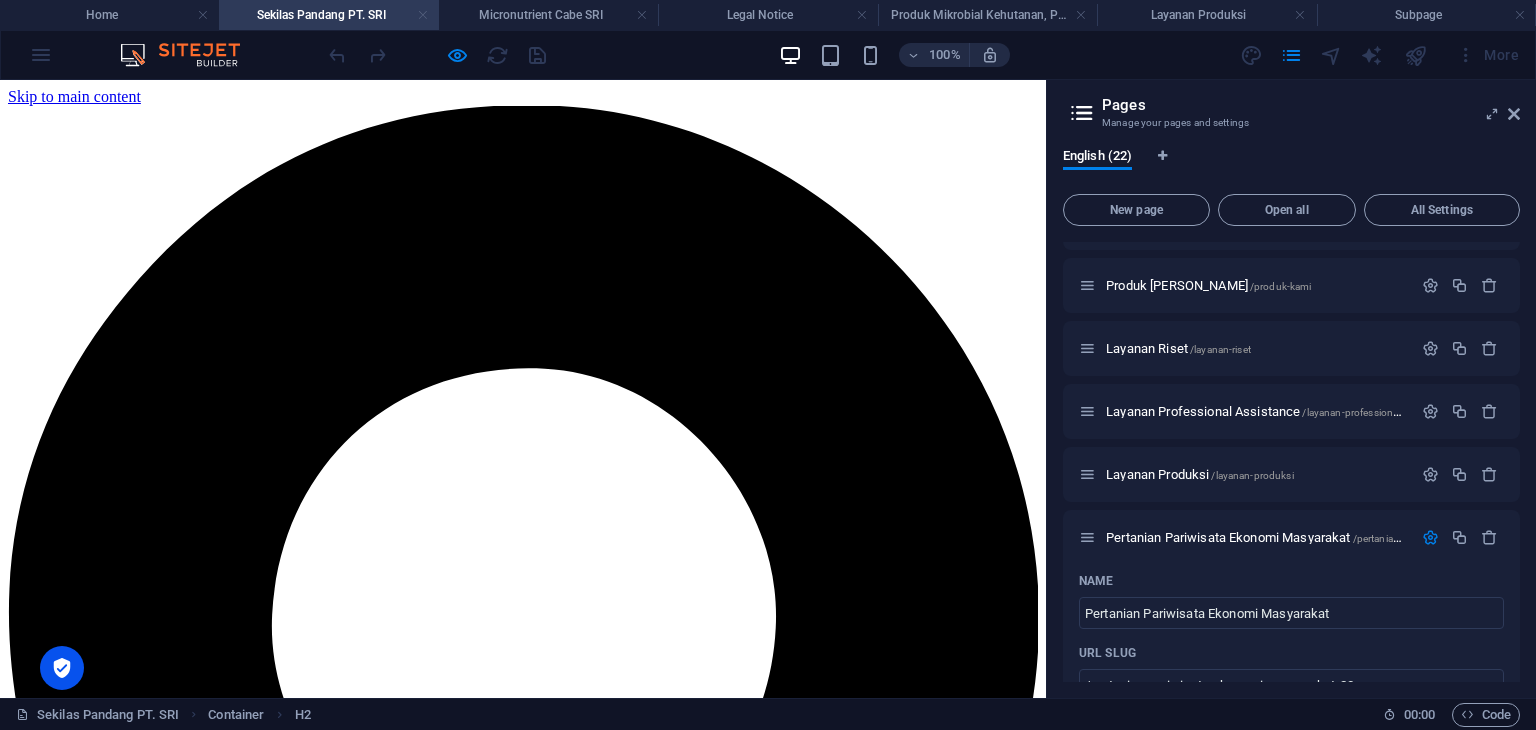 click at bounding box center [423, 15] 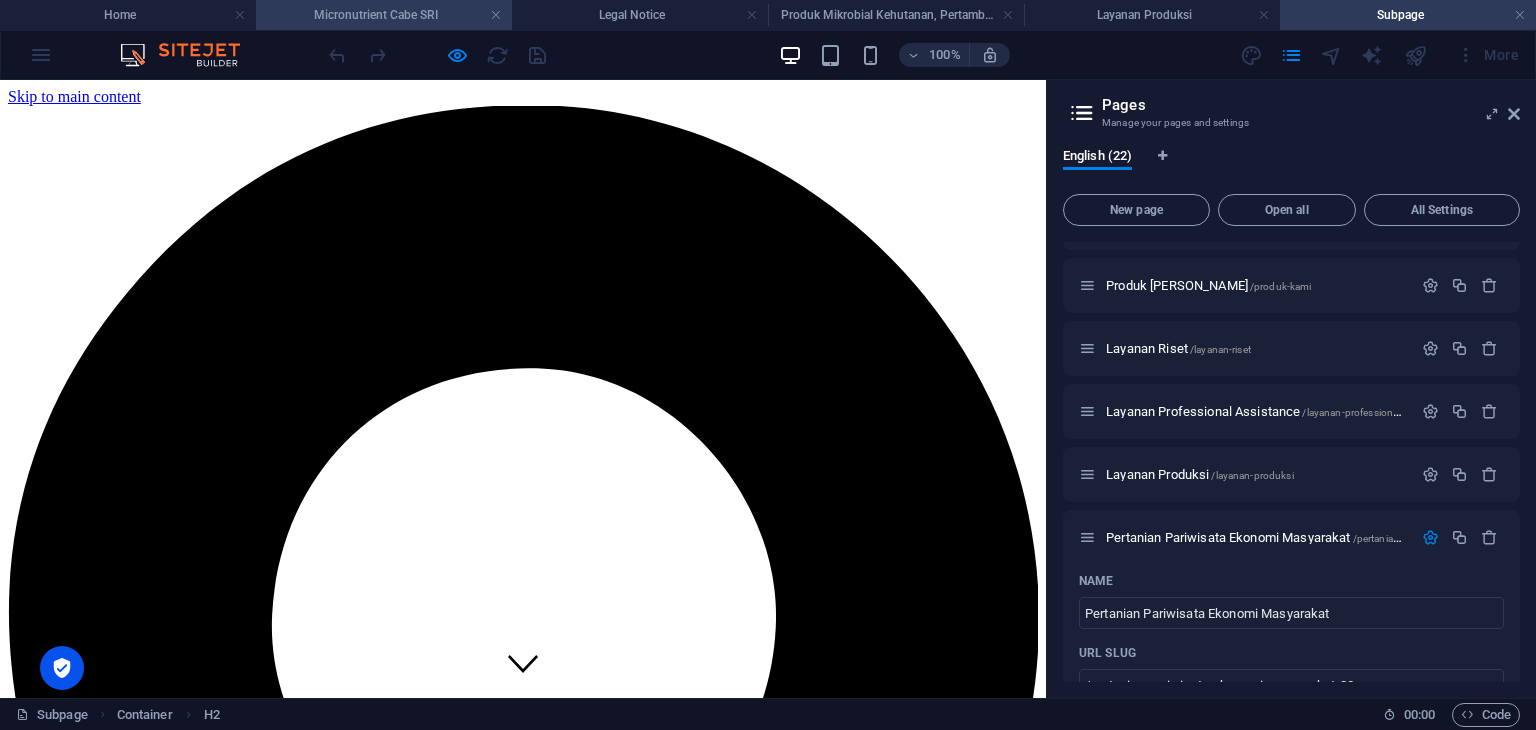 click on "Micronutrient Cabe SRI" at bounding box center (384, 15) 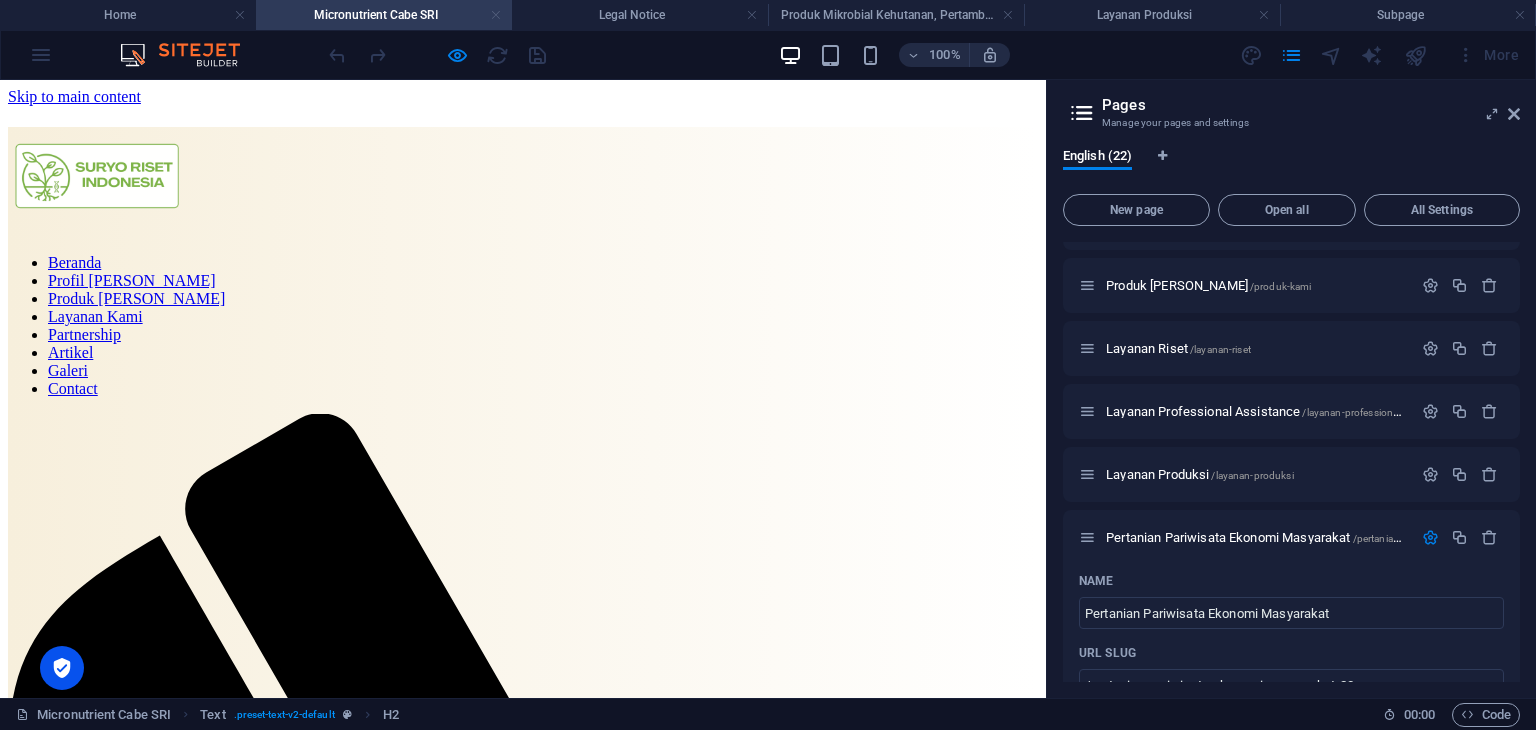 click at bounding box center [496, 15] 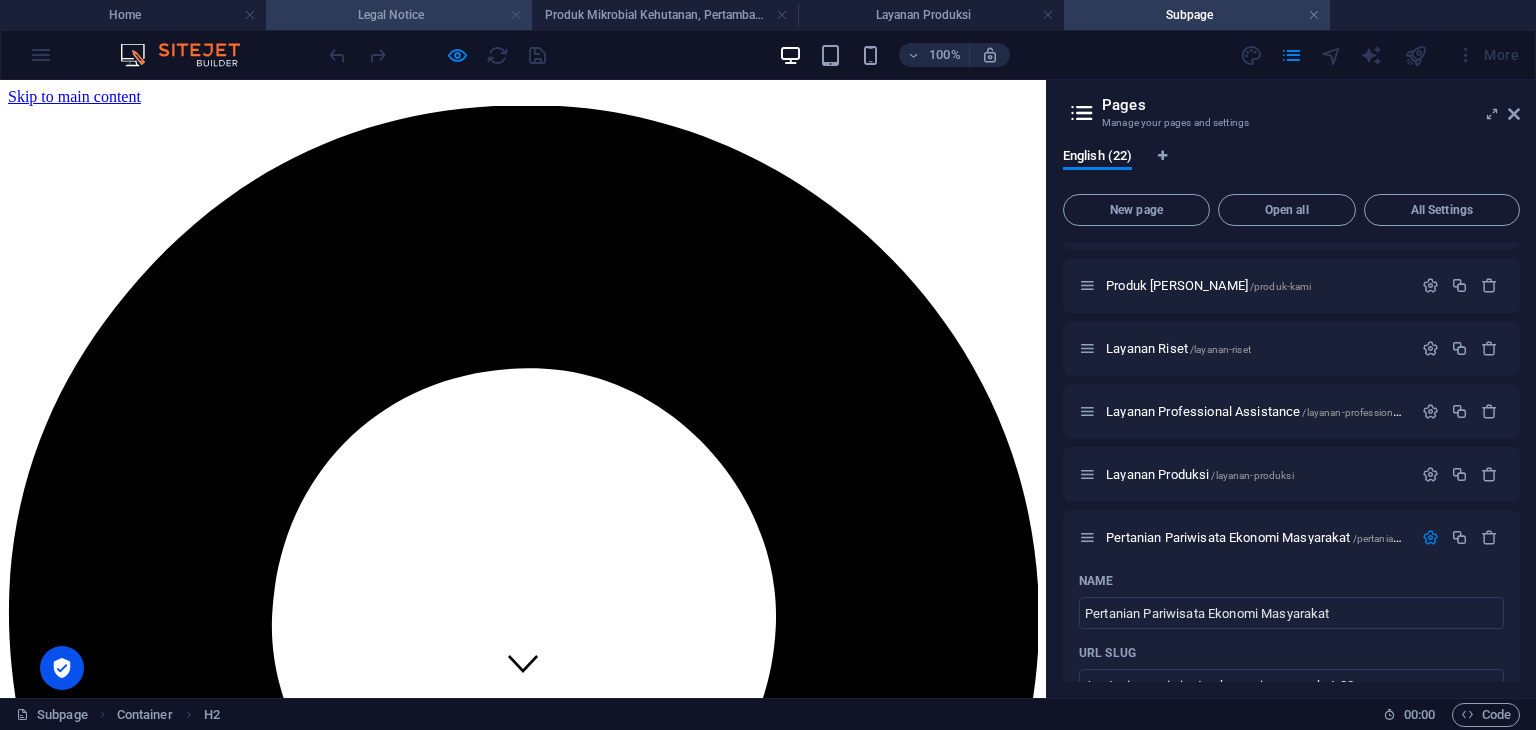 click at bounding box center [516, 15] 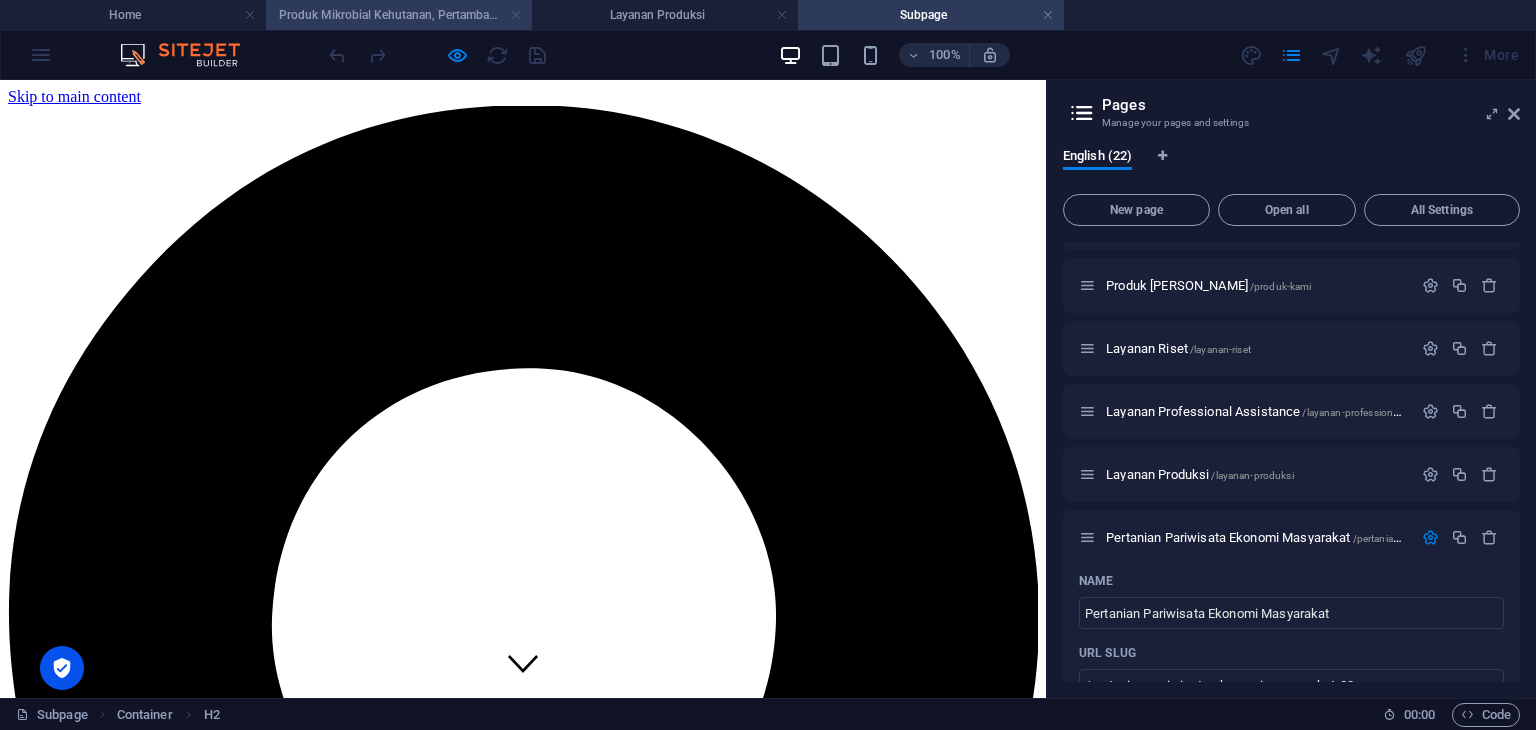 click at bounding box center [516, 15] 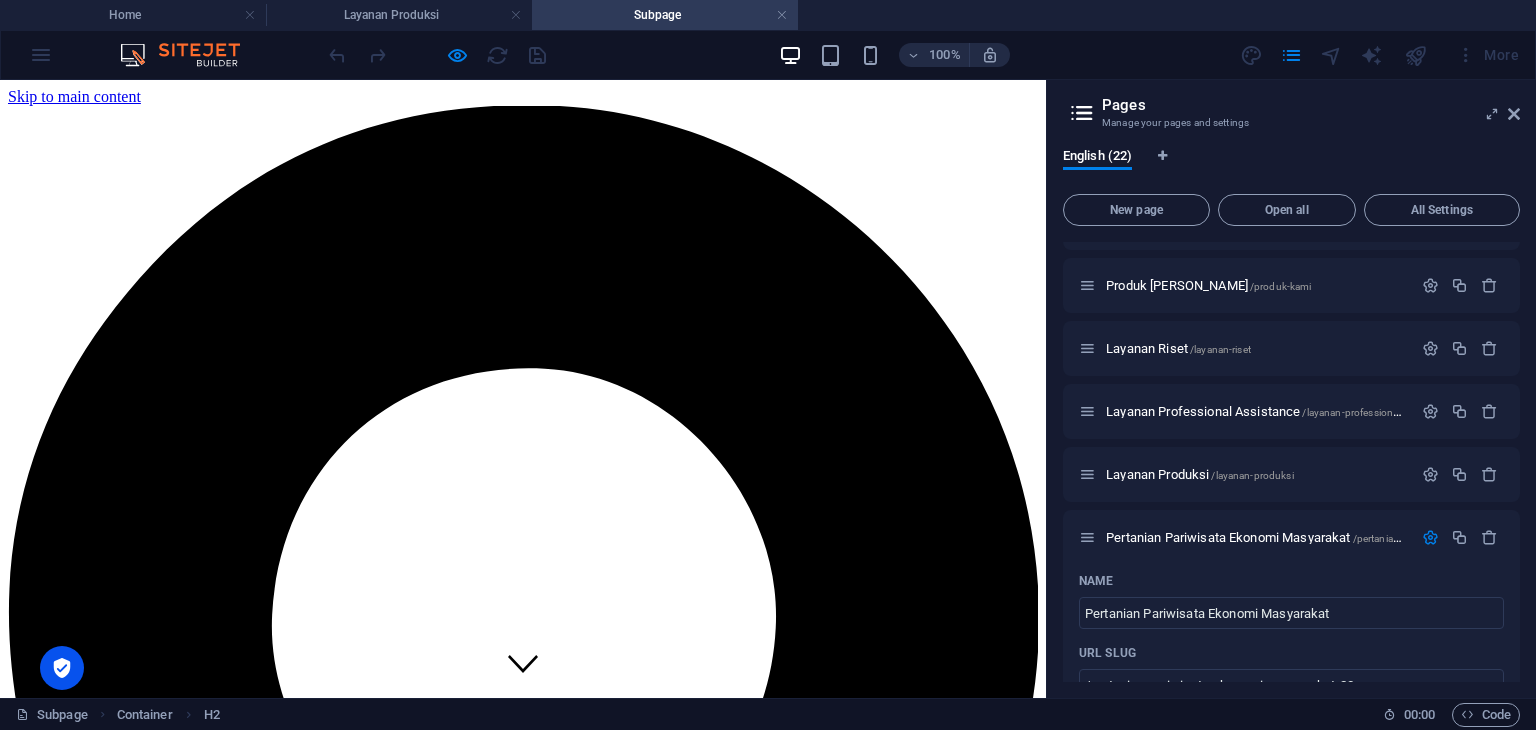 click at bounding box center (516, 15) 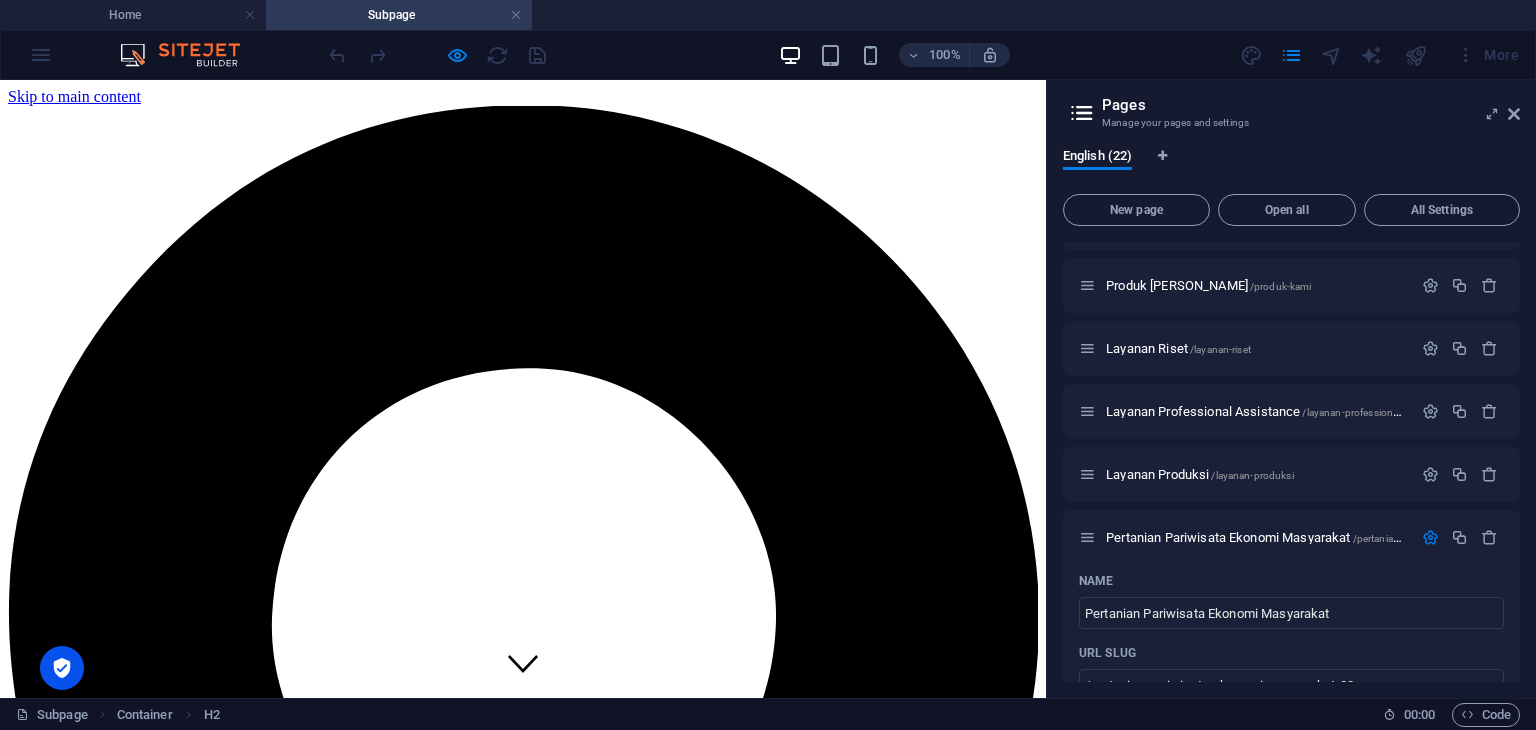 click at bounding box center (516, 15) 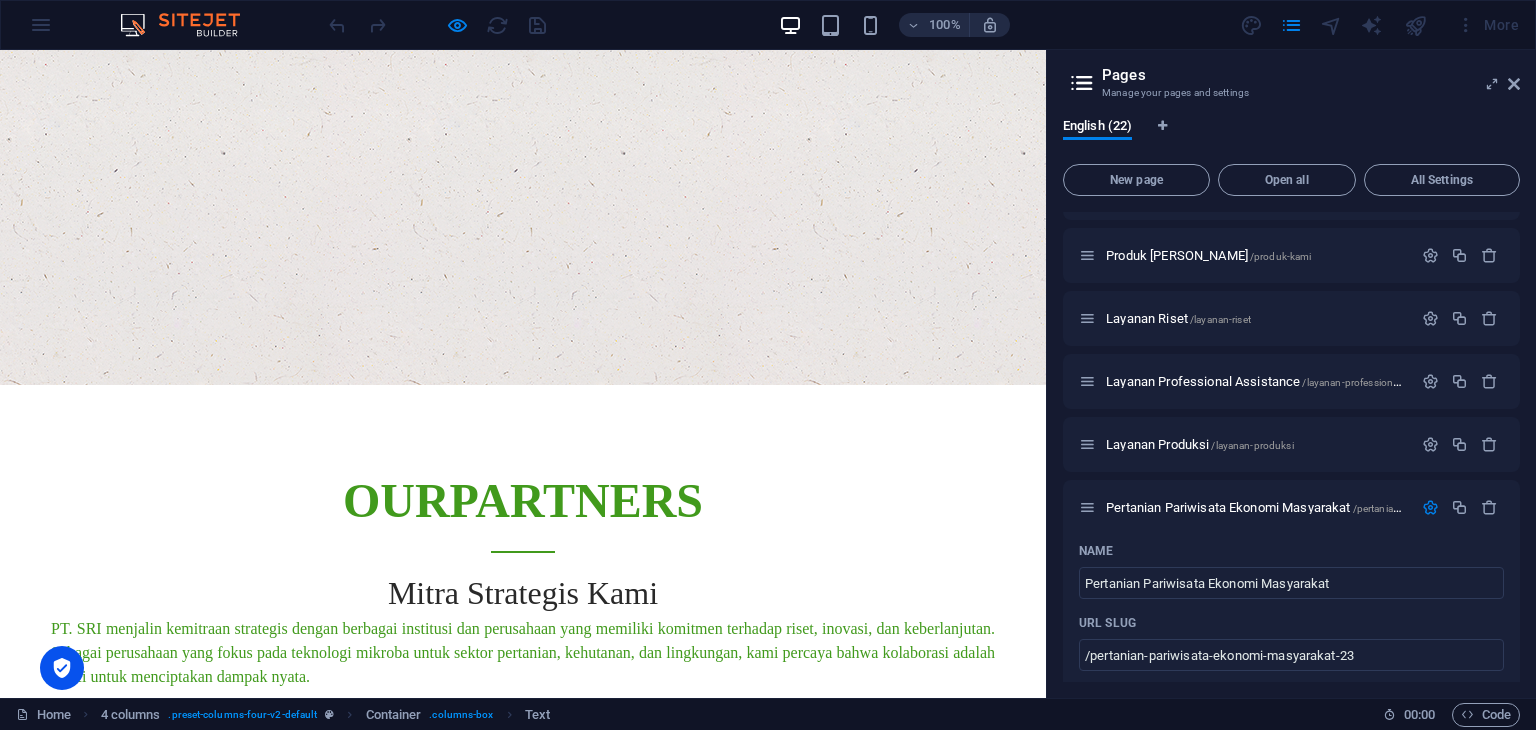 scroll, scrollTop: 8342, scrollLeft: 0, axis: vertical 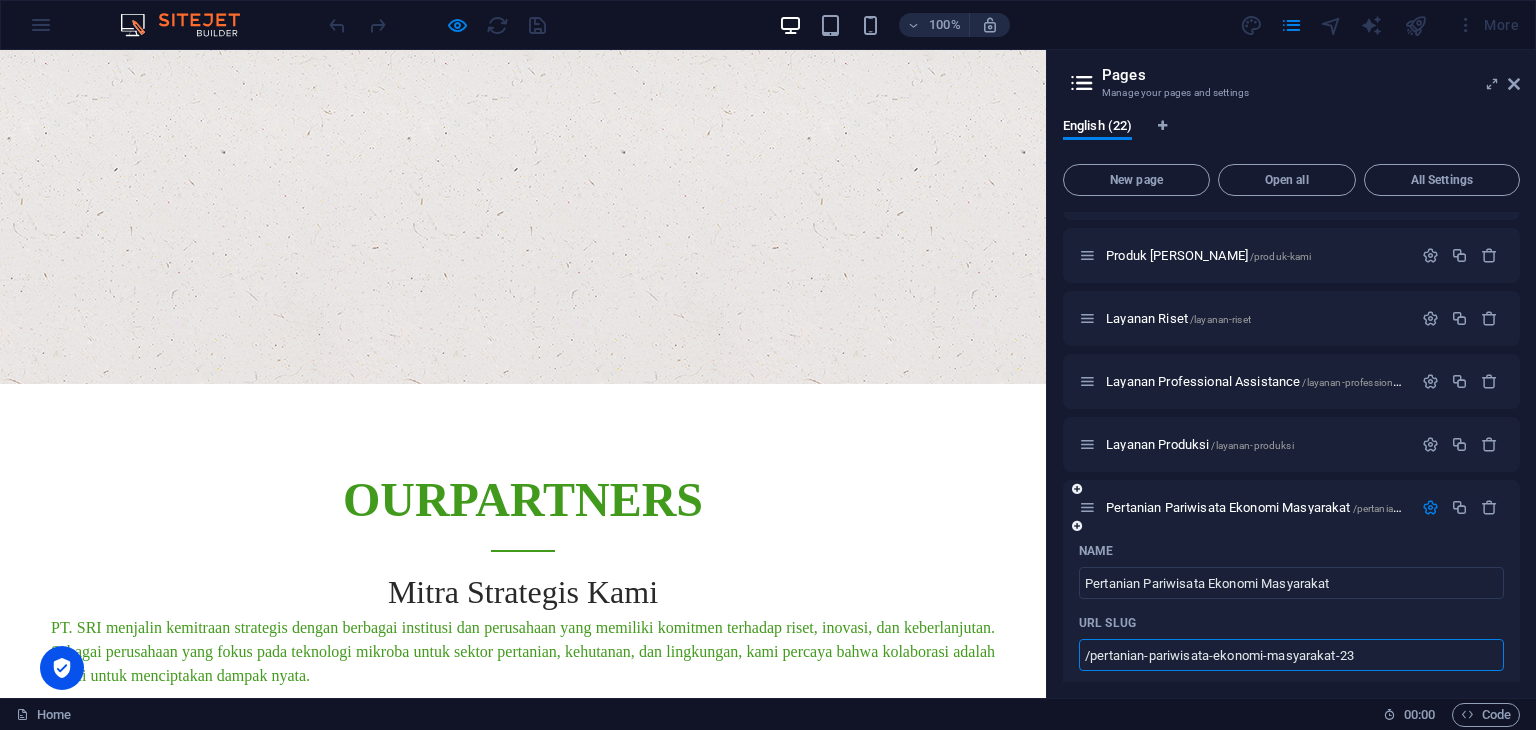 click on "/pertanian-pariwisata-ekonomi-masyarakat-23" at bounding box center (1291, 655) 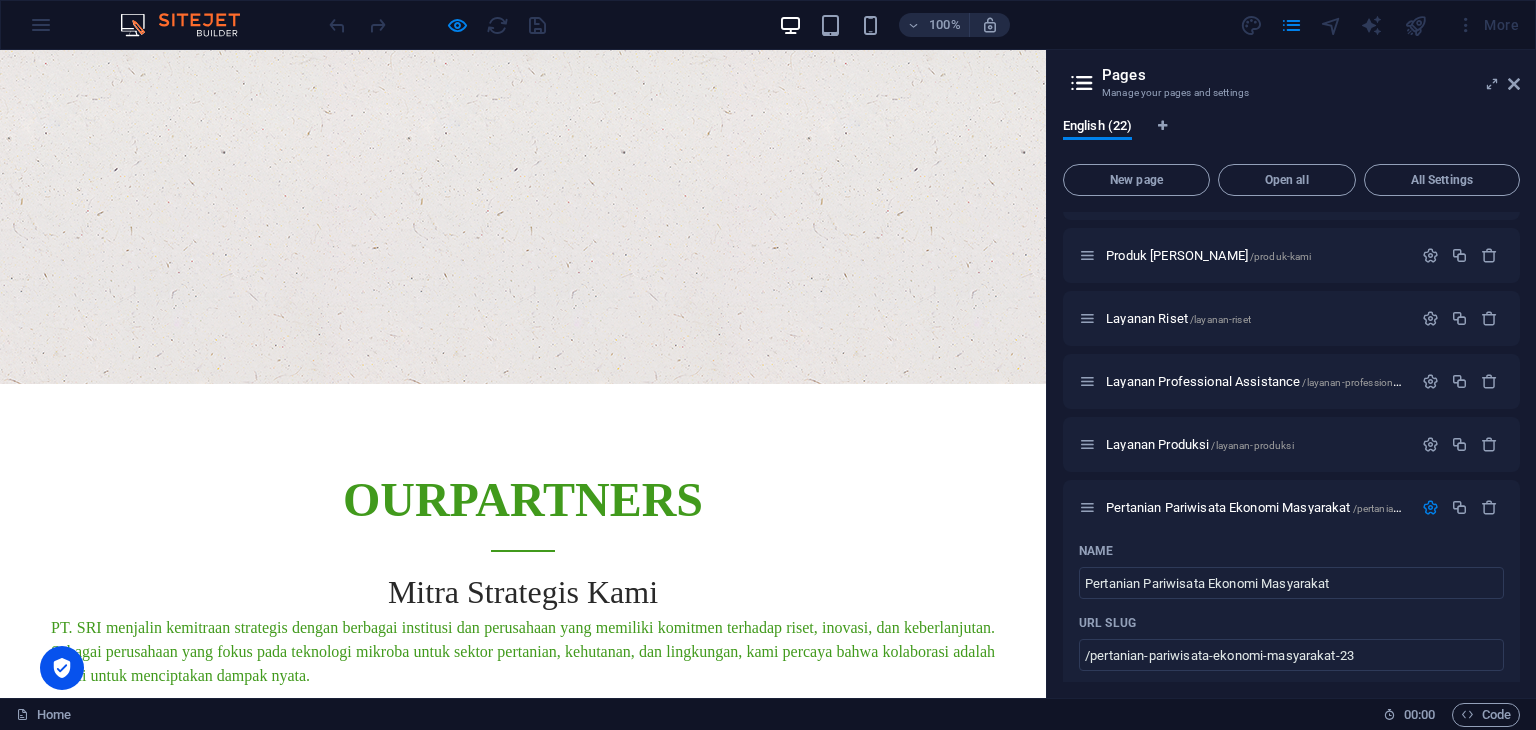 click on "Baca Selengkapnya" at bounding box center [79, 12661] 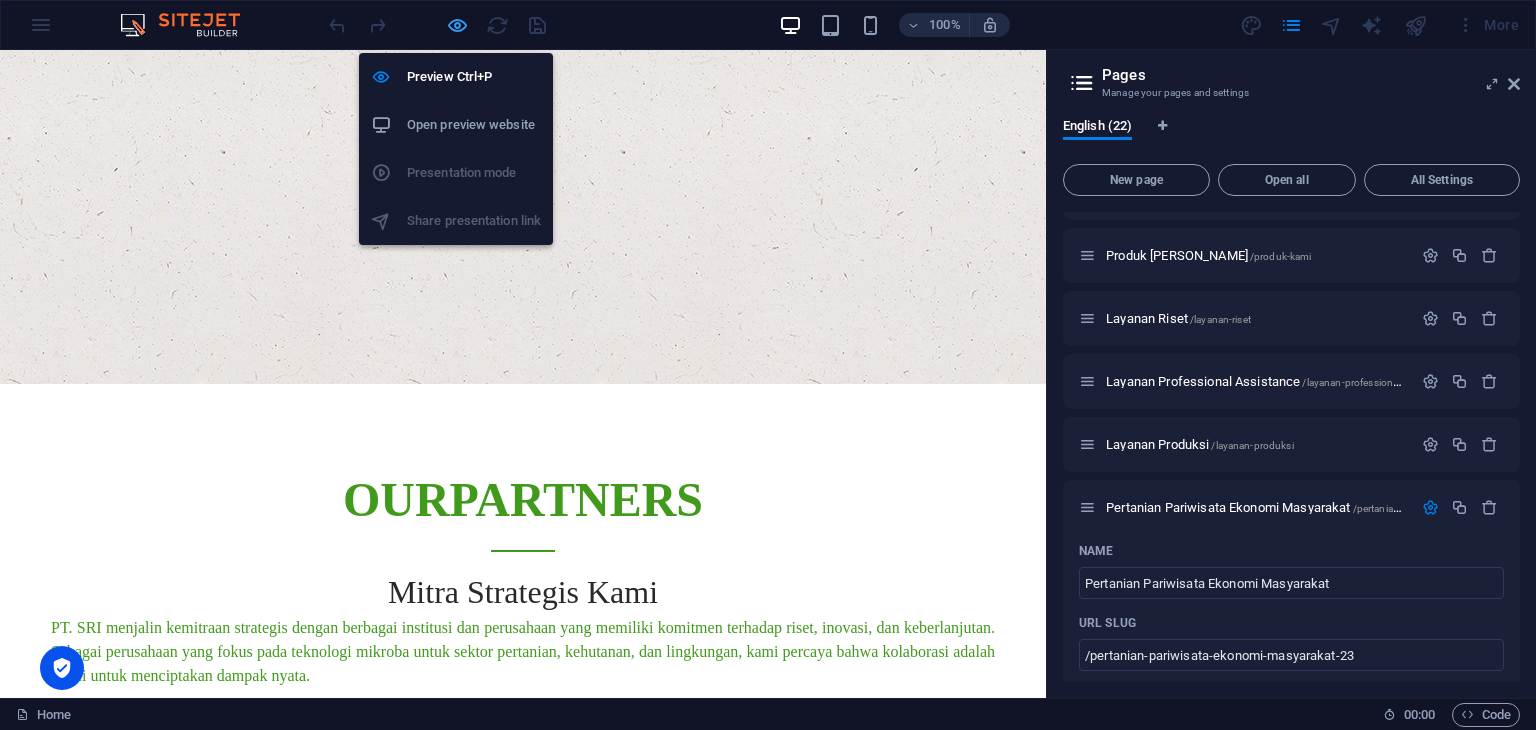 click at bounding box center (457, 25) 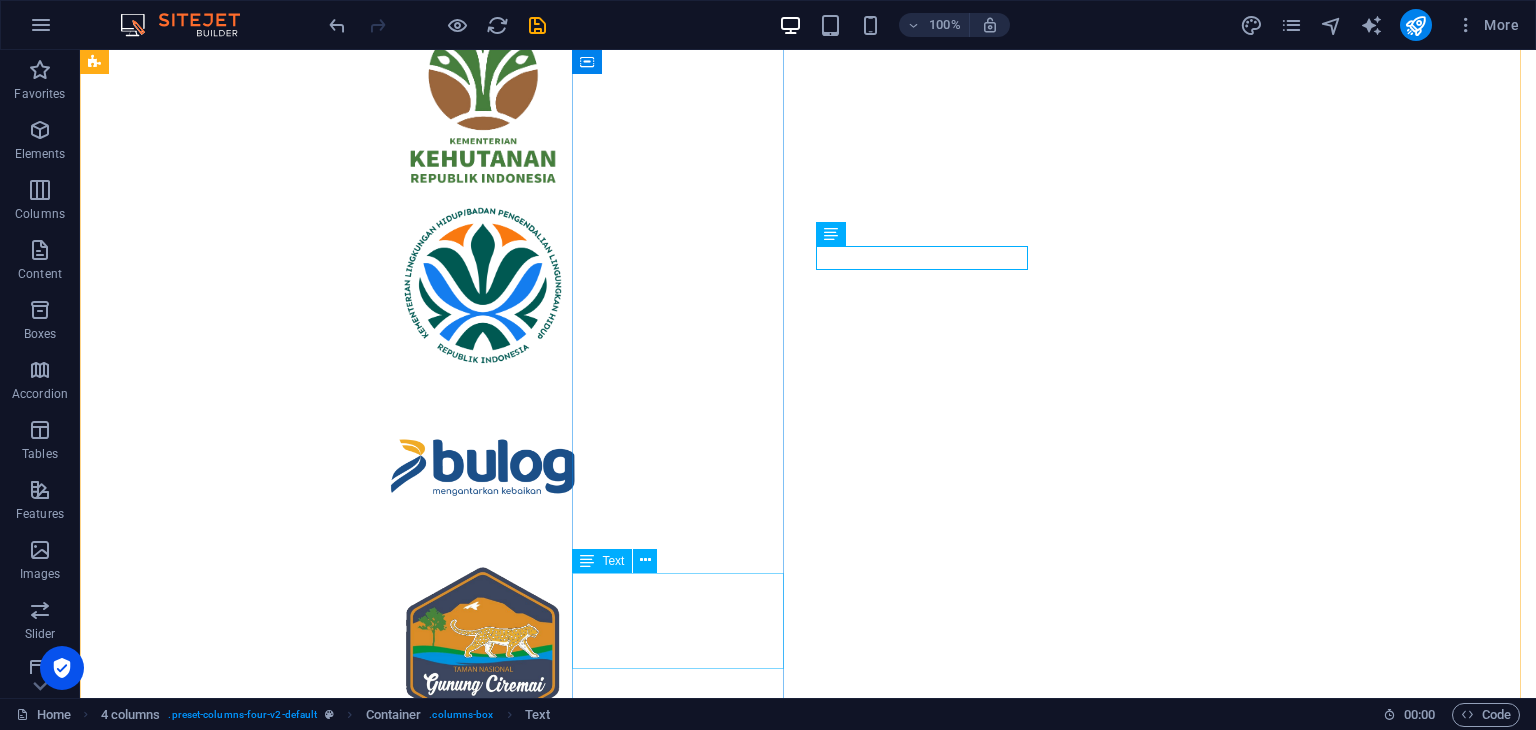scroll, scrollTop: 13251, scrollLeft: 0, axis: vertical 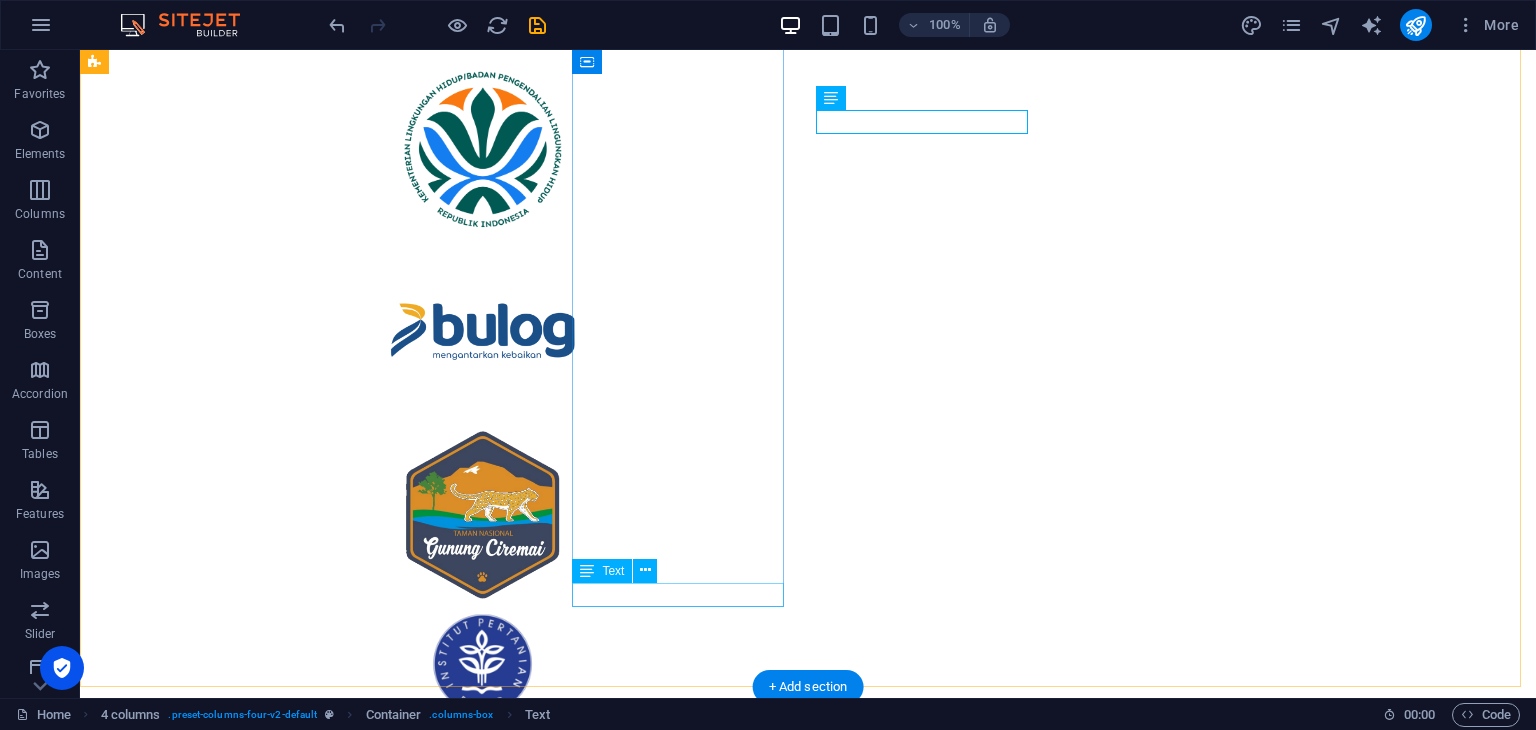 click on "Baca Selengkapnya" at bounding box center (202, 12676) 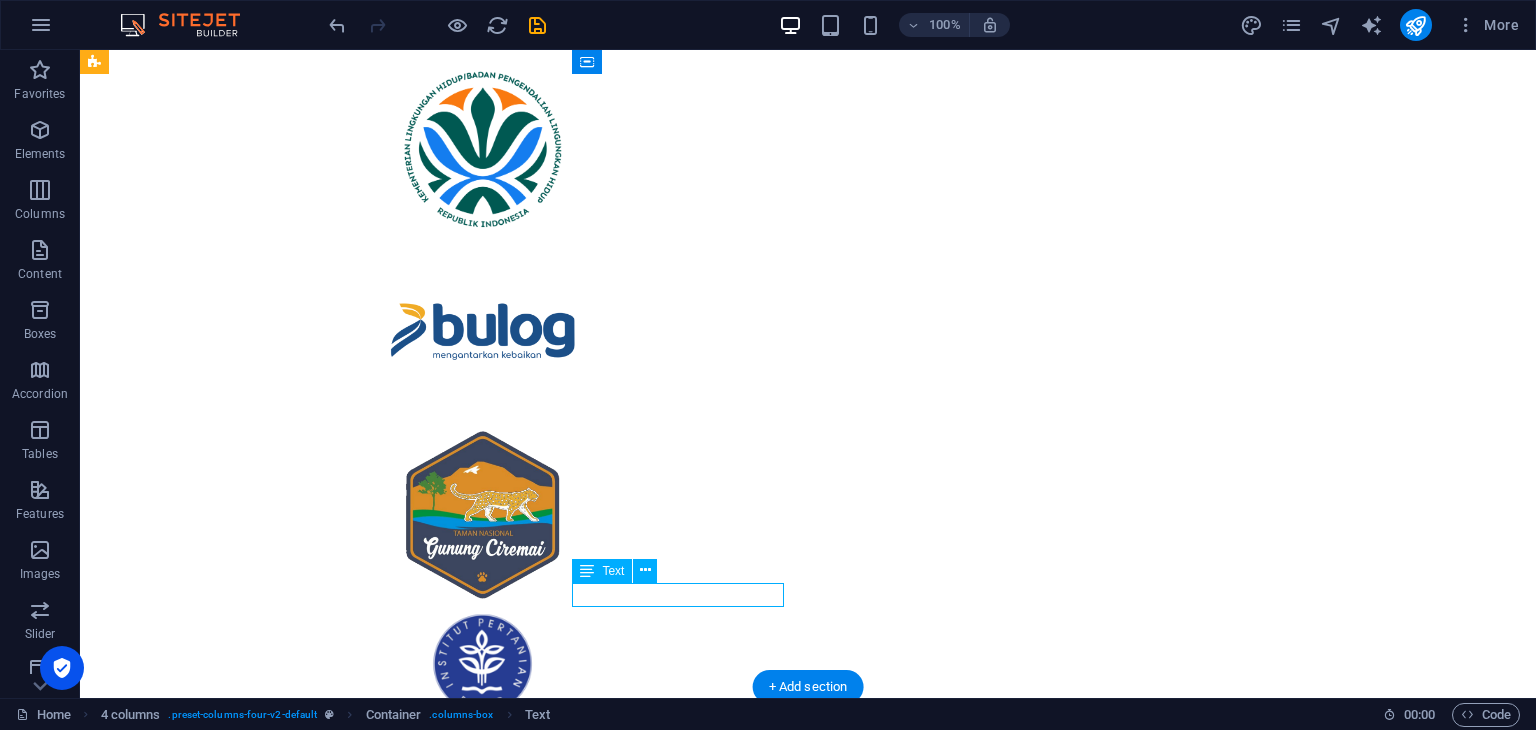 click on "Baca Selengkapnya" at bounding box center [202, 12676] 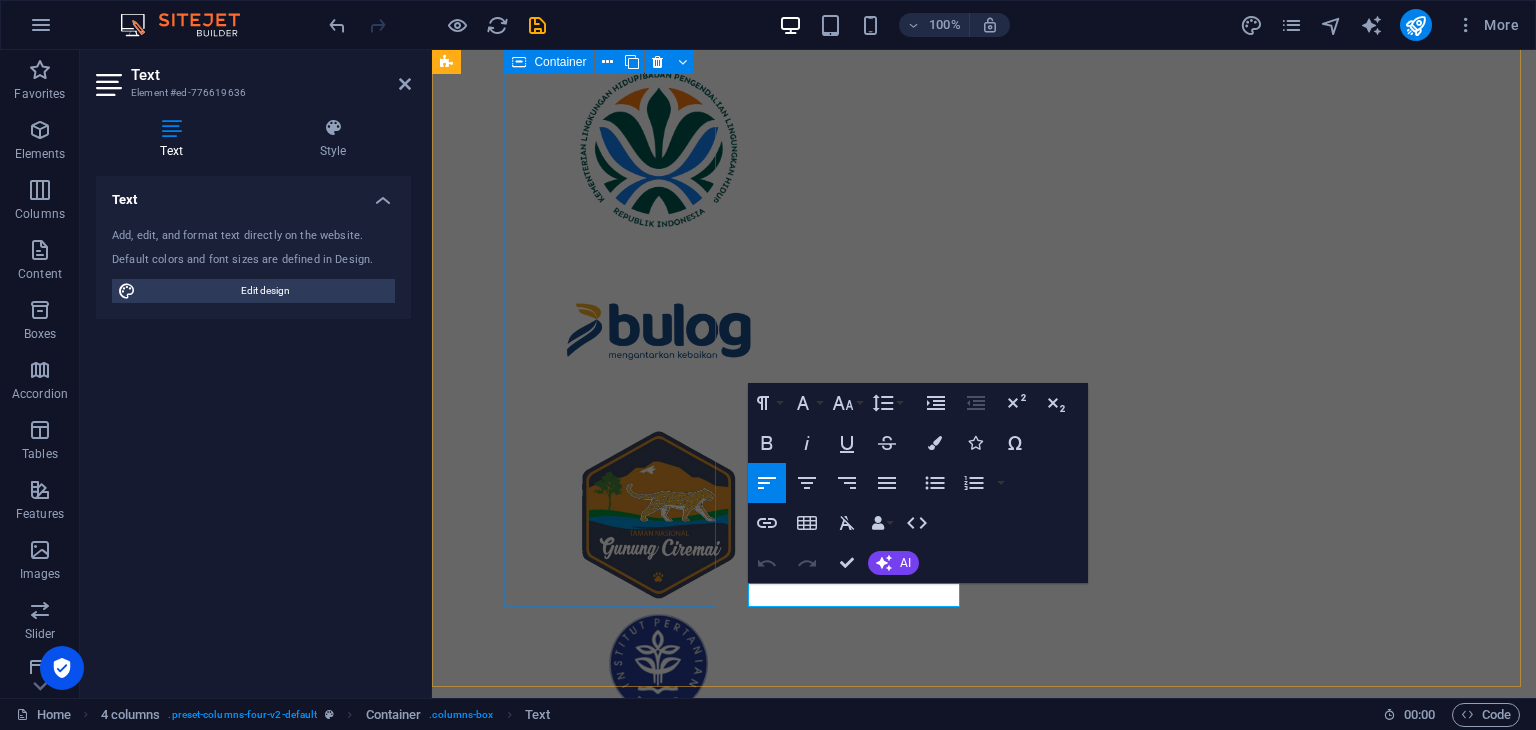 scroll, scrollTop: 13275, scrollLeft: 0, axis: vertical 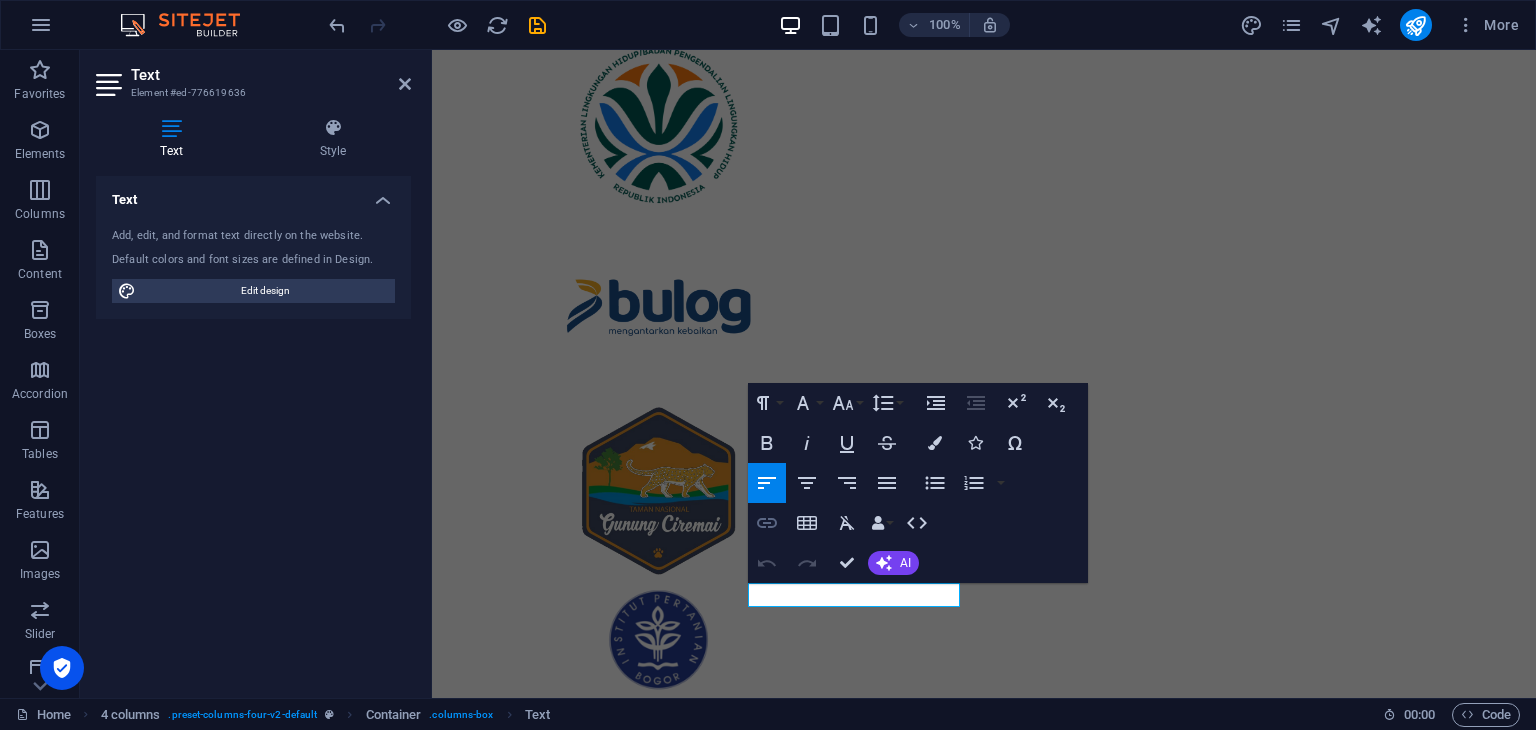 click 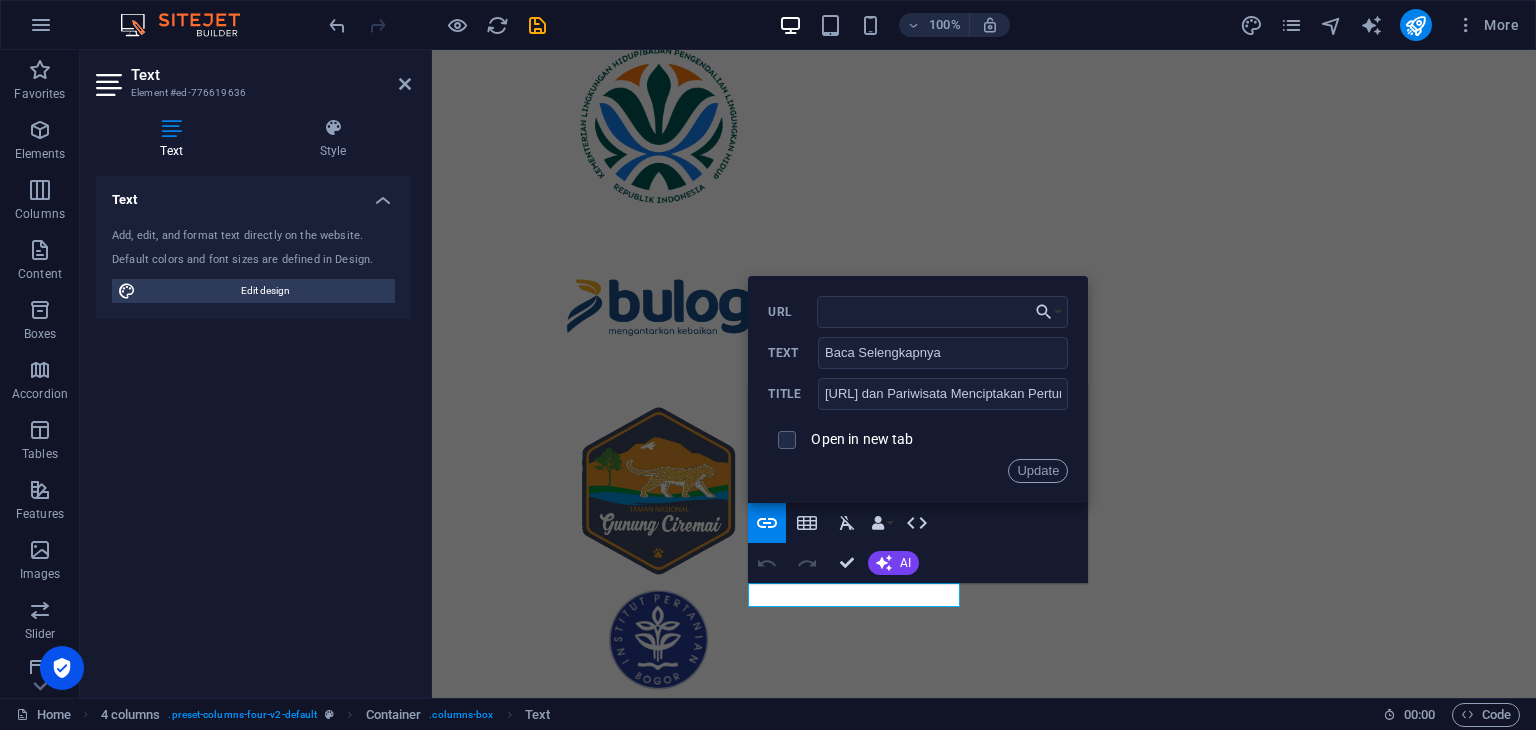 scroll, scrollTop: 0, scrollLeft: 0, axis: both 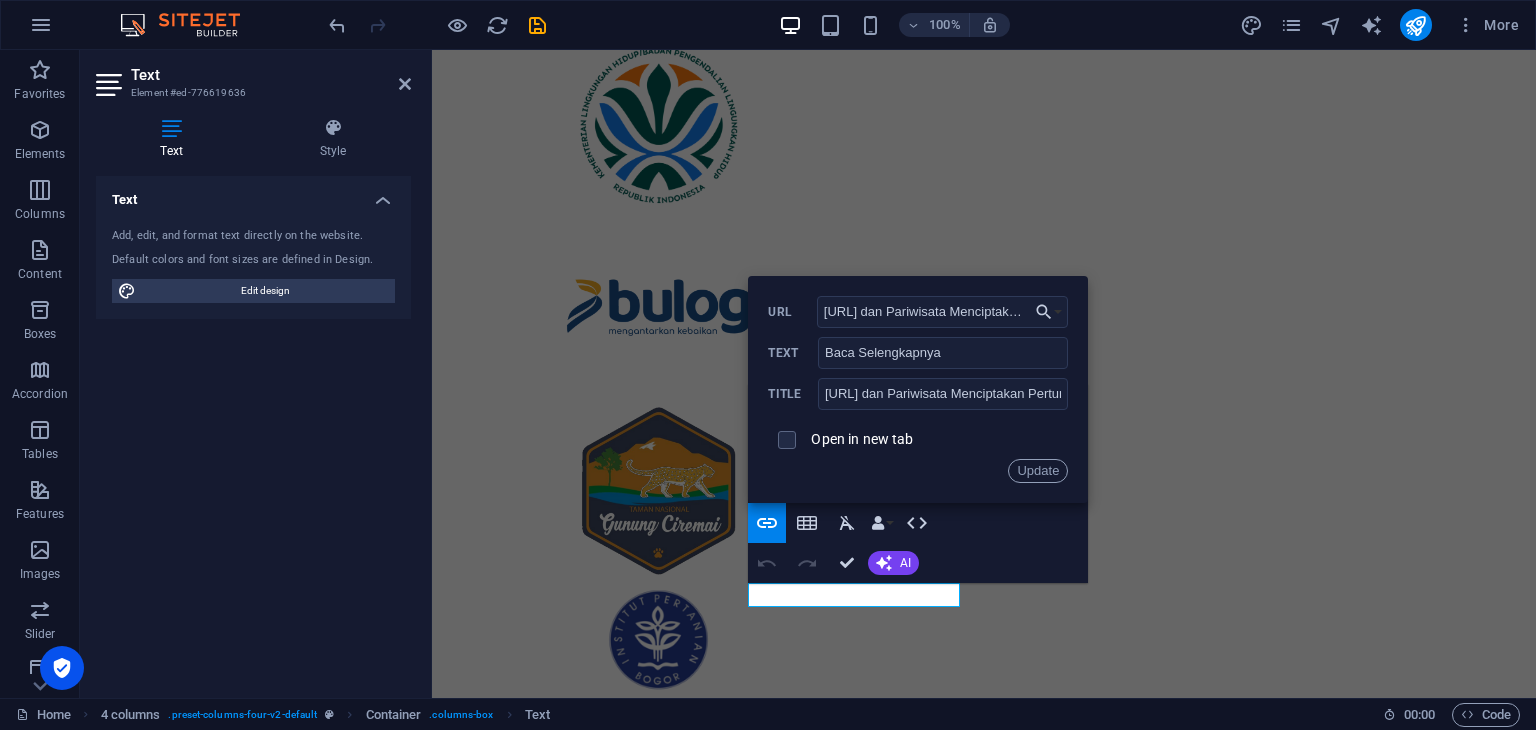 click on "[URL] dan Pariwisata Menciptakan Pertumbuhan Ekonomi Masyarakat URL" at bounding box center (918, 312) 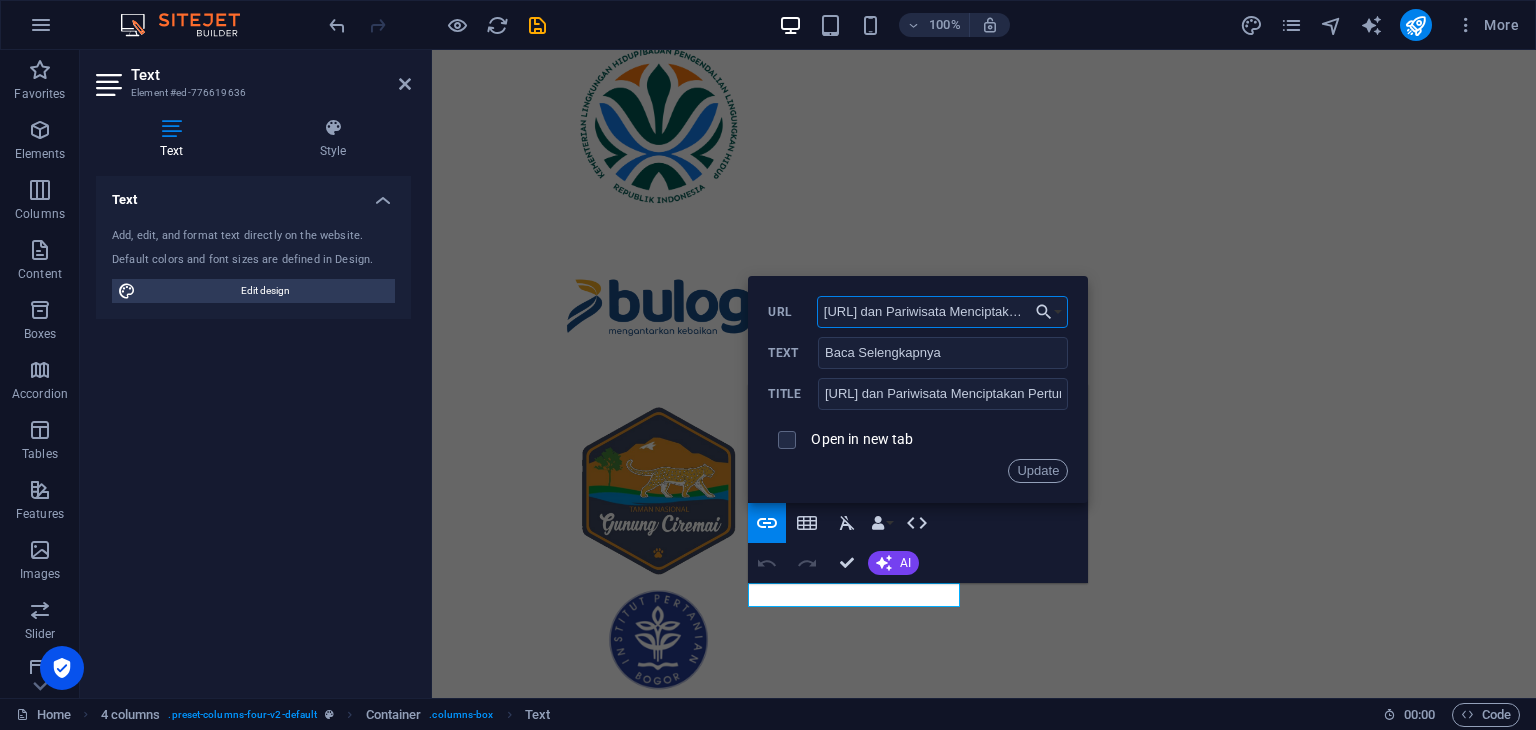 click on "[URL] dan Pariwisata Menciptakan Pertumbuhan Ekonomi Masyarakat" at bounding box center [943, 312] 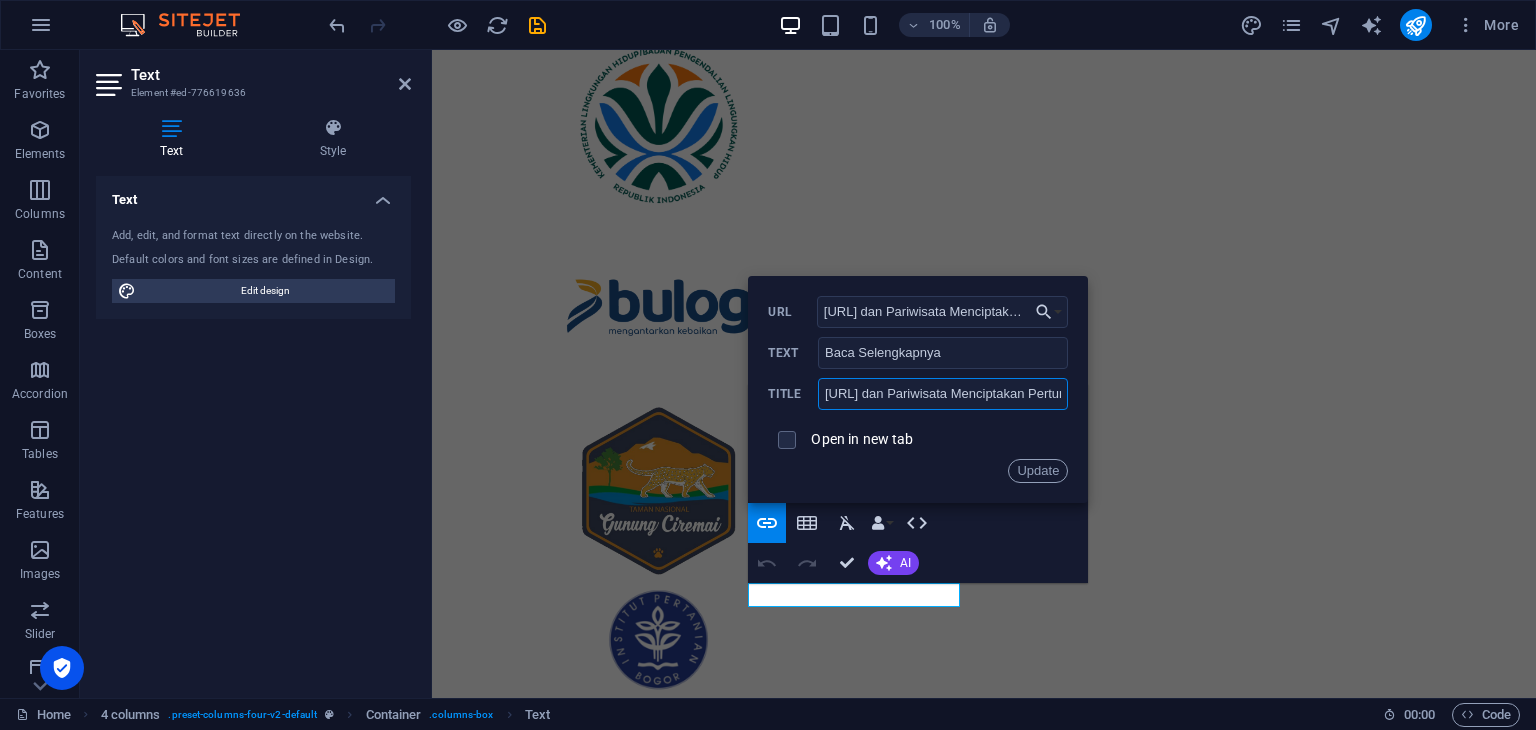 click on "[URL] dan Pariwisata Menciptakan Pertumbuhan Ekonomi Masyarakat" at bounding box center [943, 394] 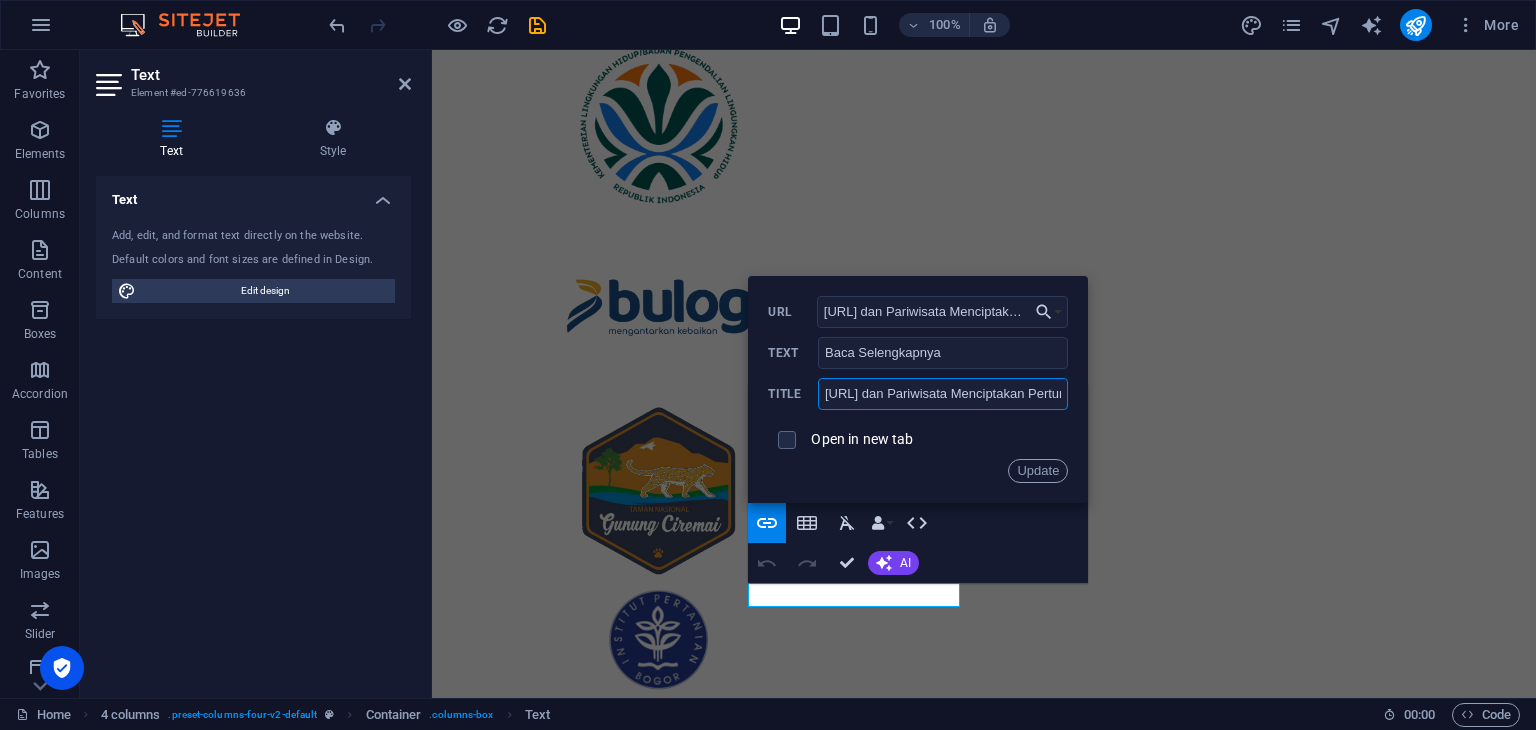type 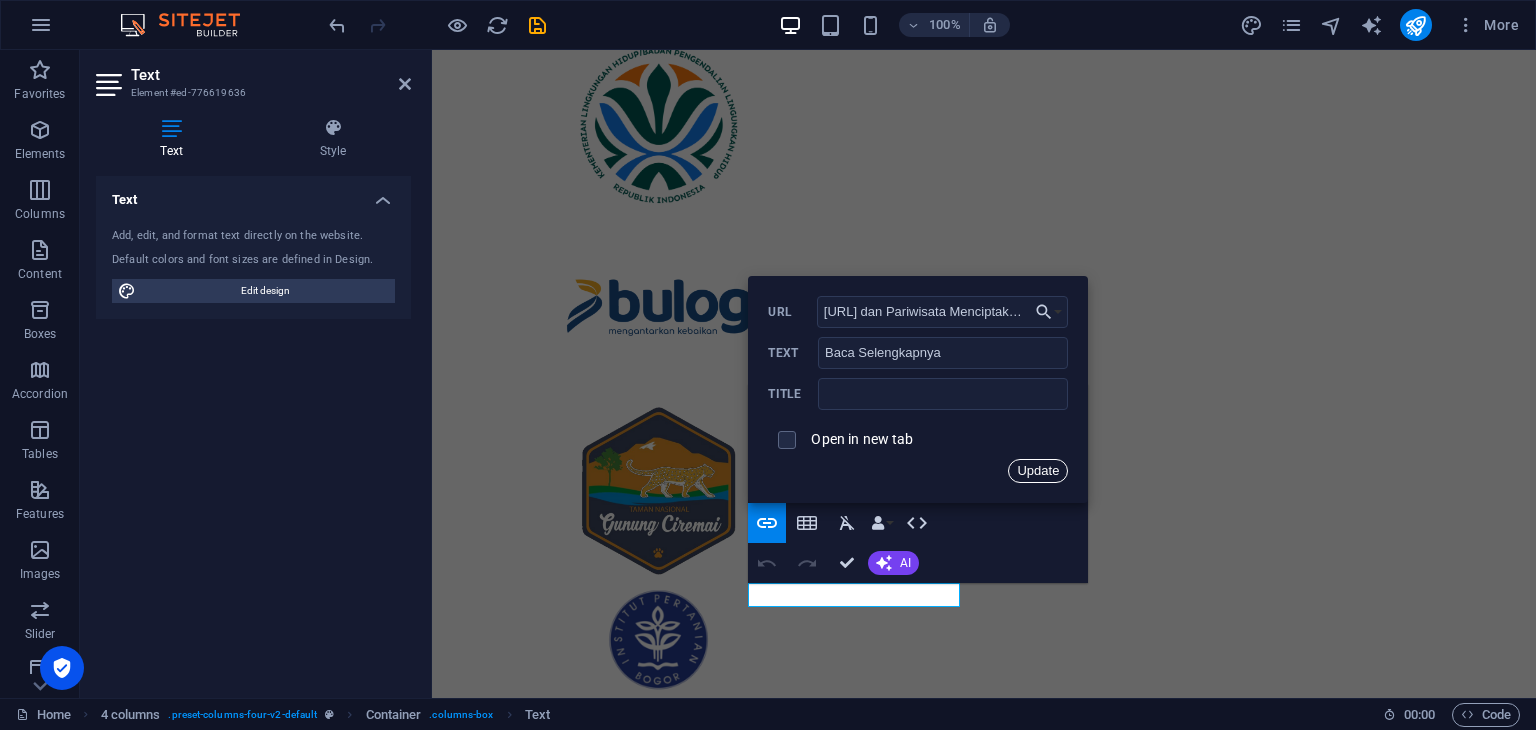 click on "Update" at bounding box center [1038, 471] 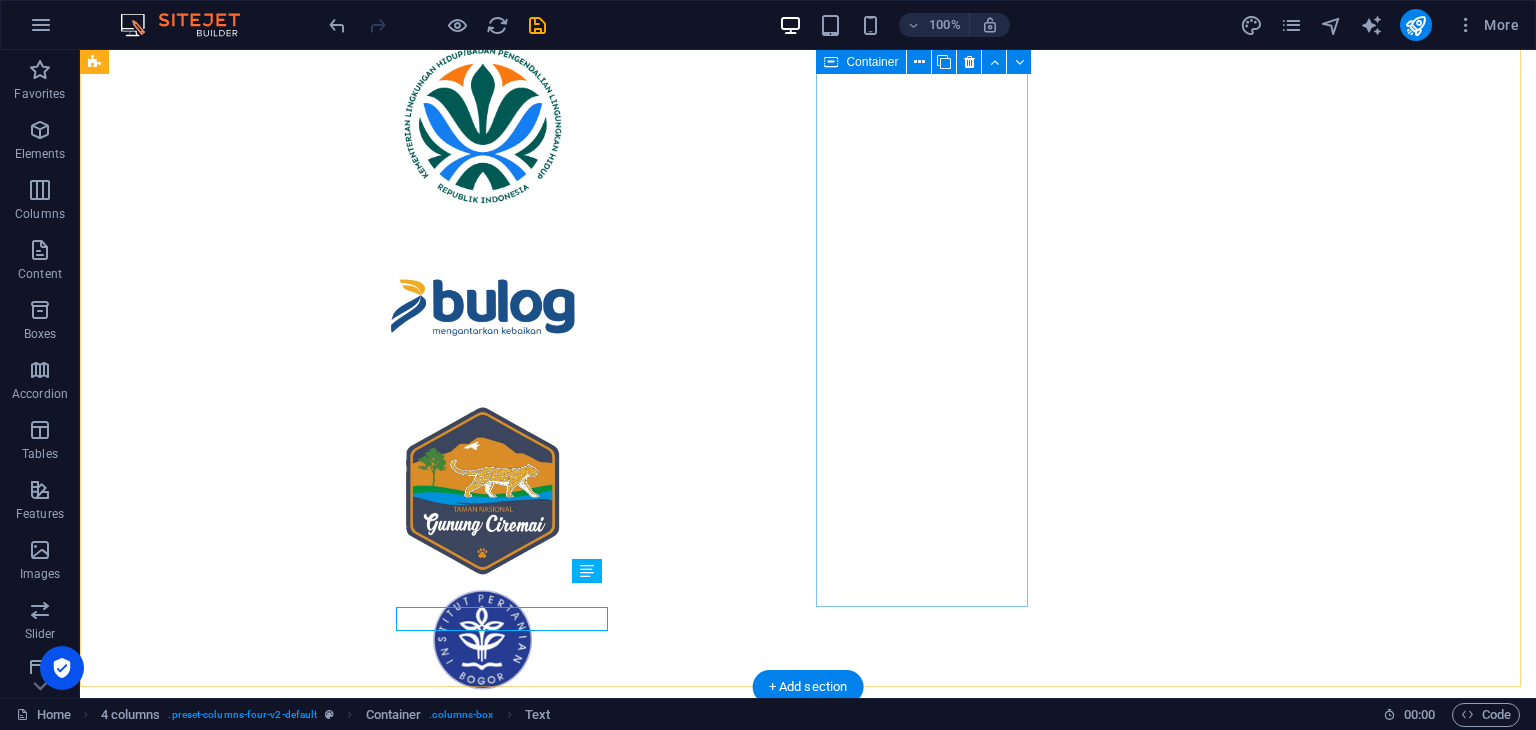 scroll, scrollTop: 13251, scrollLeft: 0, axis: vertical 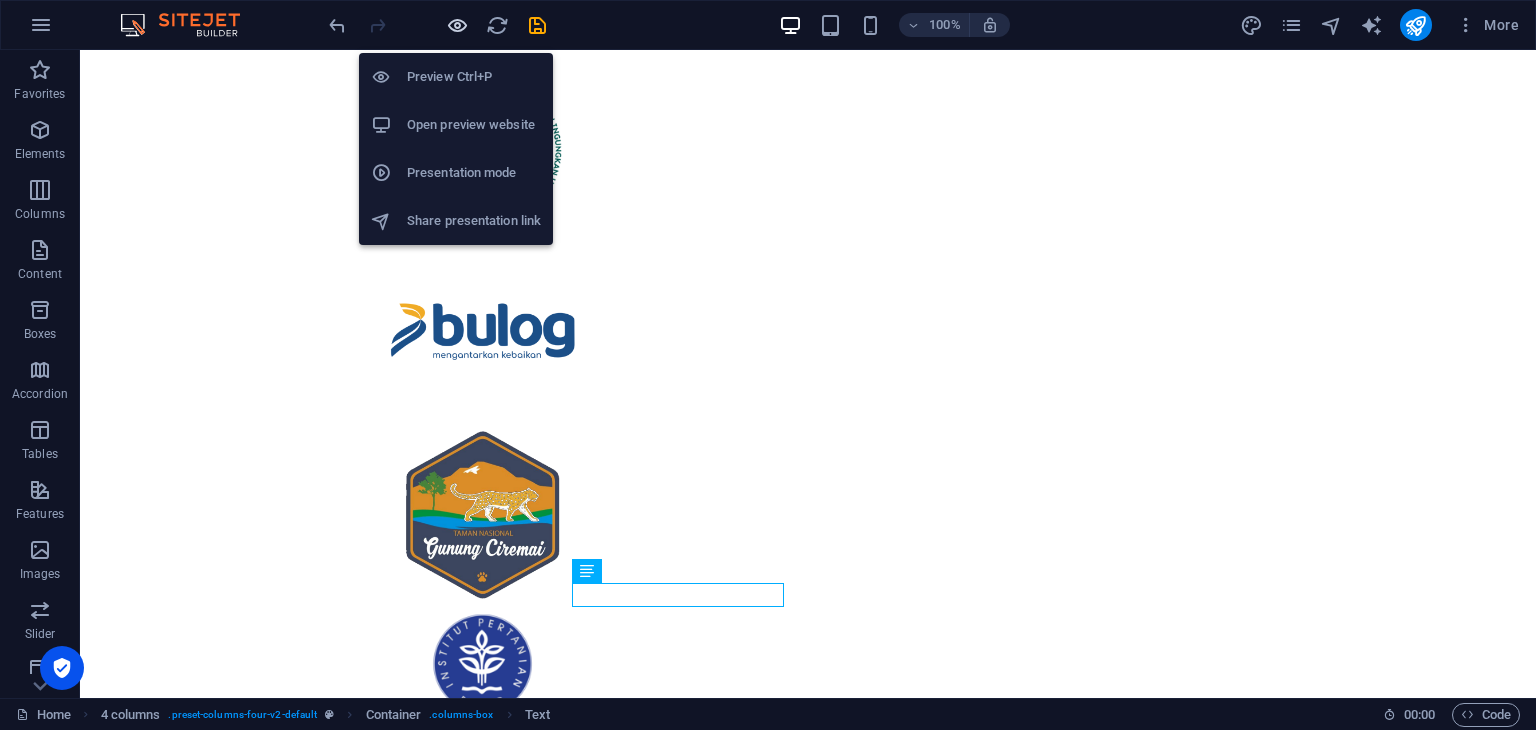 click at bounding box center (457, 25) 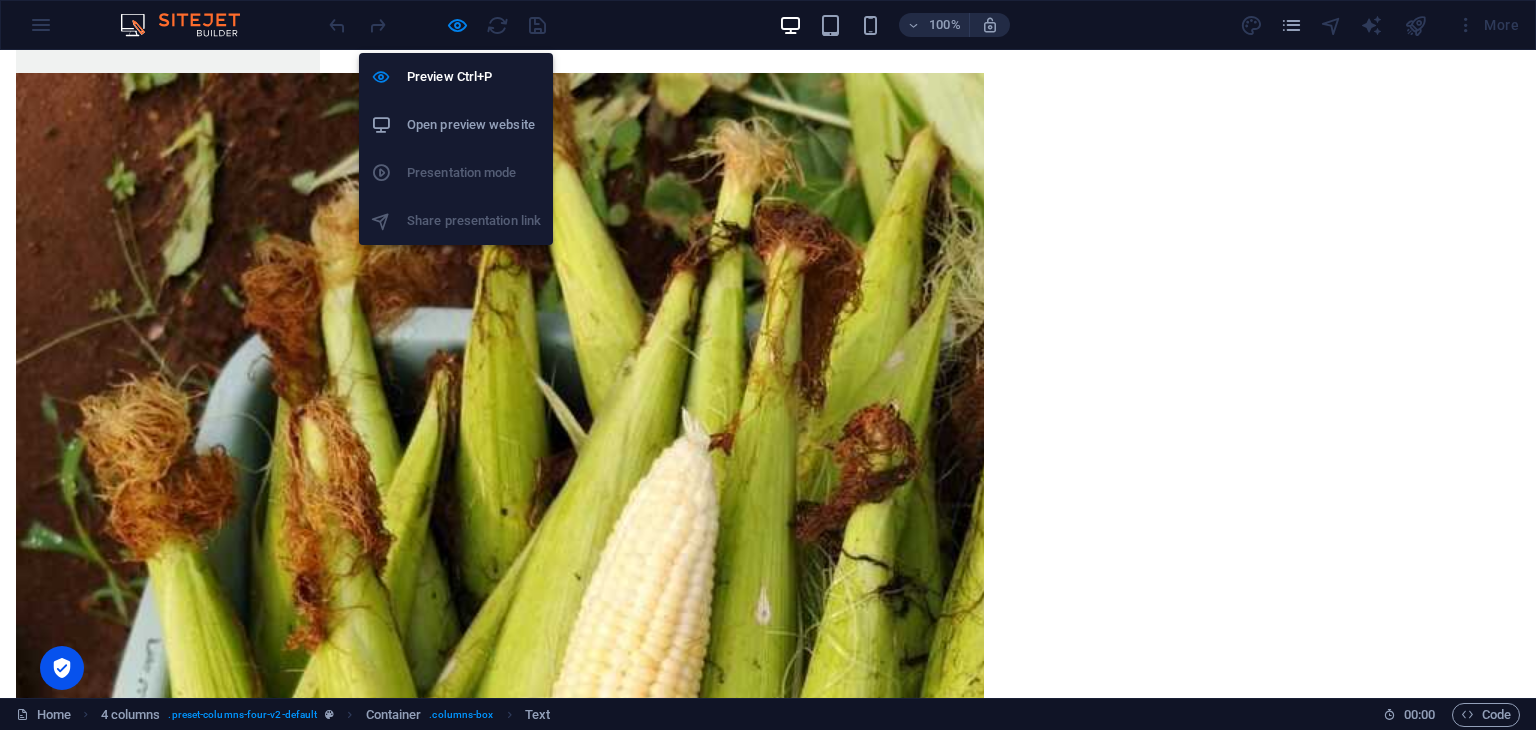 scroll, scrollTop: 8194, scrollLeft: 0, axis: vertical 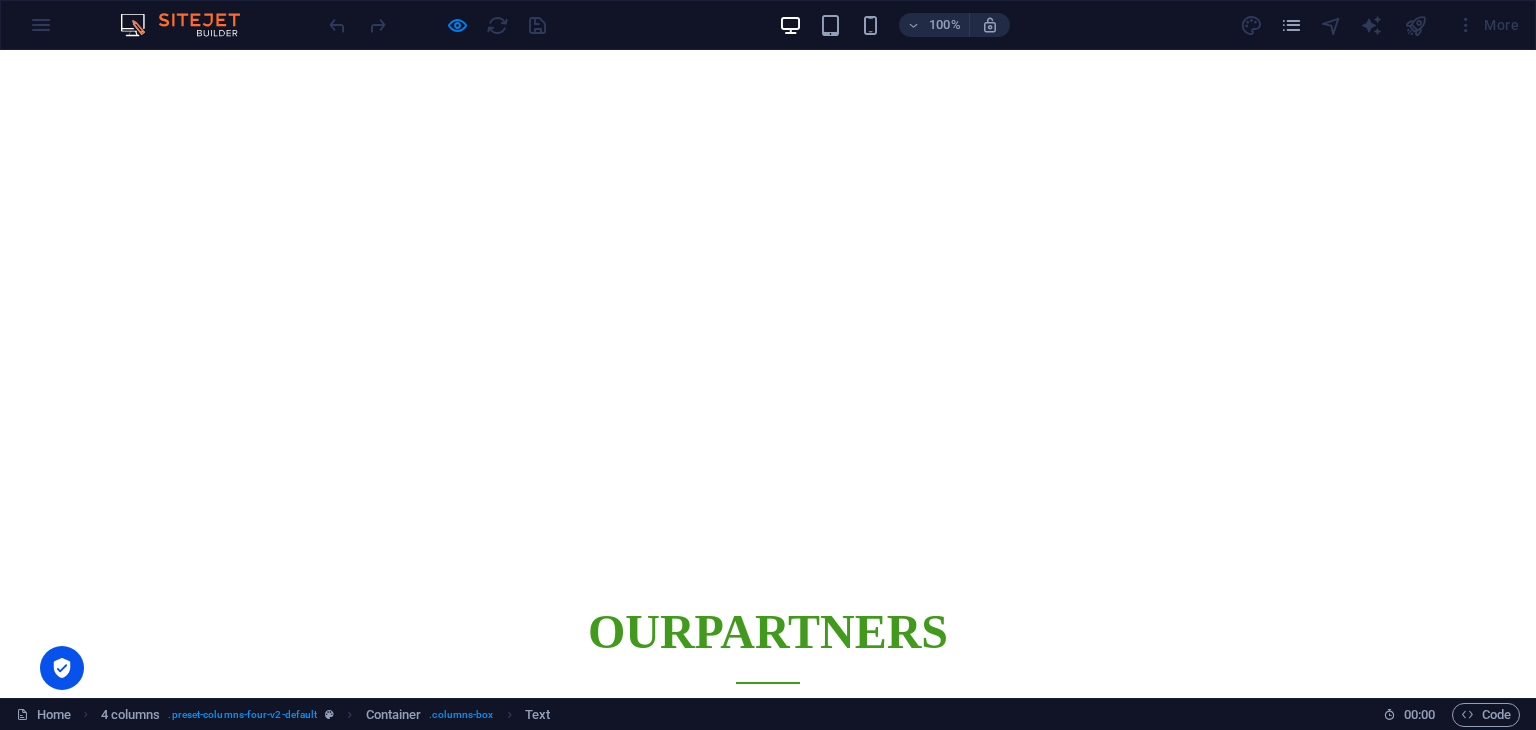 click on "Baca Selengkapnya" at bounding box center (79, 14231) 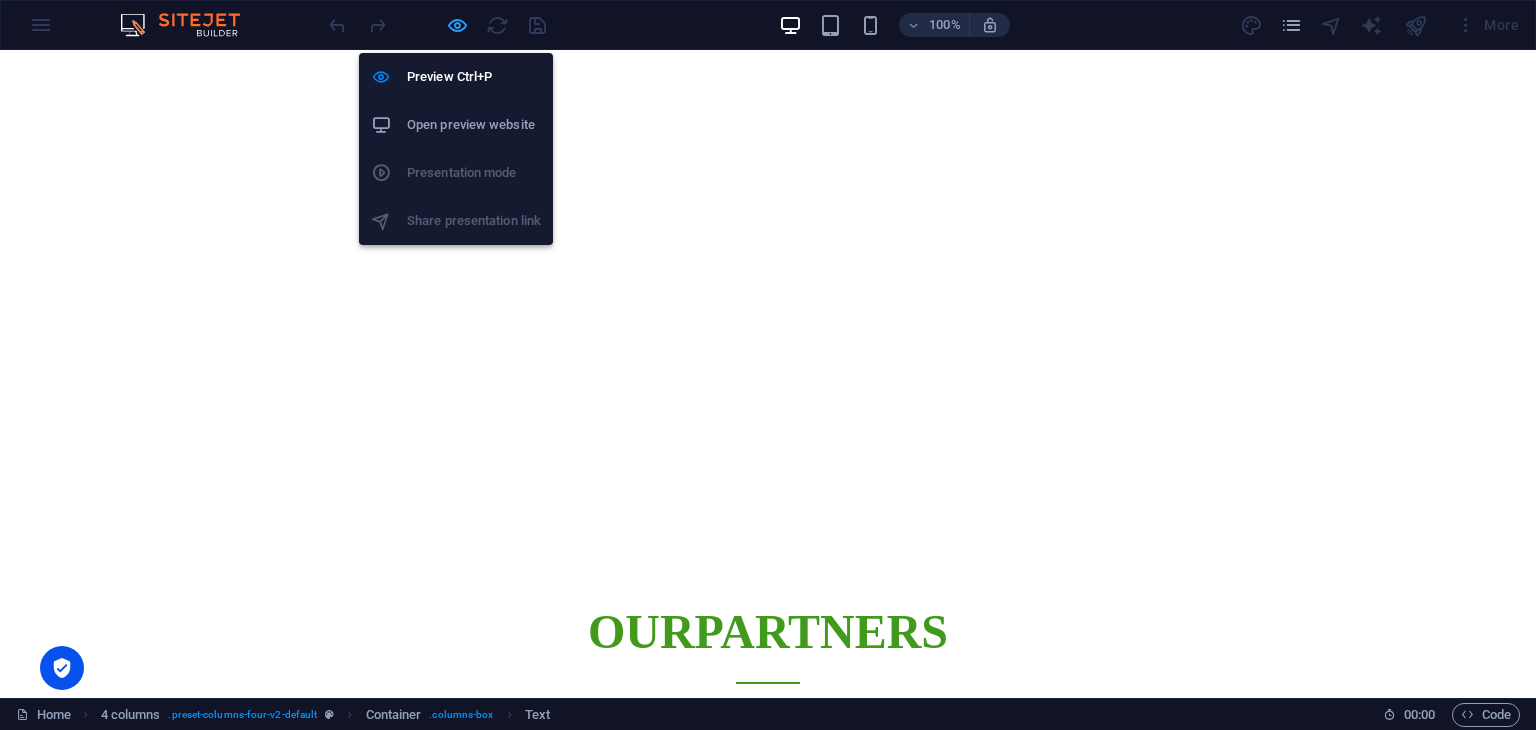 click at bounding box center [457, 25] 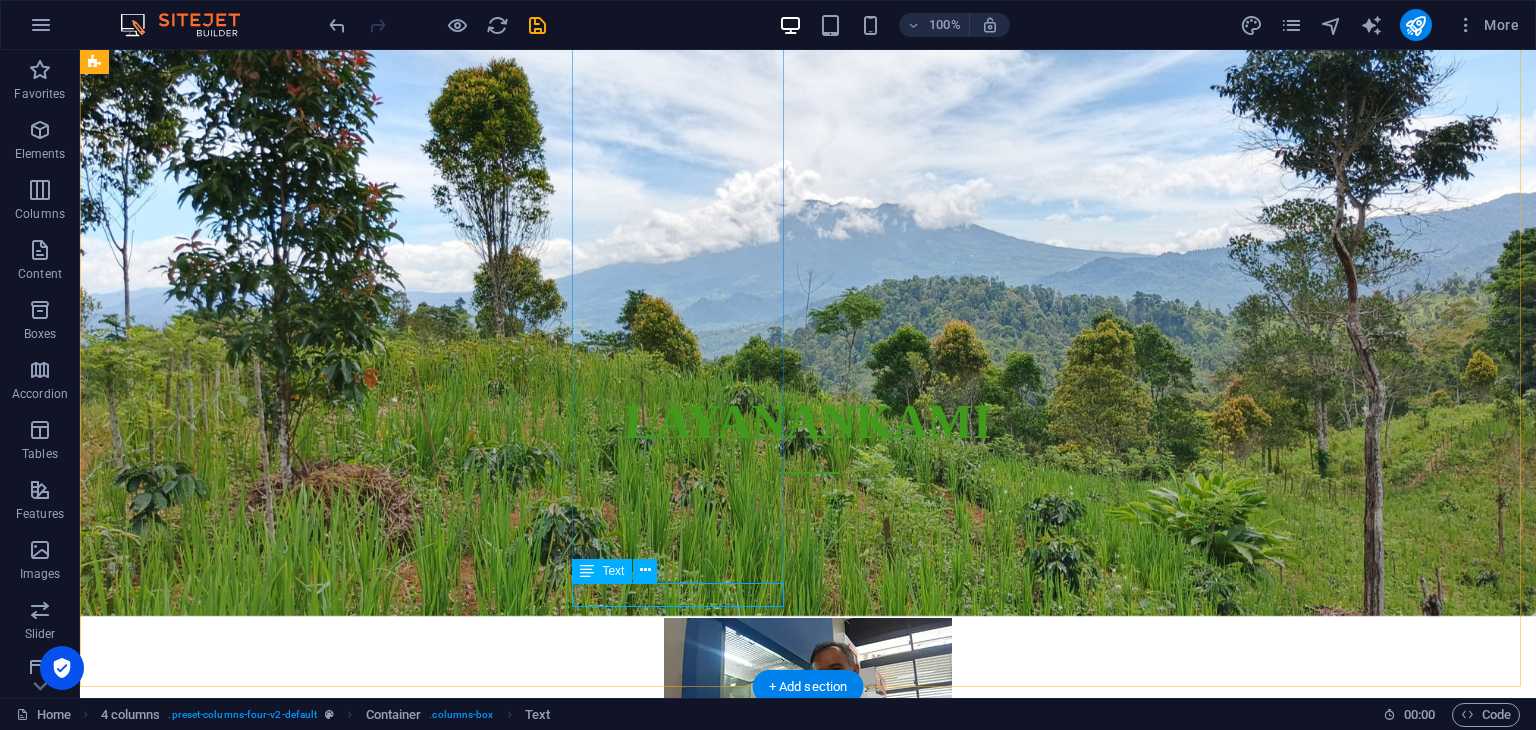 scroll, scrollTop: 13251, scrollLeft: 0, axis: vertical 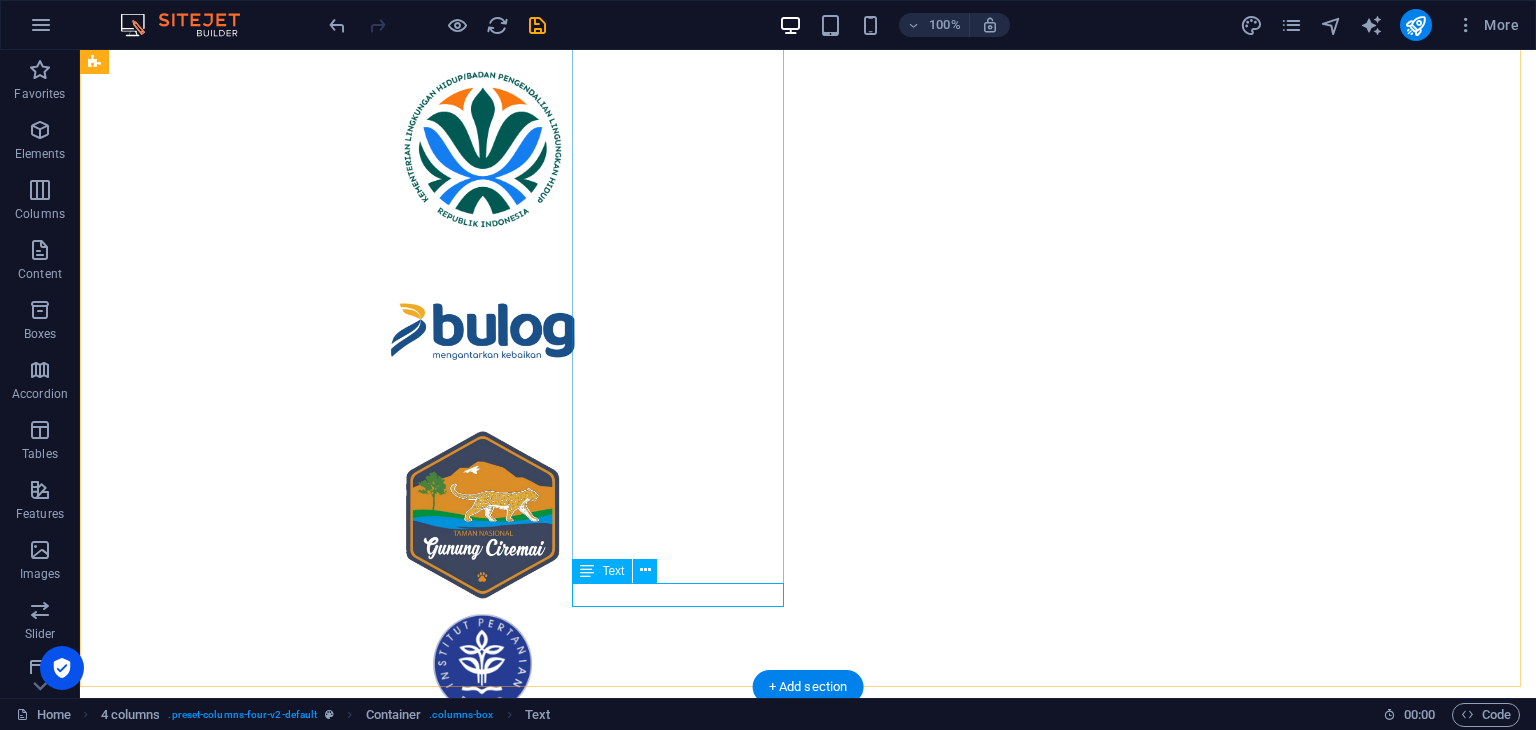 click on "Baca Selengkapnya" at bounding box center [202, 12676] 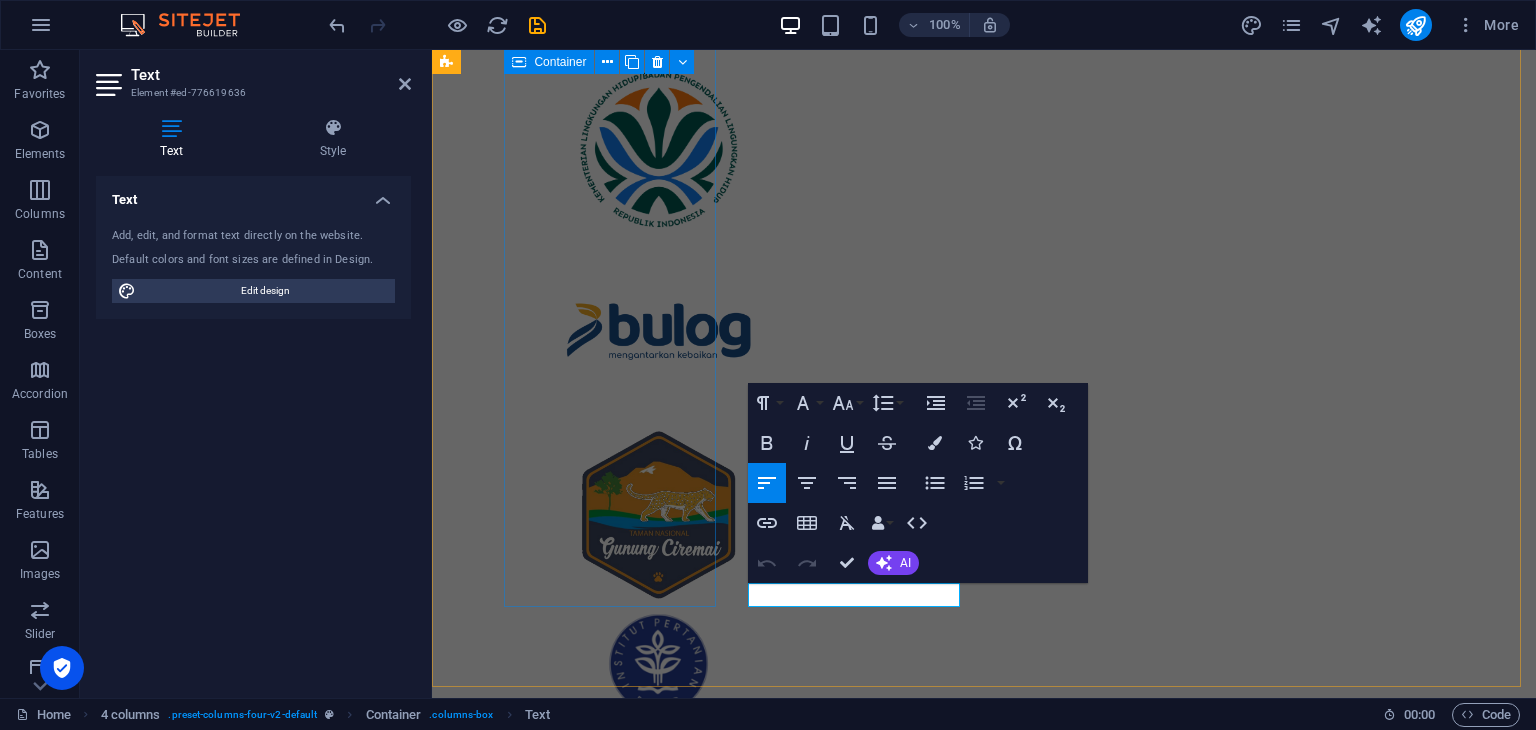 scroll, scrollTop: 13275, scrollLeft: 0, axis: vertical 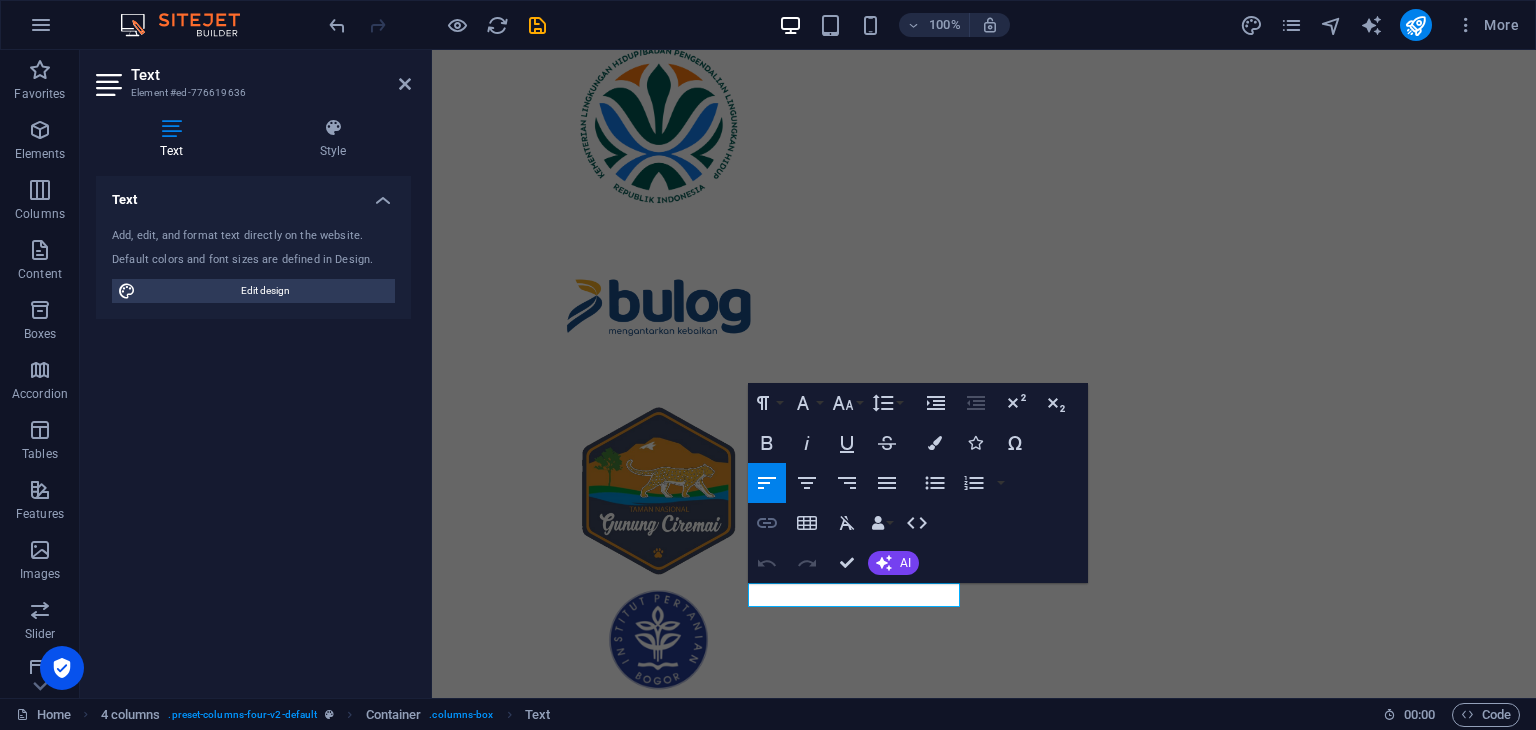 click 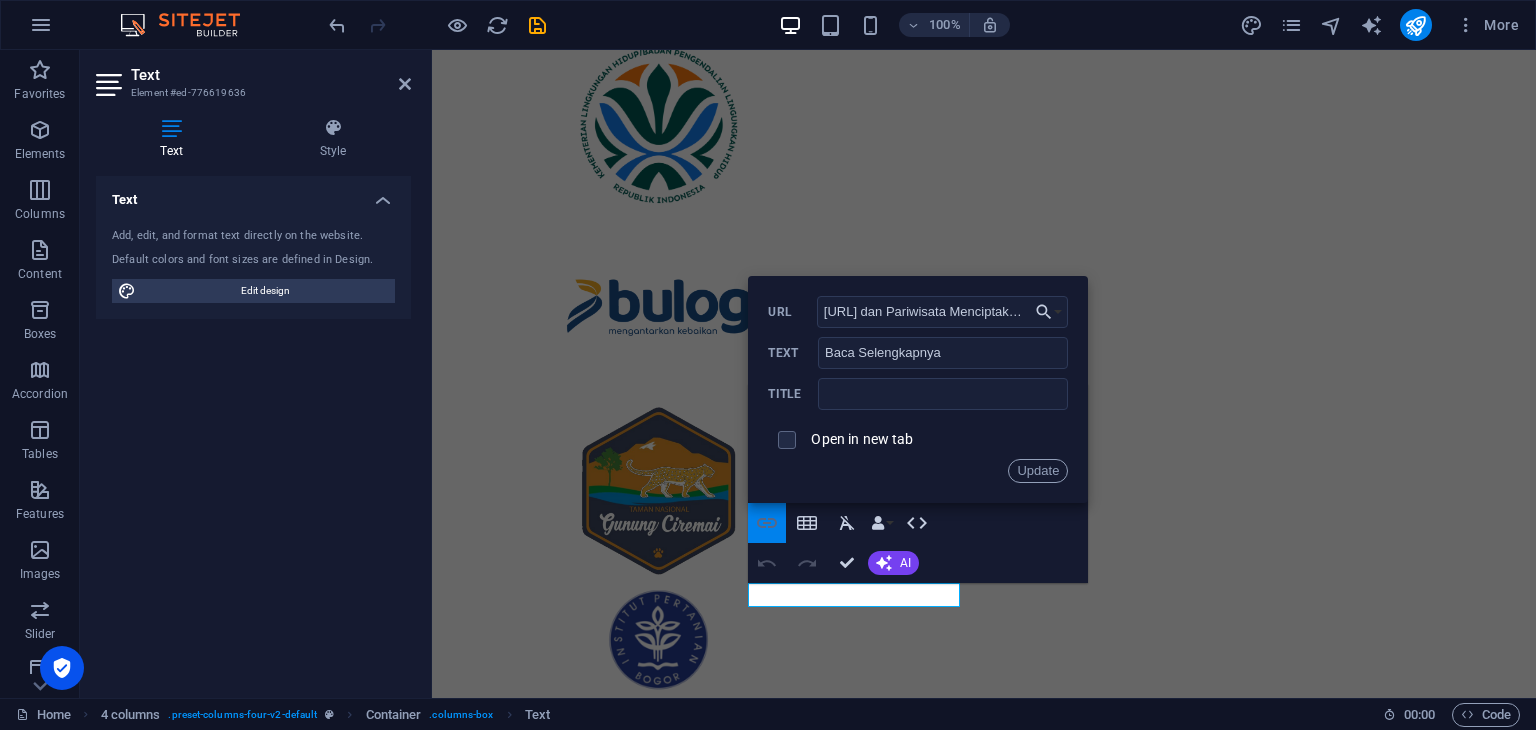 scroll, scrollTop: 0, scrollLeft: 258, axis: horizontal 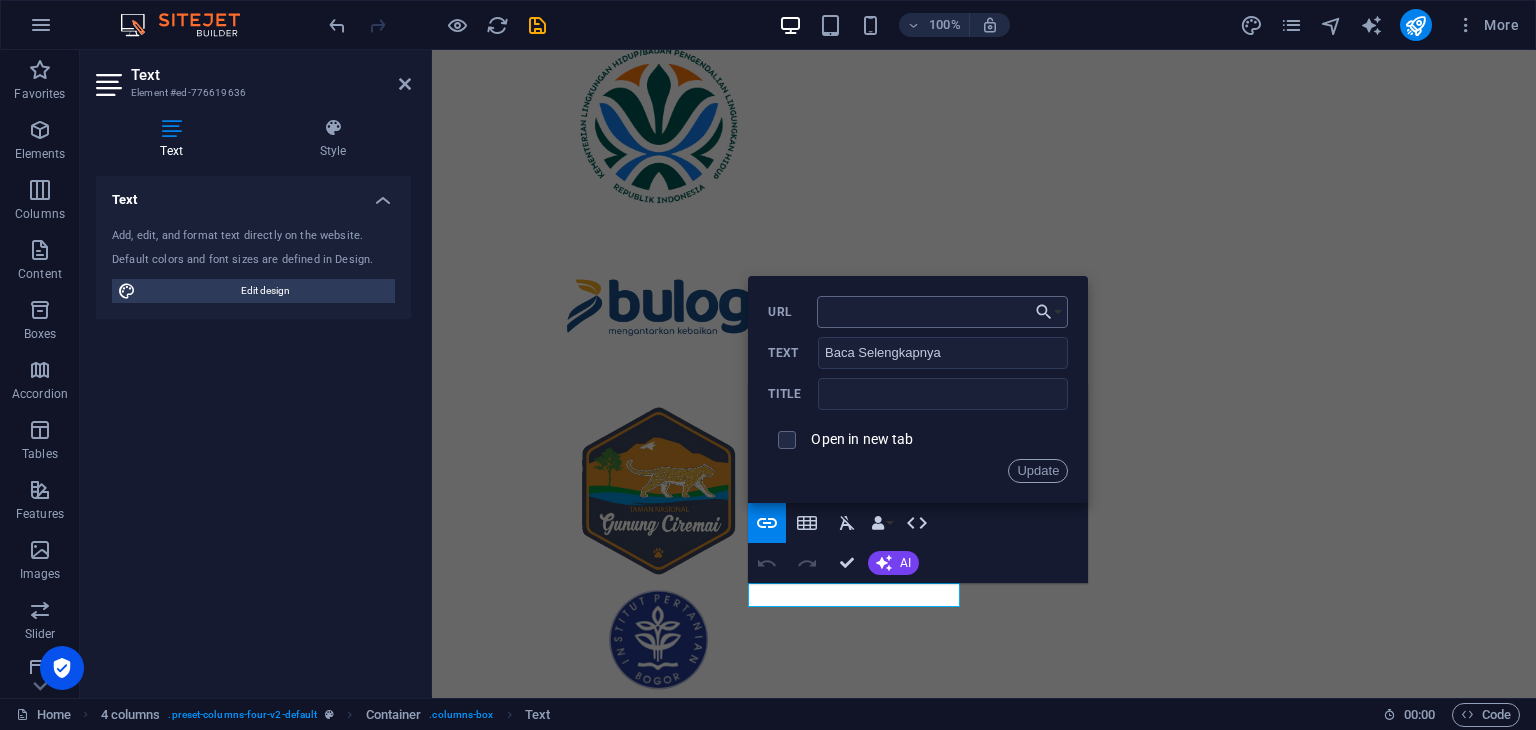 click on "[URL] dan Pariwisata Menciptakan Pertumbuhan Ekonomi Masyarakat" at bounding box center [943, 312] 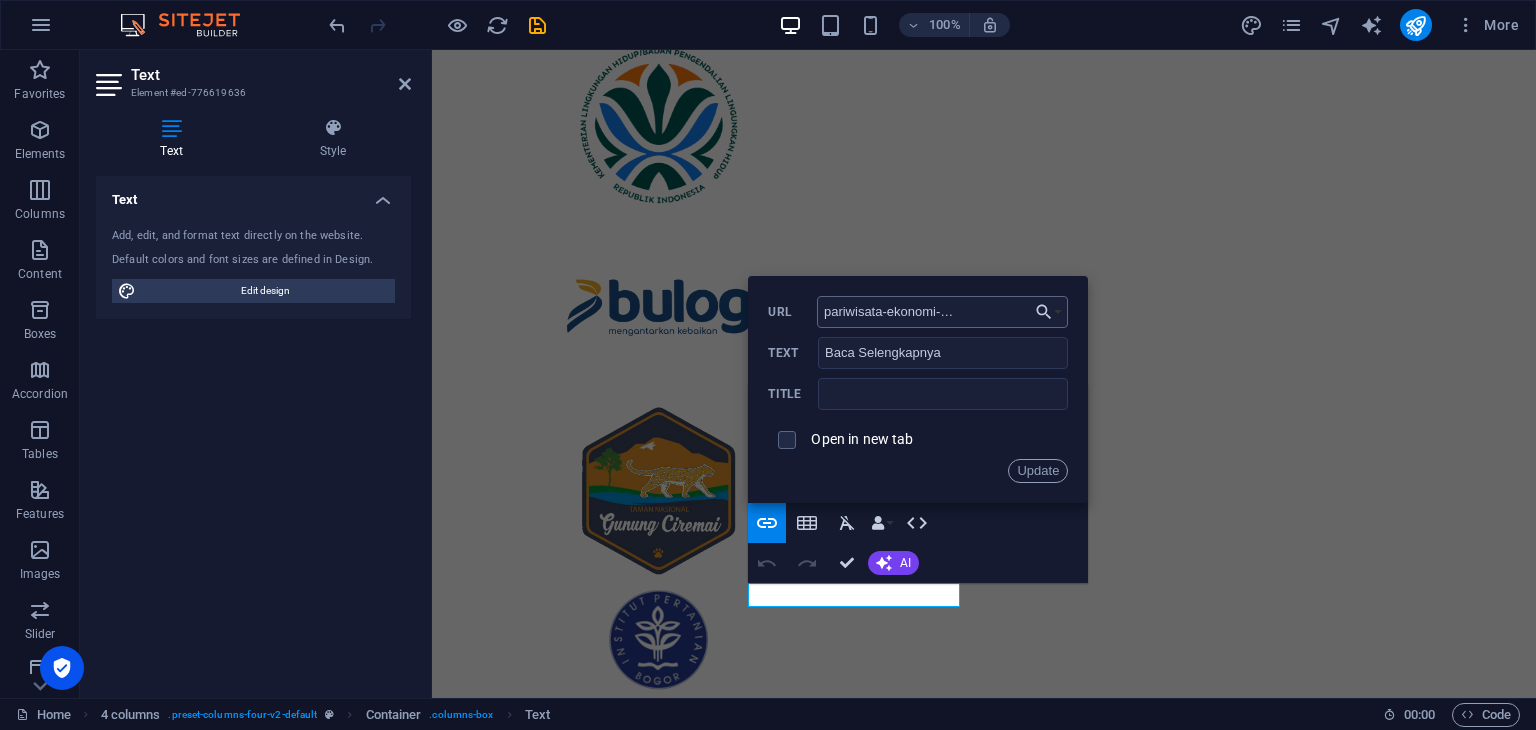 scroll, scrollTop: 0, scrollLeft: 62, axis: horizontal 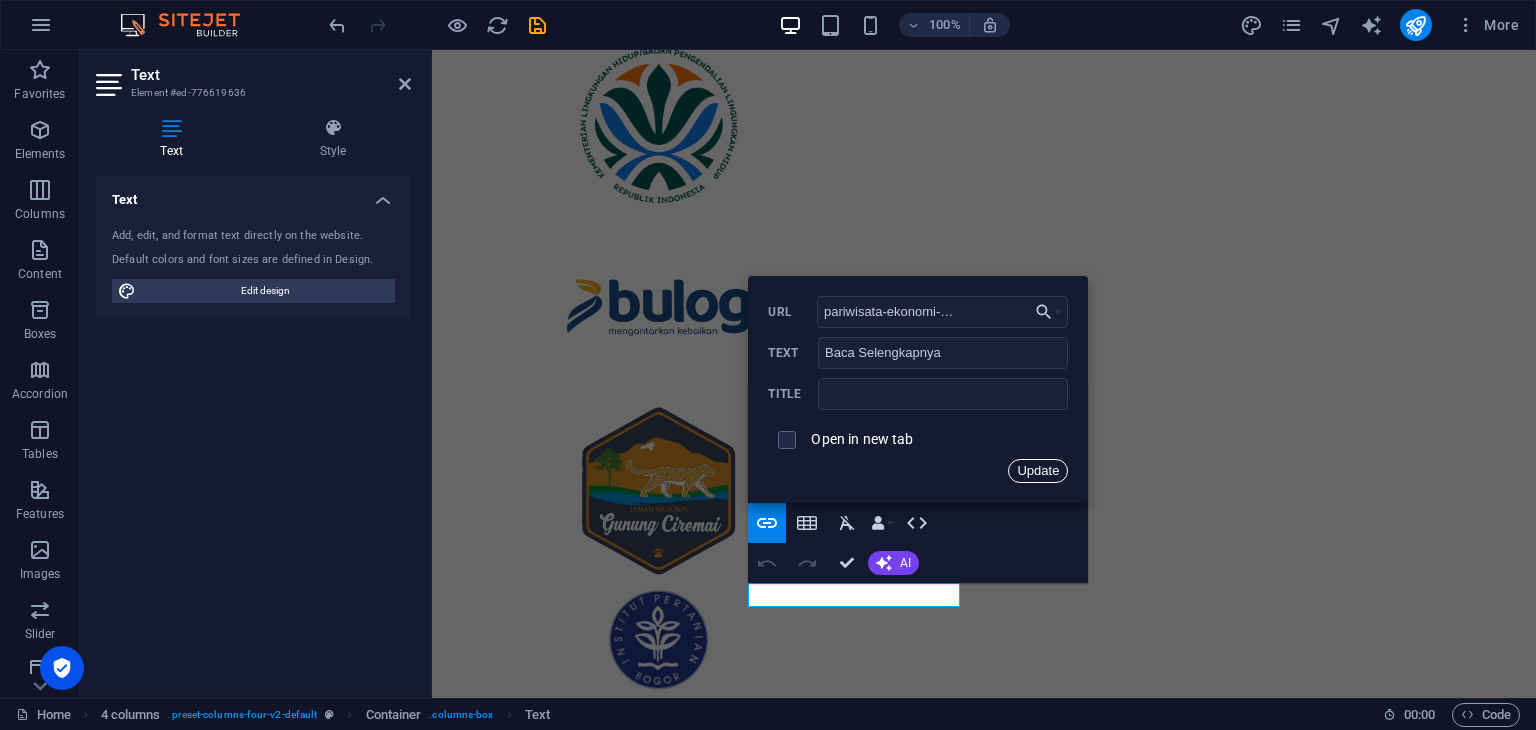 click on "Update" at bounding box center [1038, 471] 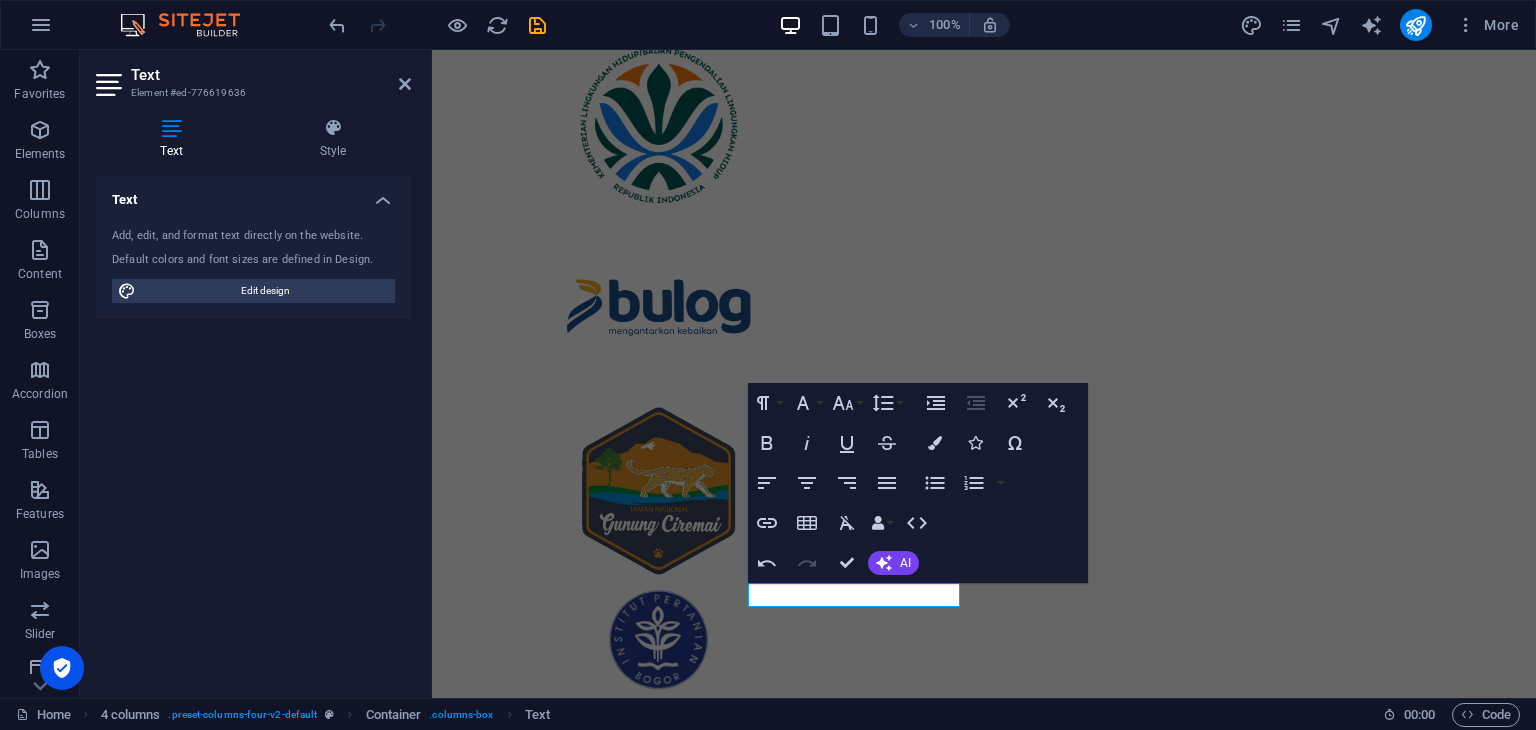 scroll, scrollTop: 0, scrollLeft: 0, axis: both 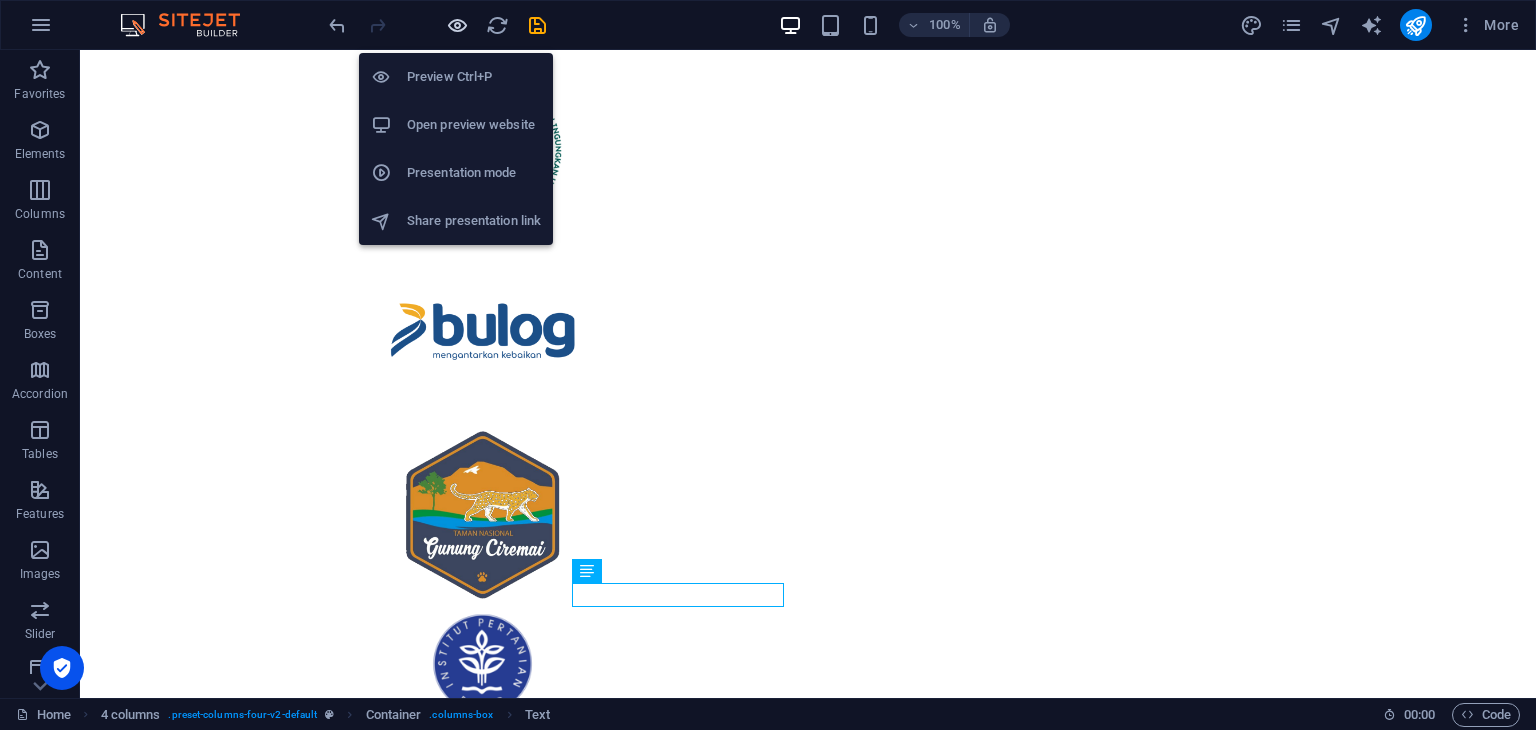 click at bounding box center [457, 25] 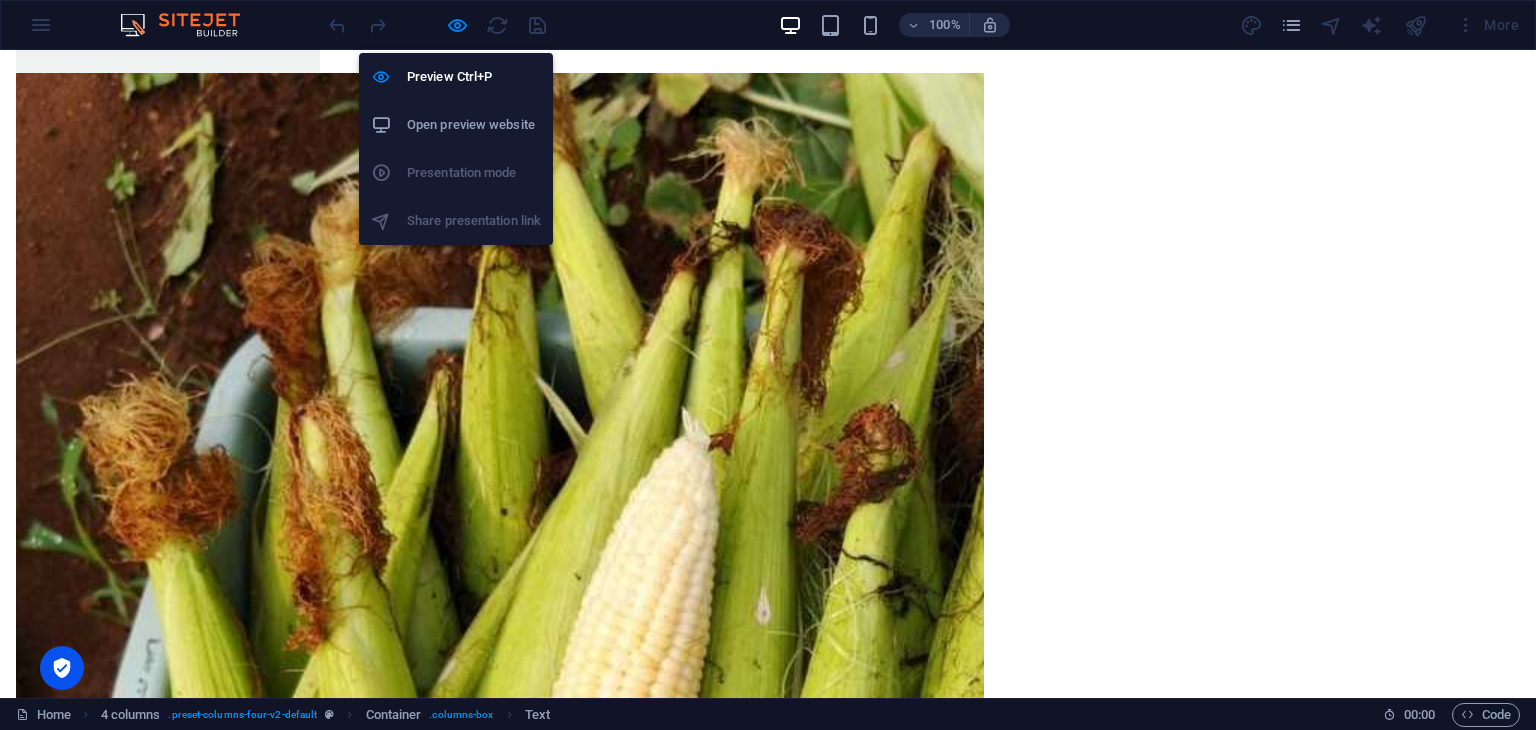 scroll, scrollTop: 8194, scrollLeft: 0, axis: vertical 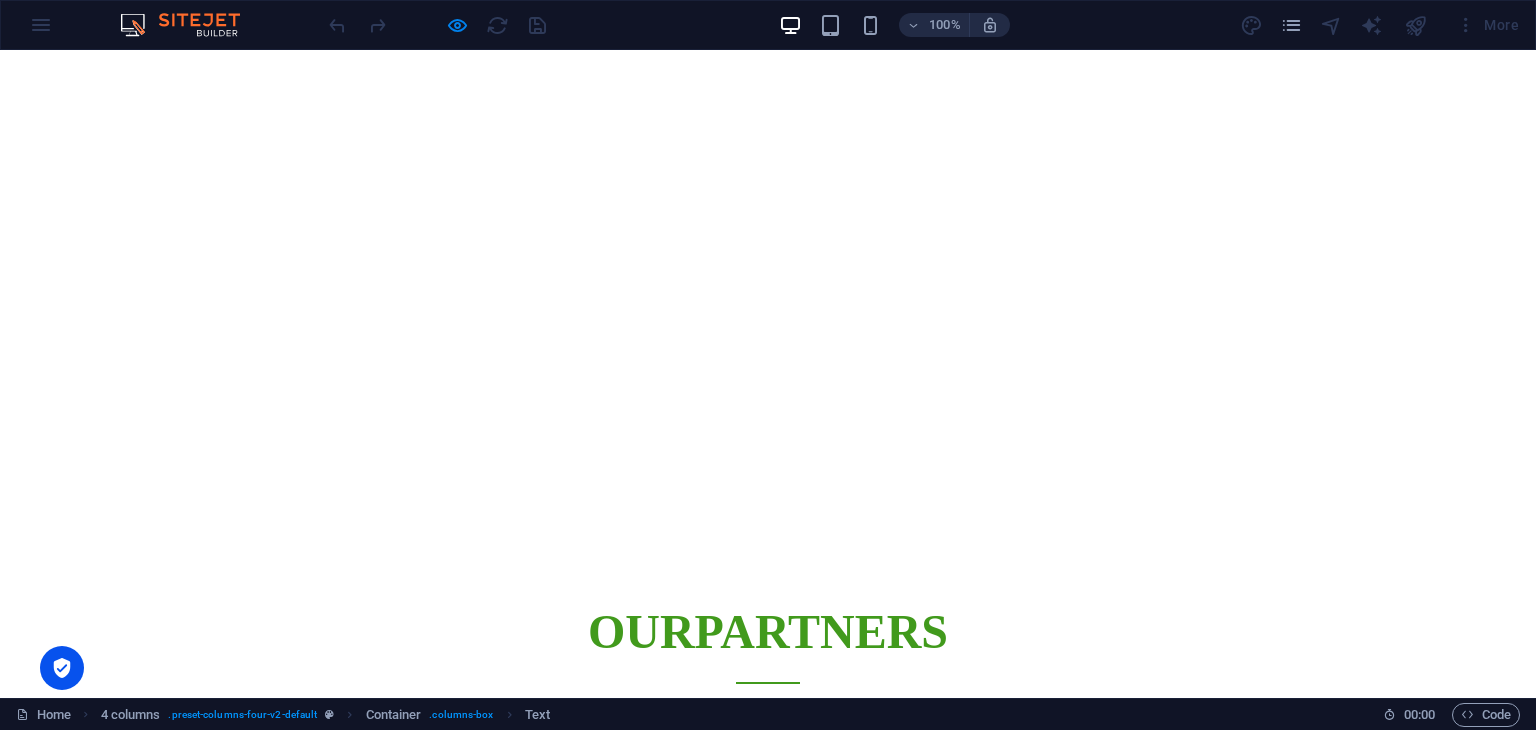 click on "Baca Selengkapnya" at bounding box center (79, 14231) 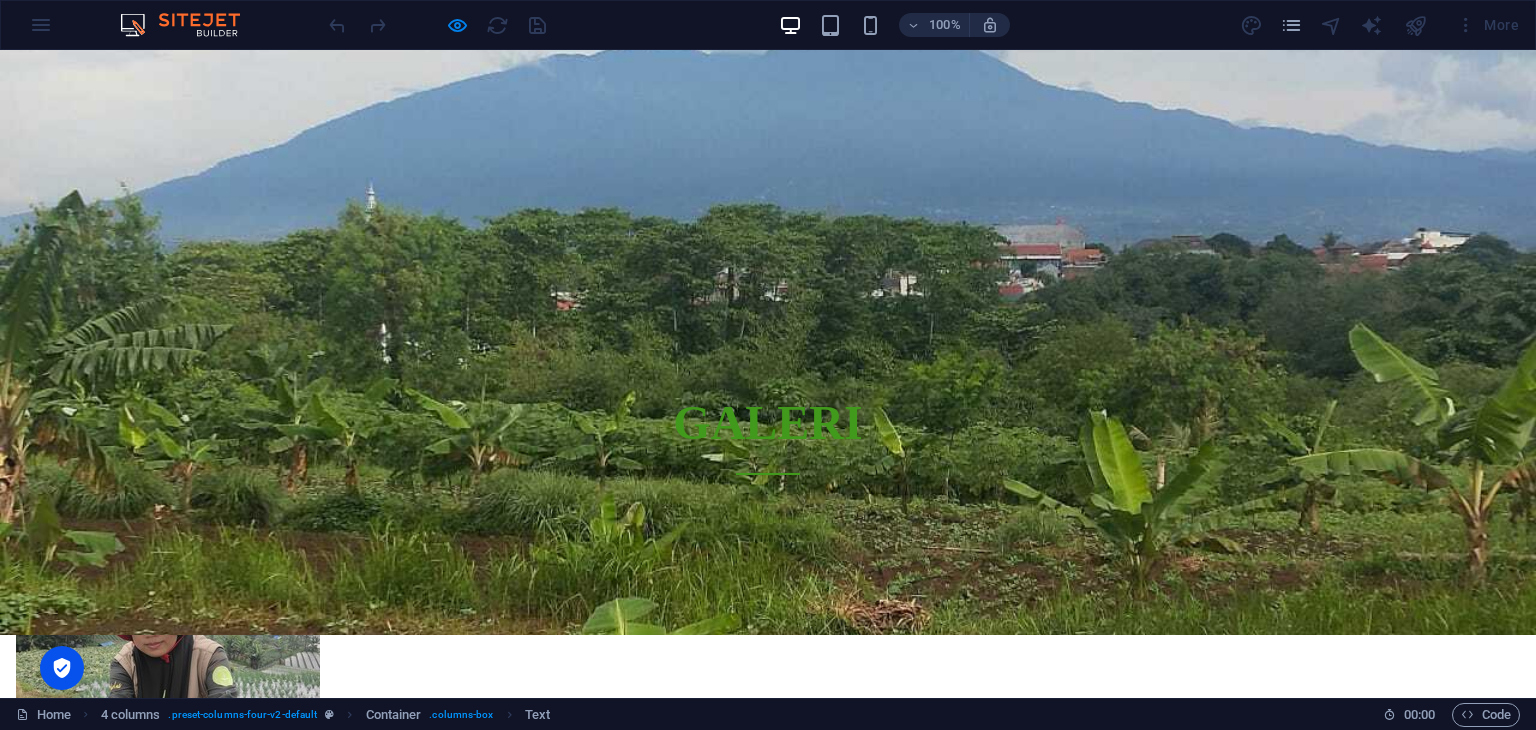 scroll, scrollTop: 0, scrollLeft: 0, axis: both 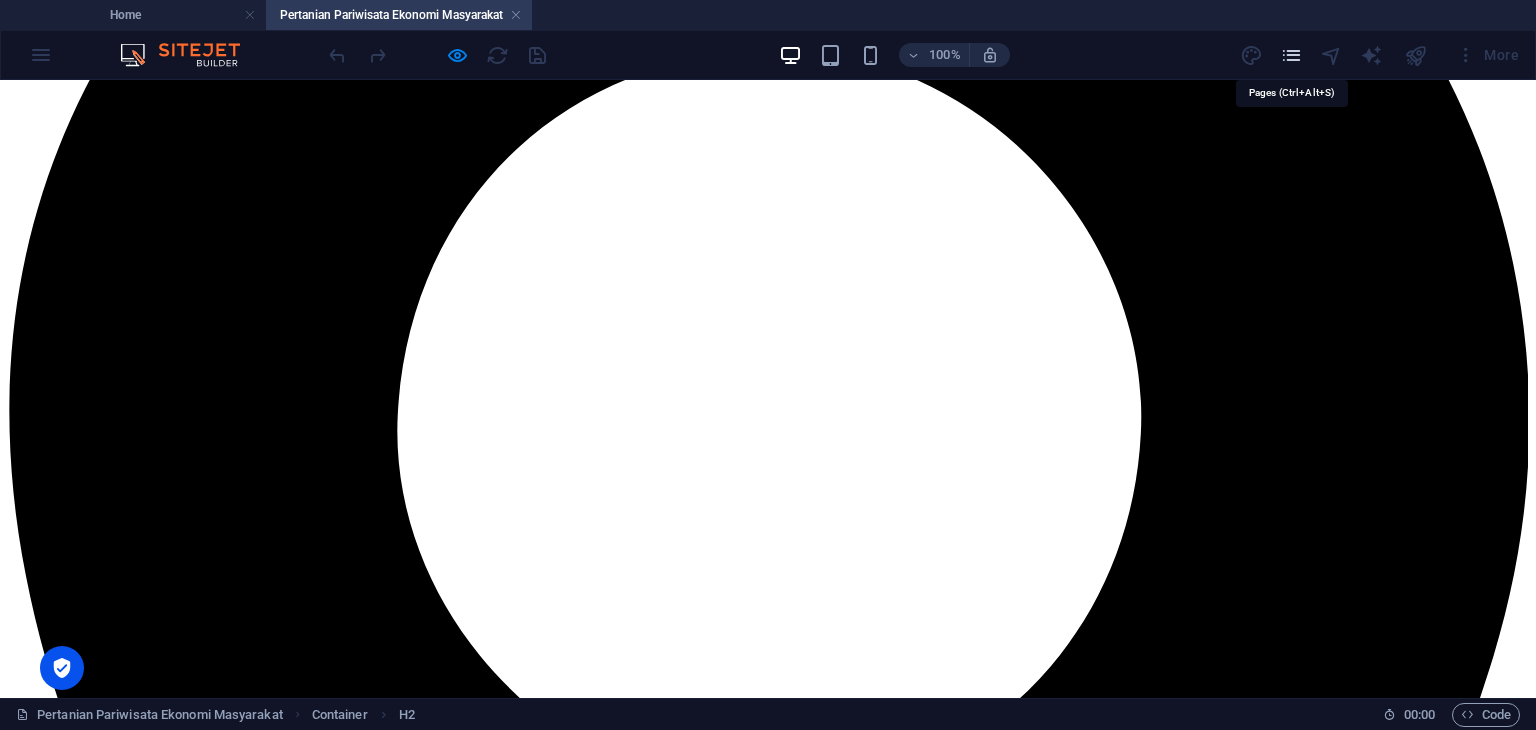 click at bounding box center [1291, 55] 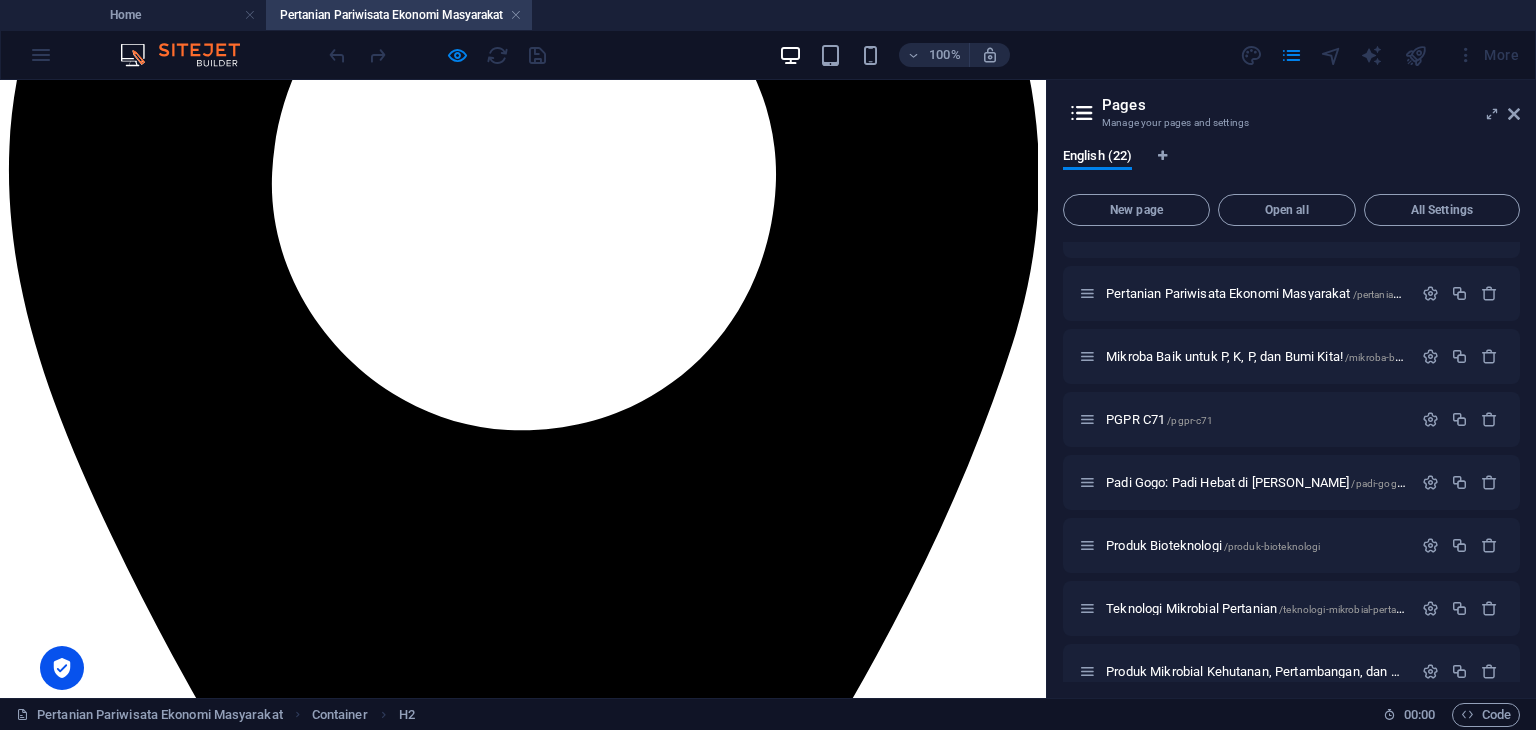 scroll, scrollTop: 946, scrollLeft: 0, axis: vertical 